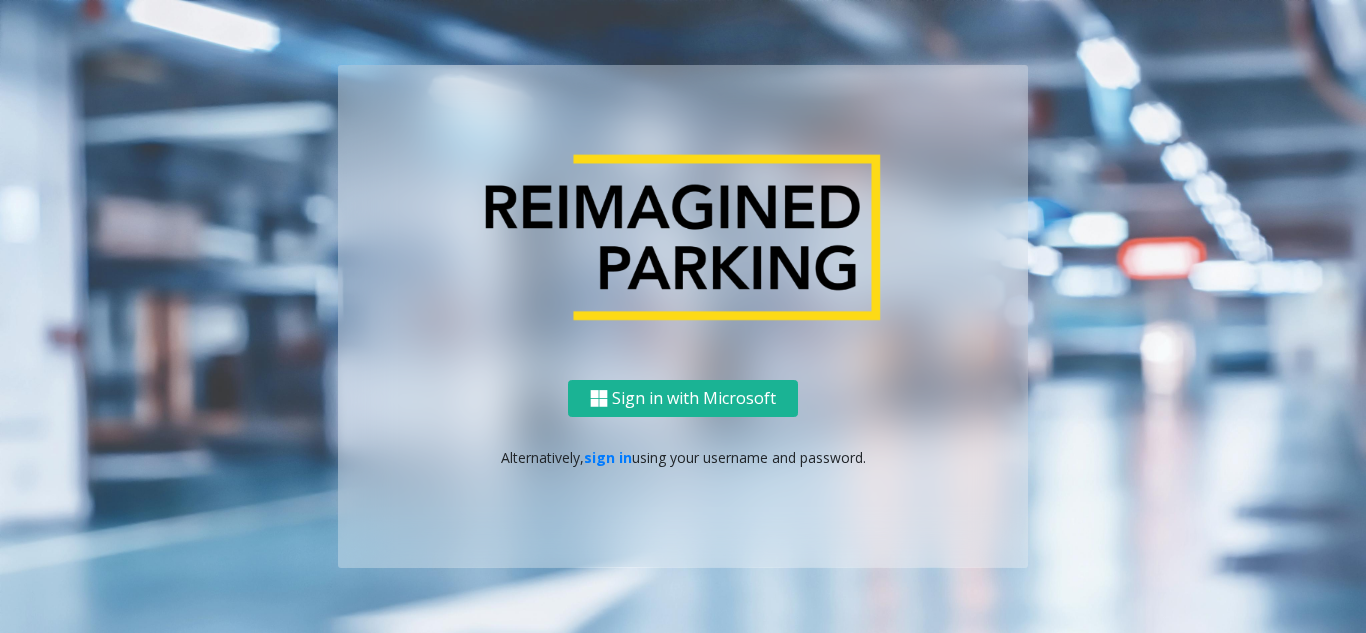 scroll, scrollTop: 0, scrollLeft: 0, axis: both 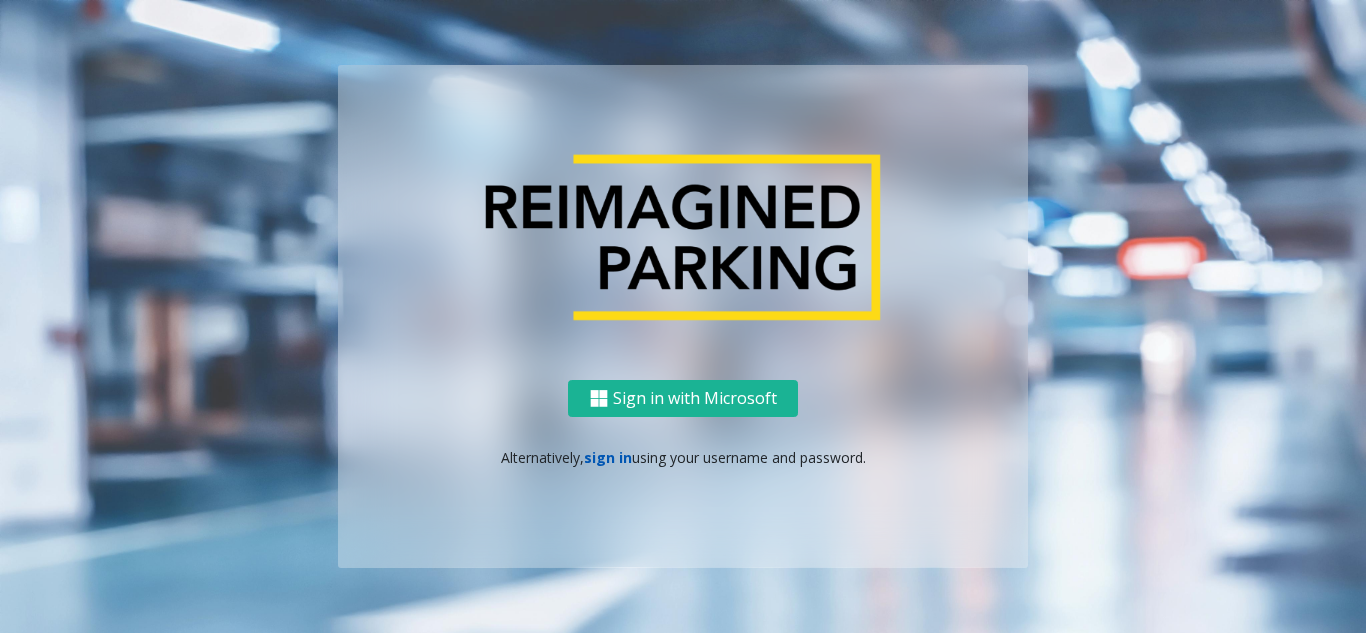 click on "sign in" 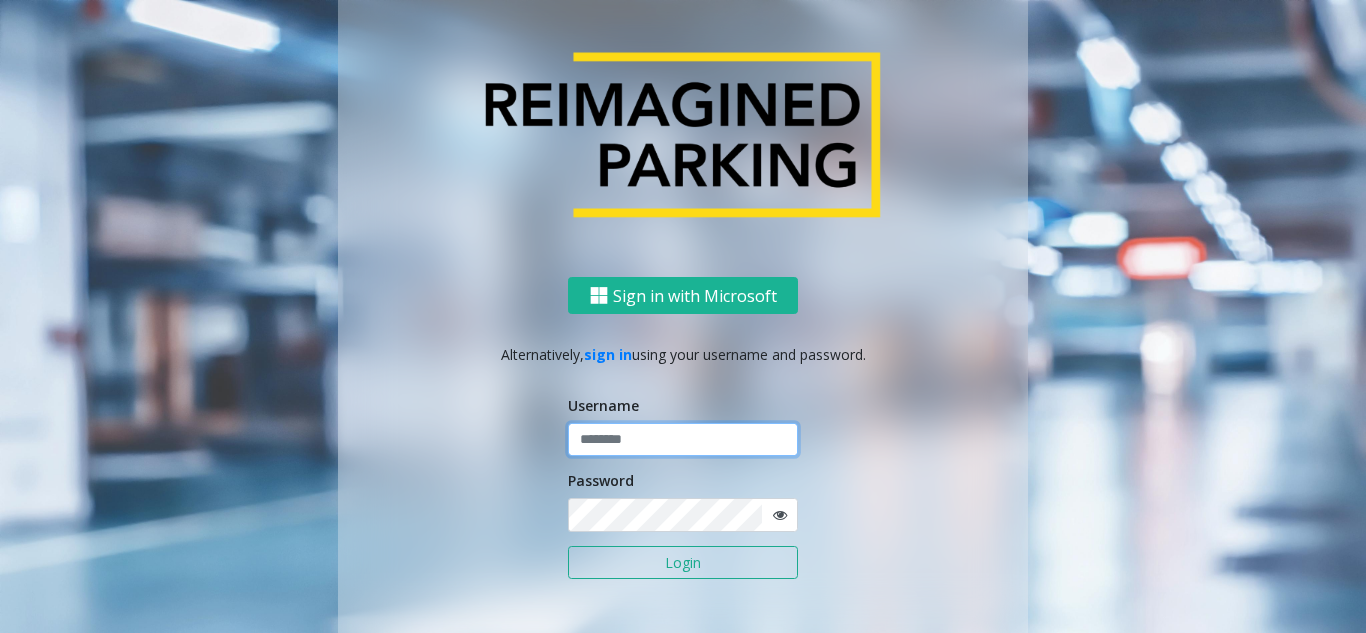 click 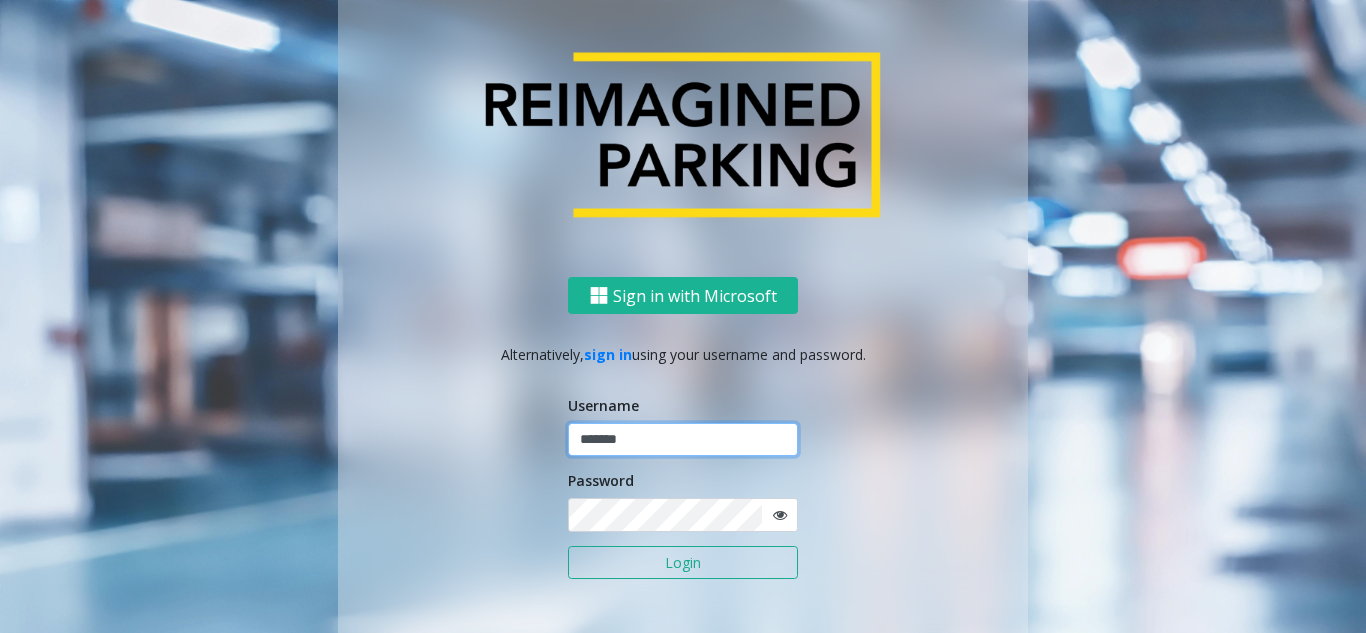 type on "*******" 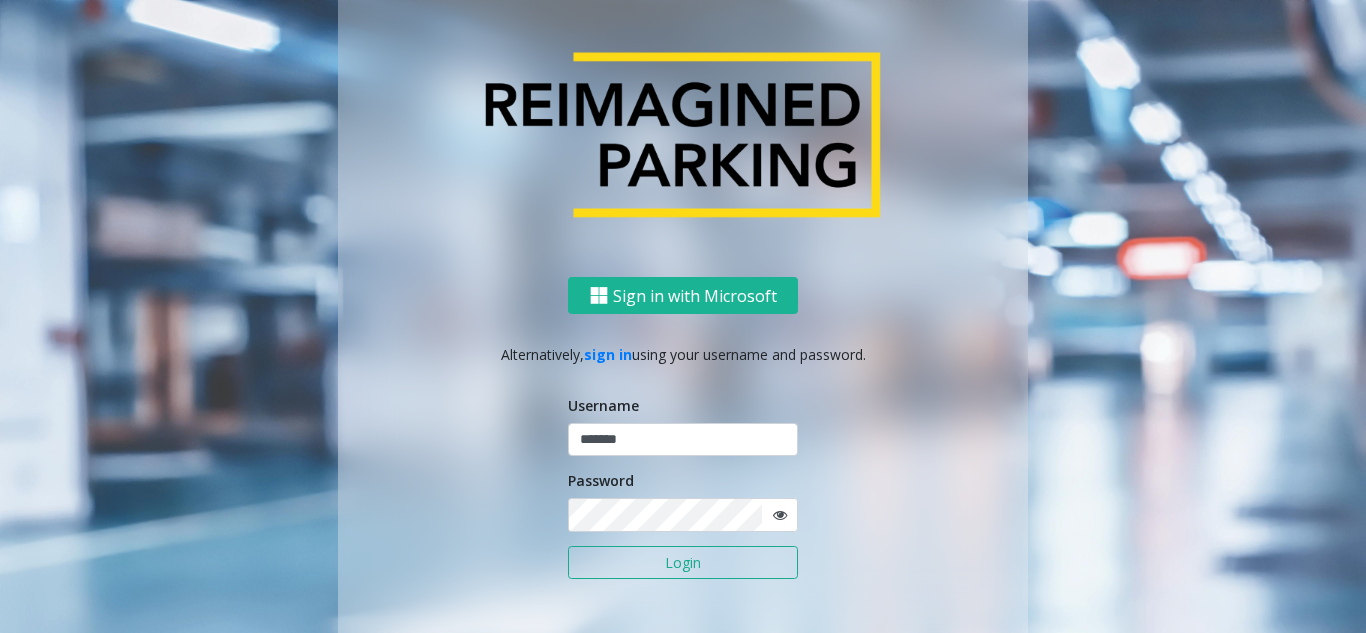 click on "Login" 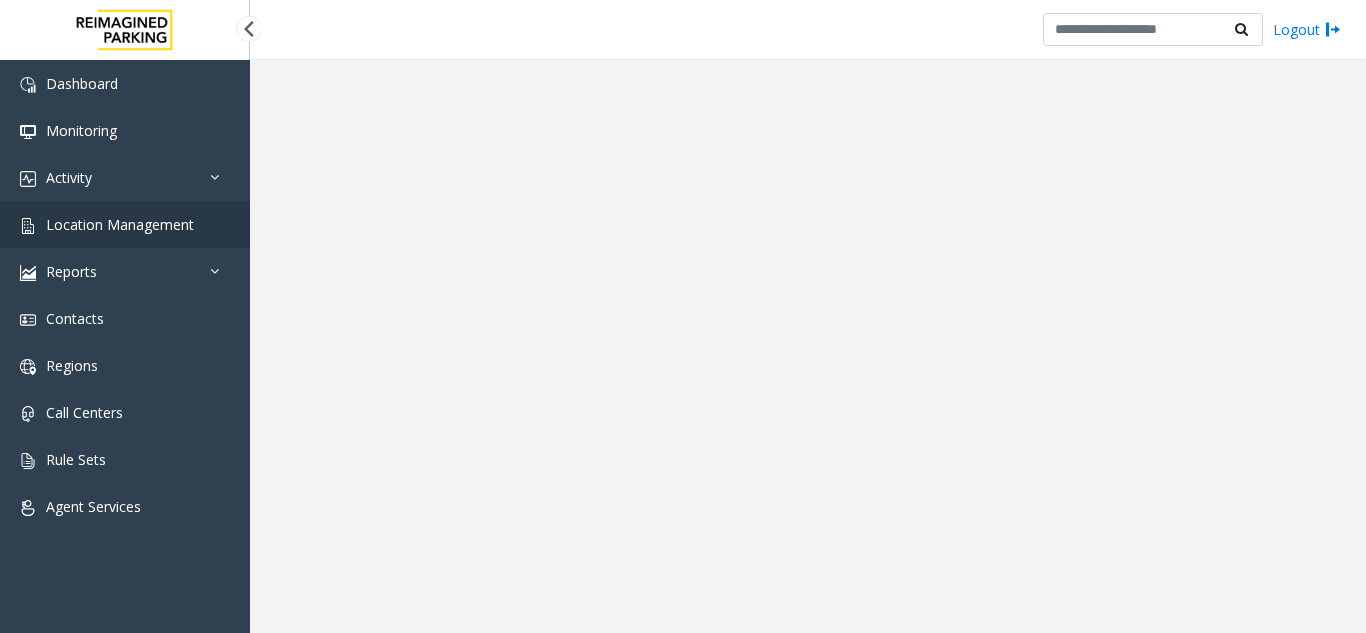 click on "Location Management" at bounding box center [120, 224] 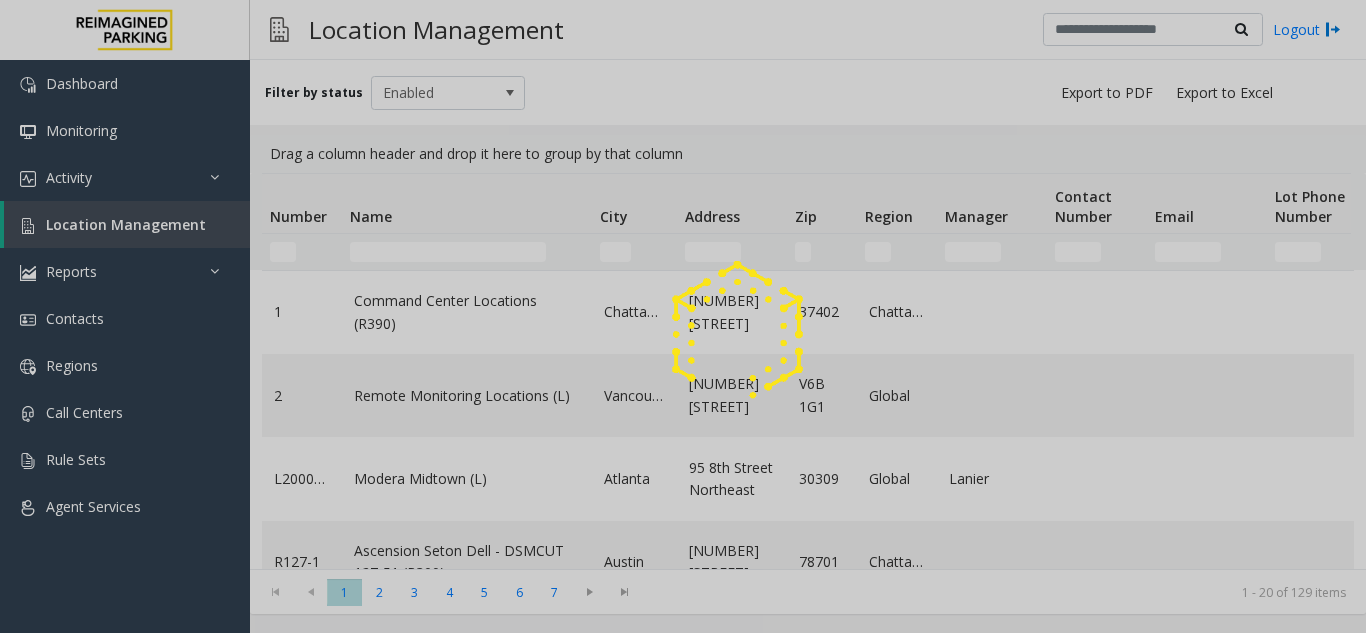 click 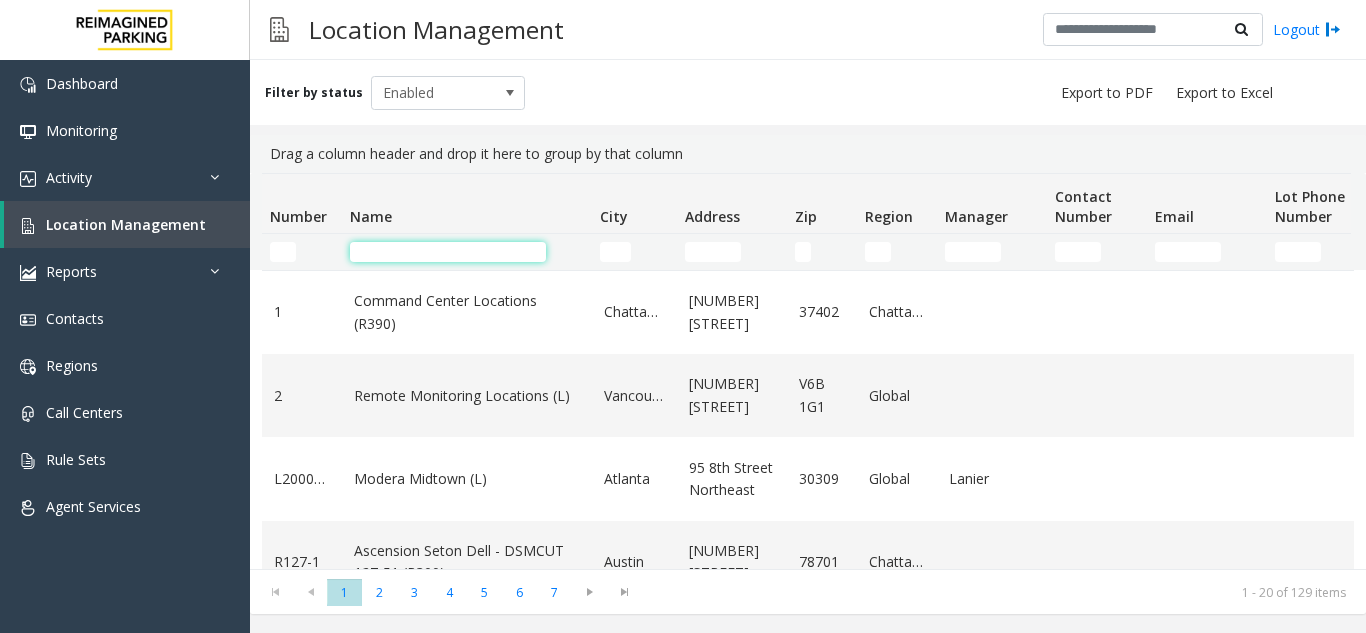 click 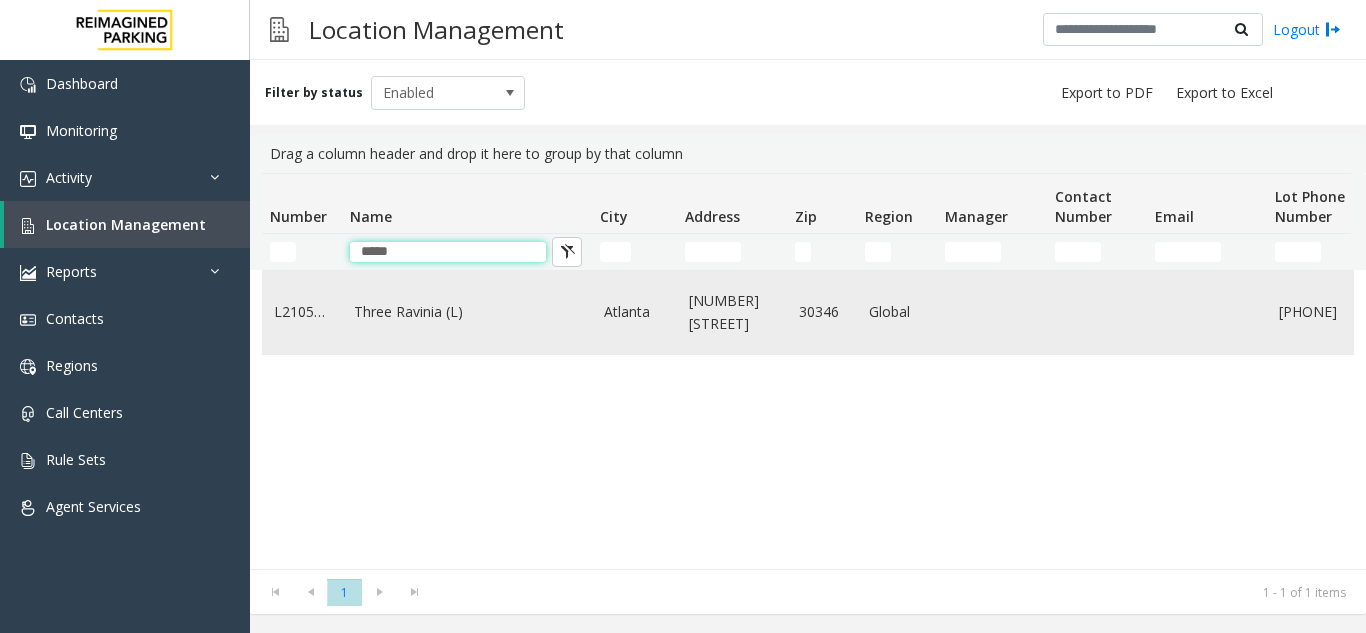 type on "*****" 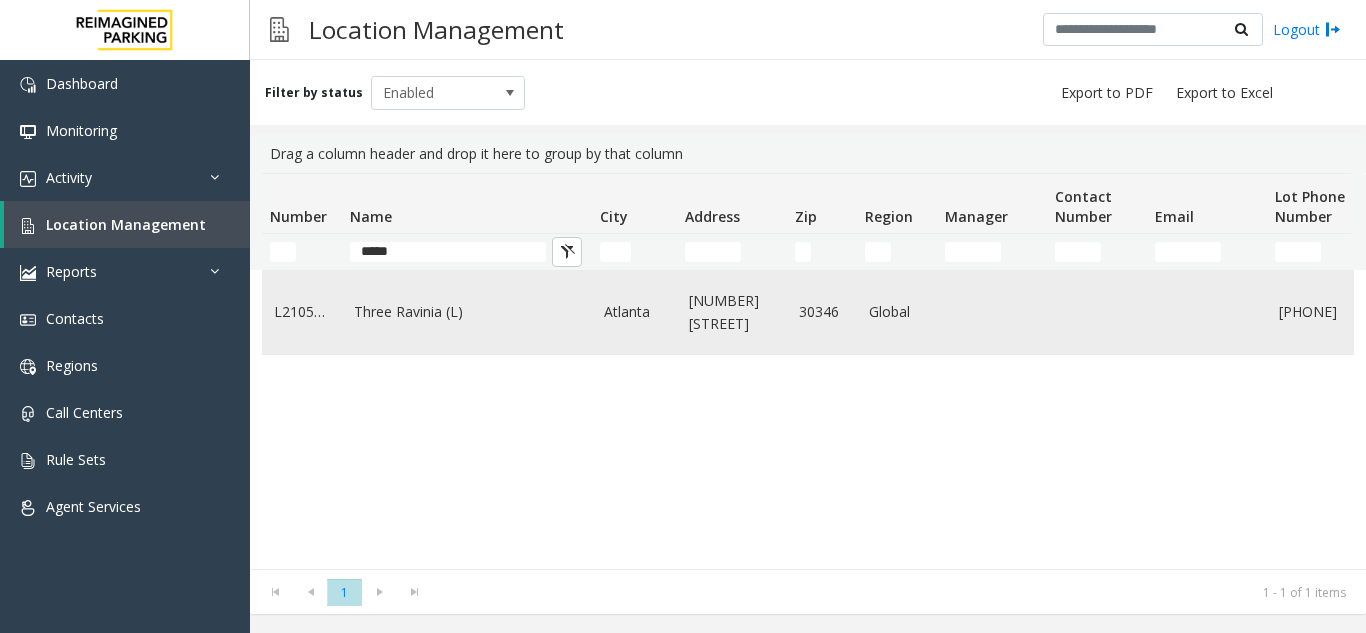 click on "Three Ravinia (L)" 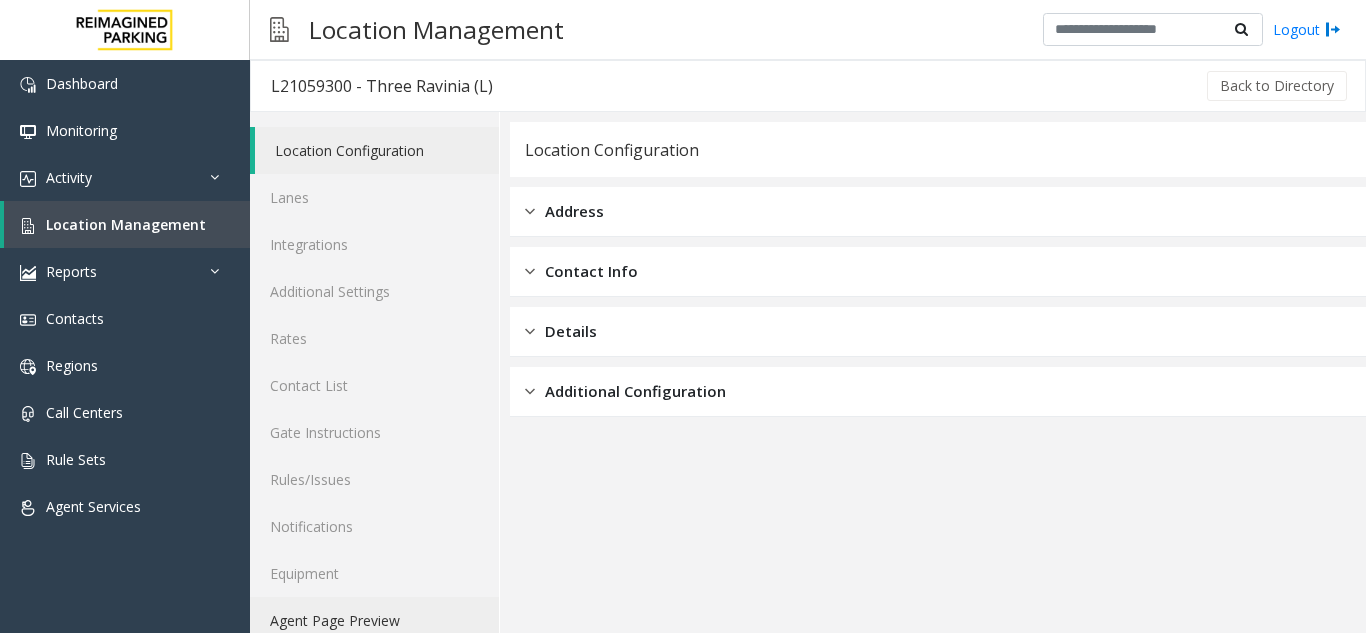 click on "Agent Page Preview" 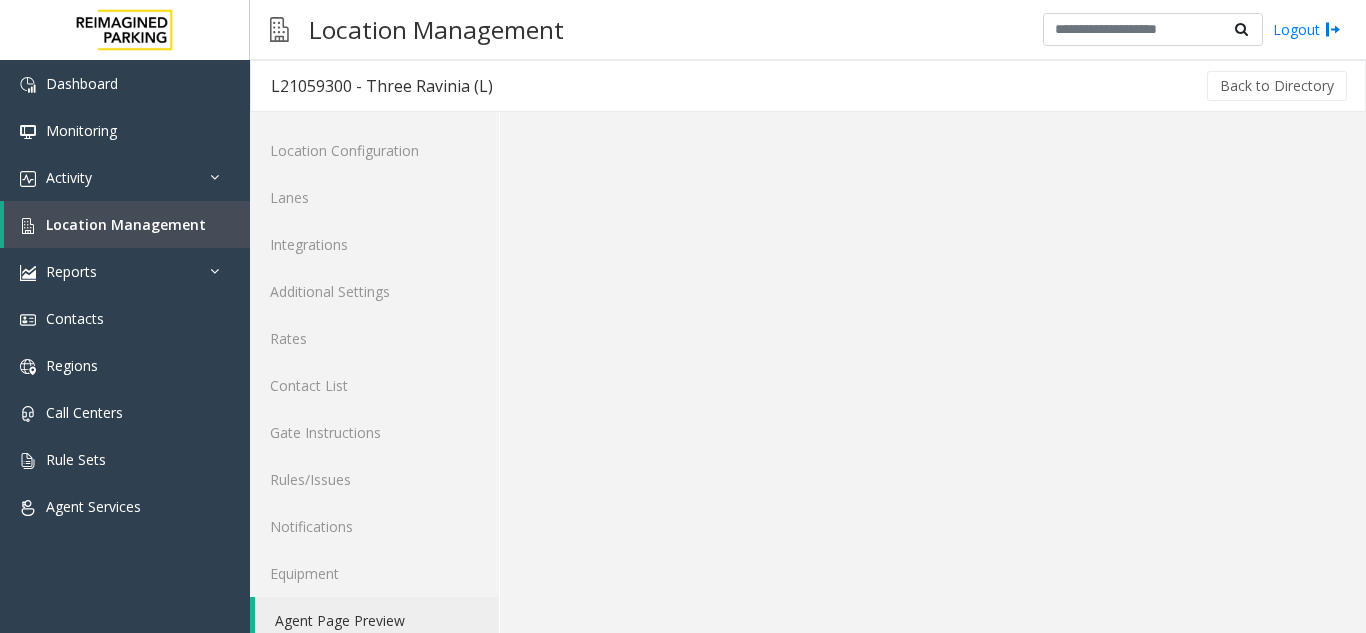 click on "Agent Page Preview" 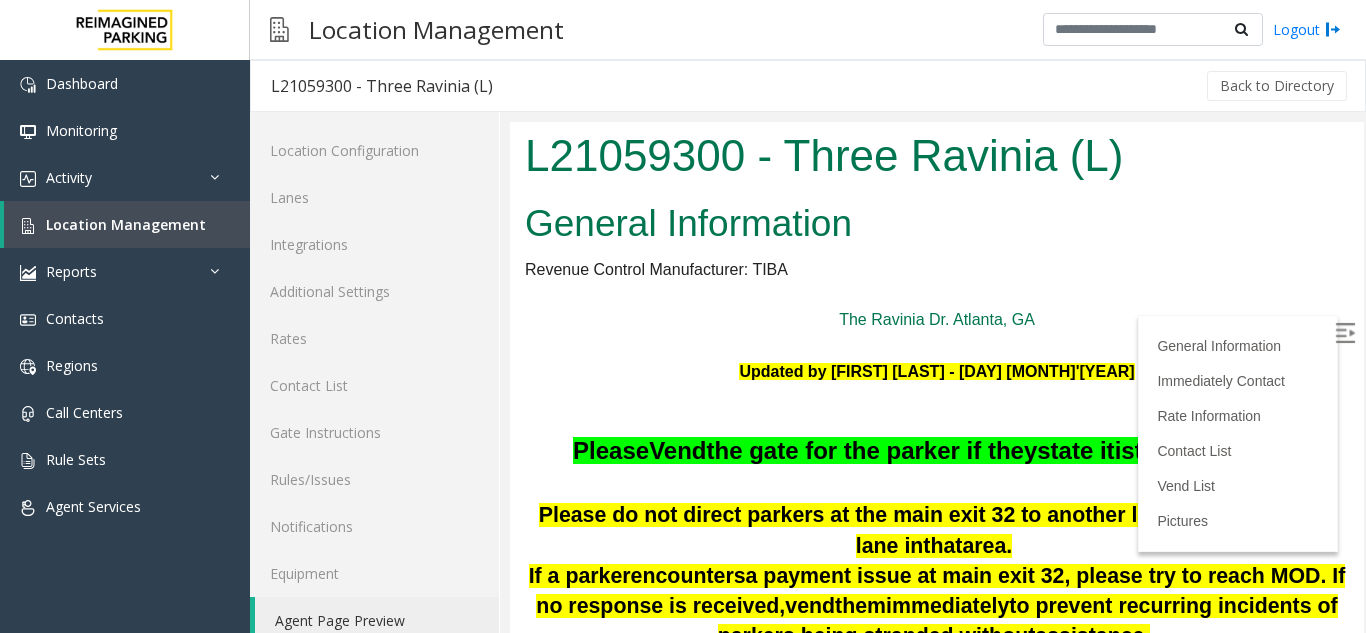 scroll, scrollTop: 0, scrollLeft: 0, axis: both 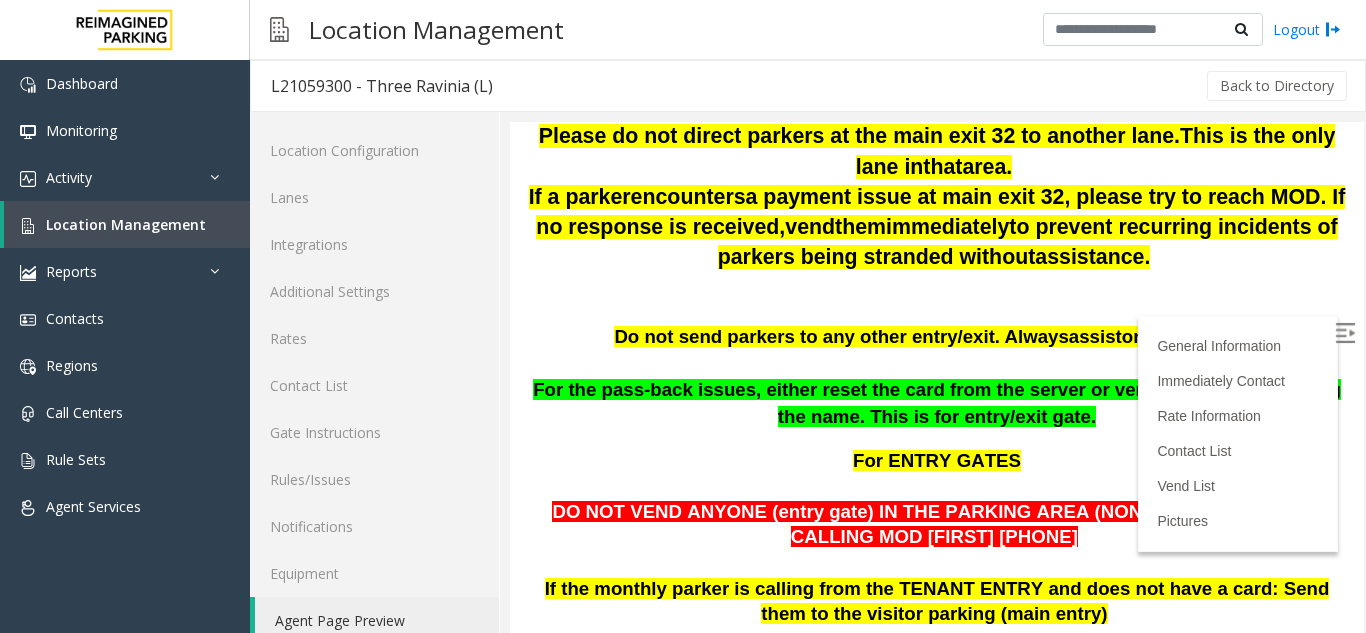 click on "For the pass-back issues, either reset the card from the server or vend the gate after taking the name. This is for entry/exit gate." at bounding box center (937, 403) 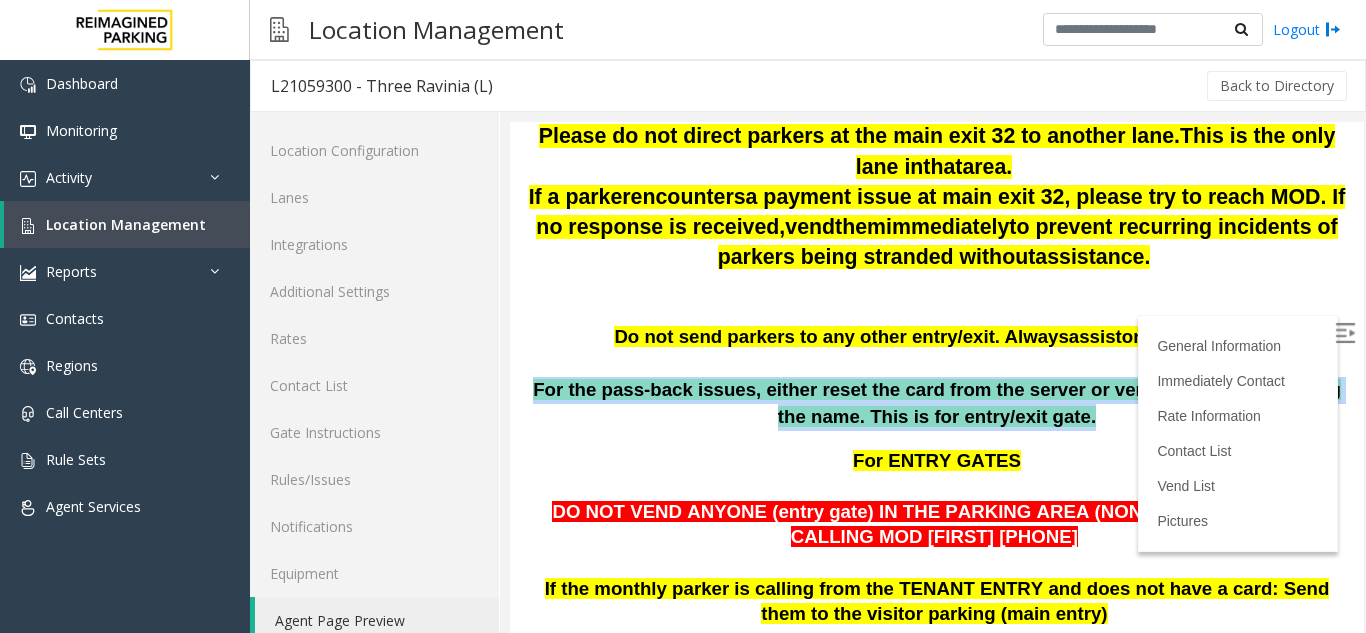 drag, startPoint x: 531, startPoint y: 389, endPoint x: 1013, endPoint y: 436, distance: 484.28607 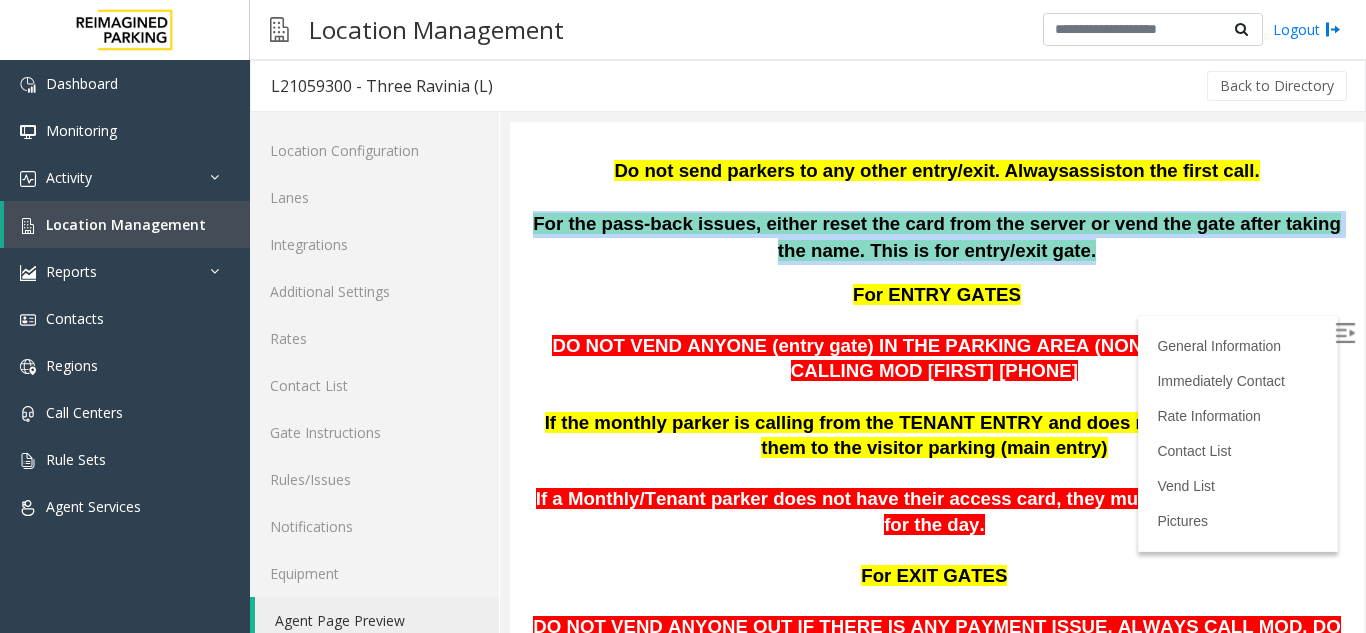 scroll, scrollTop: 579, scrollLeft: 0, axis: vertical 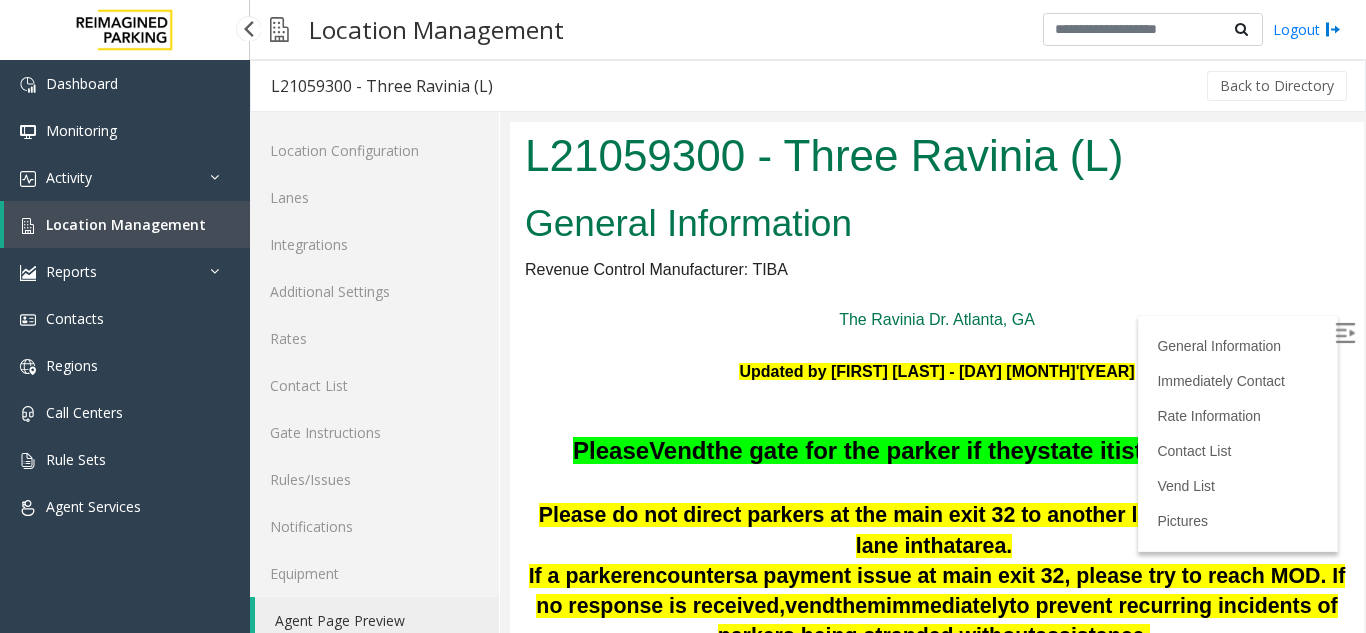 click on "Location Management" at bounding box center [127, 224] 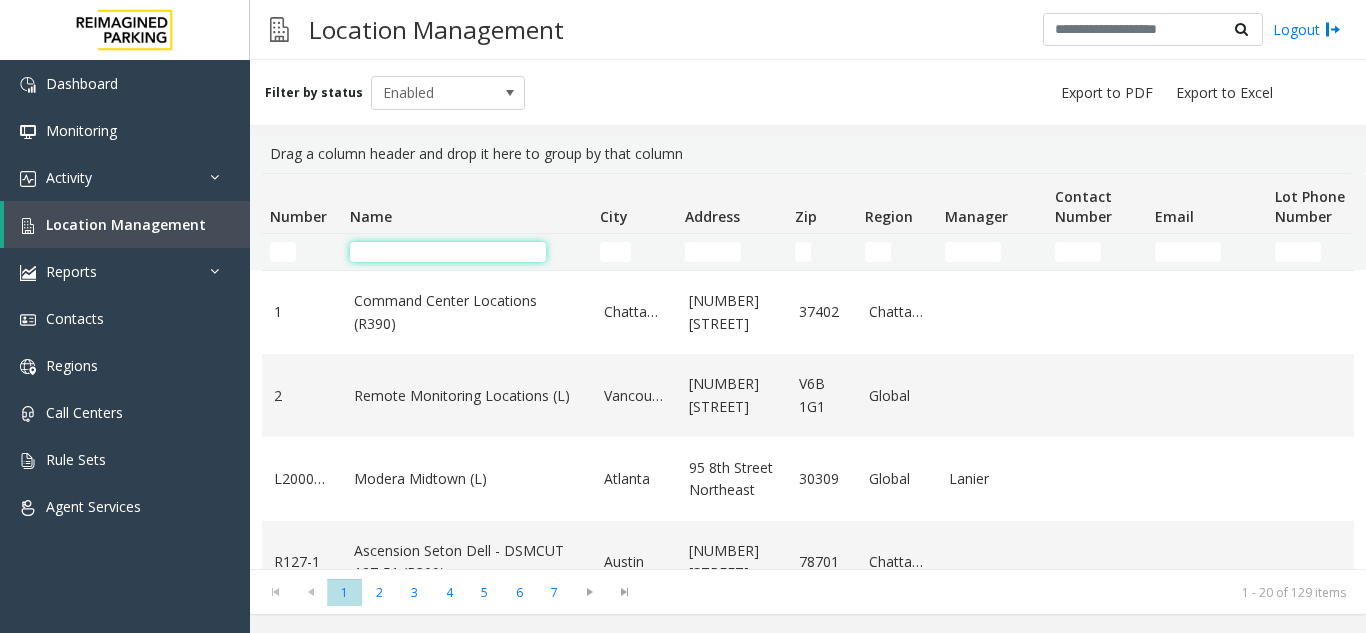 click 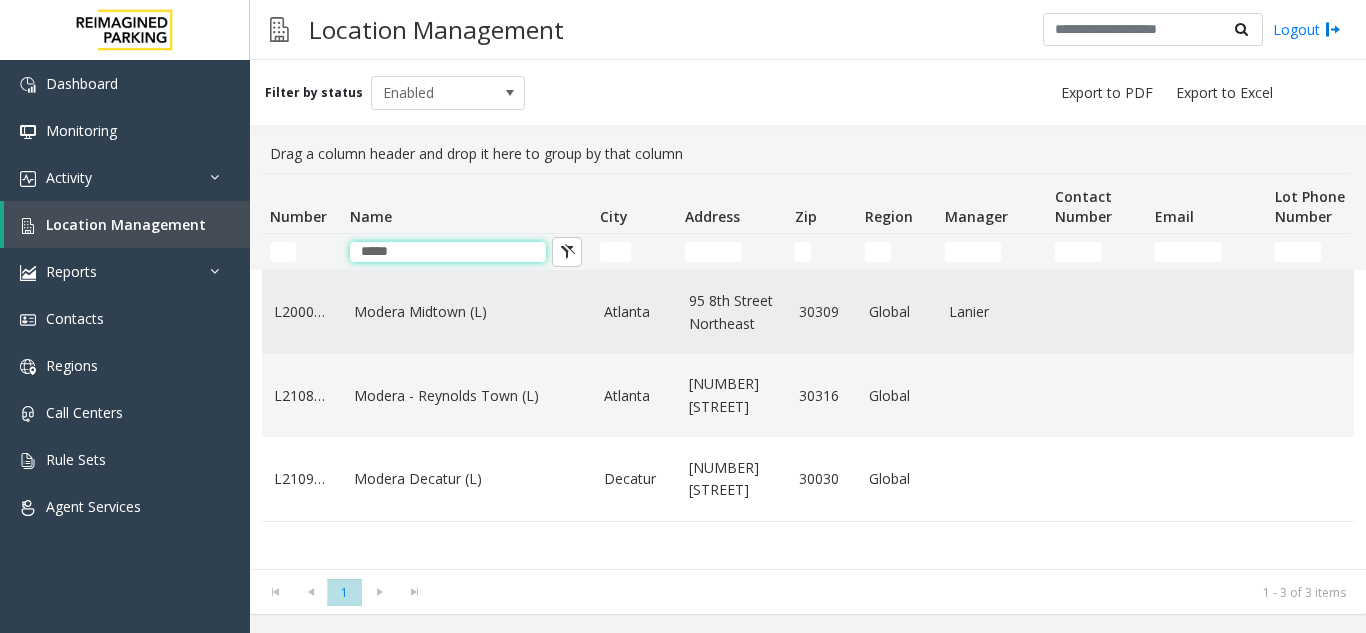 type on "*****" 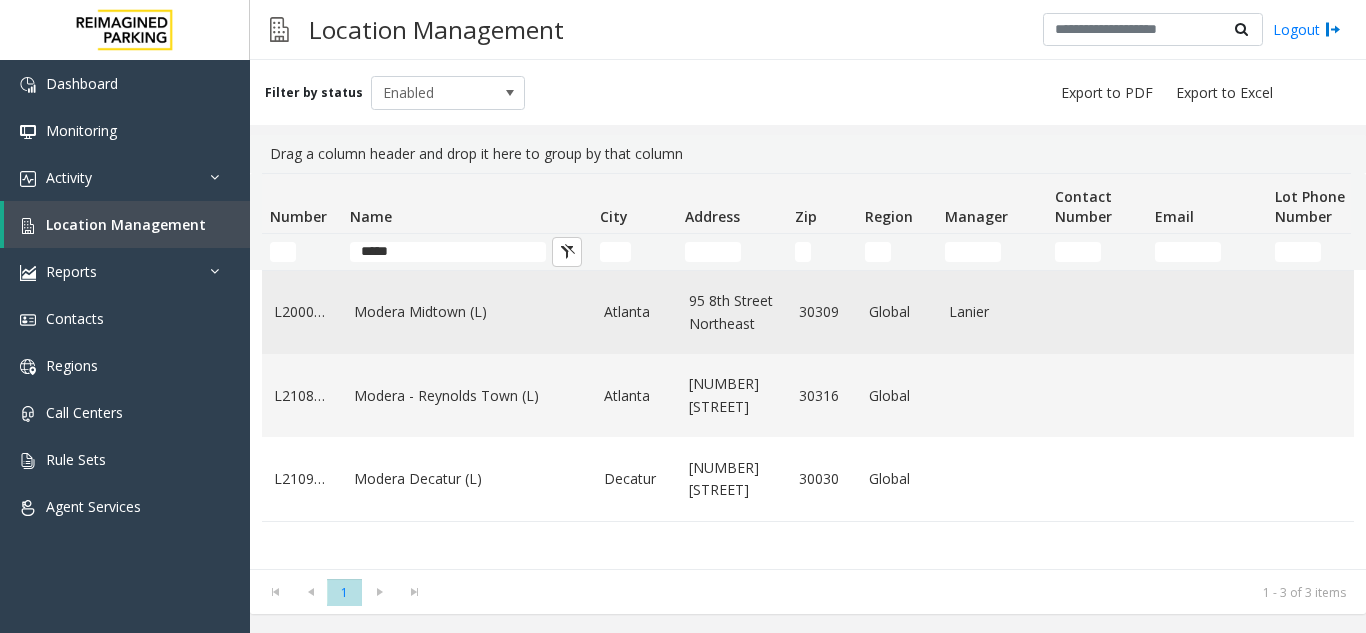 click on "Modera Midtown	(L)" 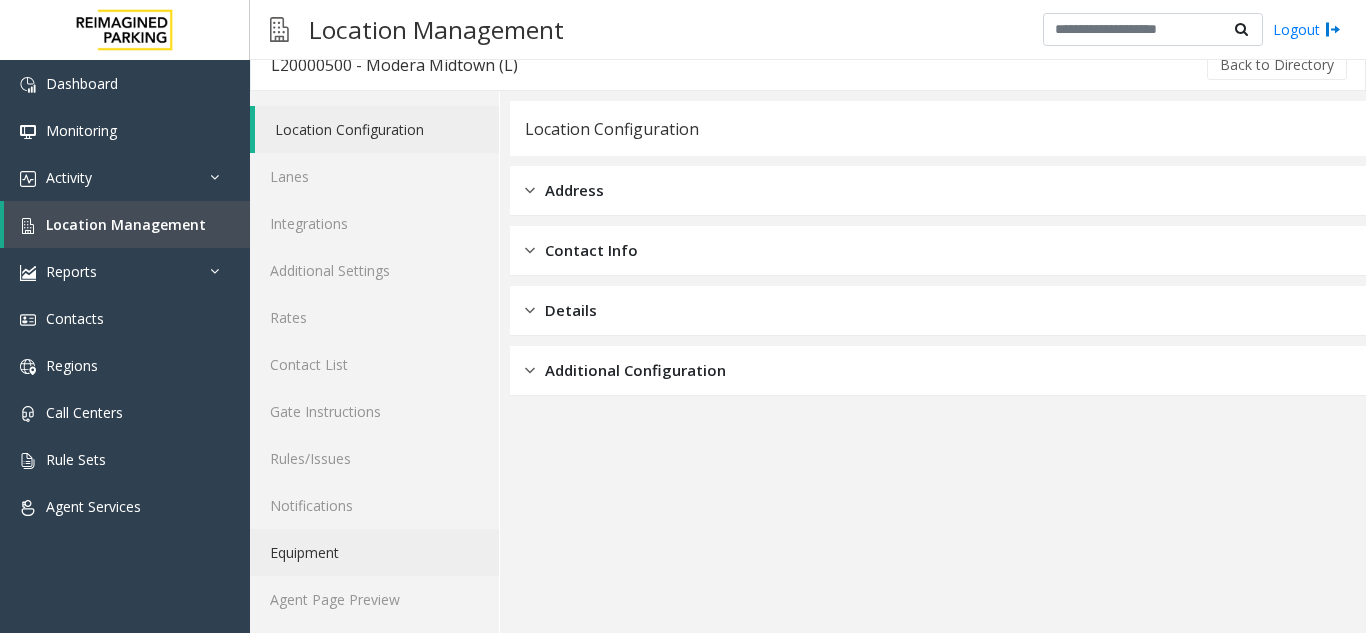 scroll, scrollTop: 26, scrollLeft: 0, axis: vertical 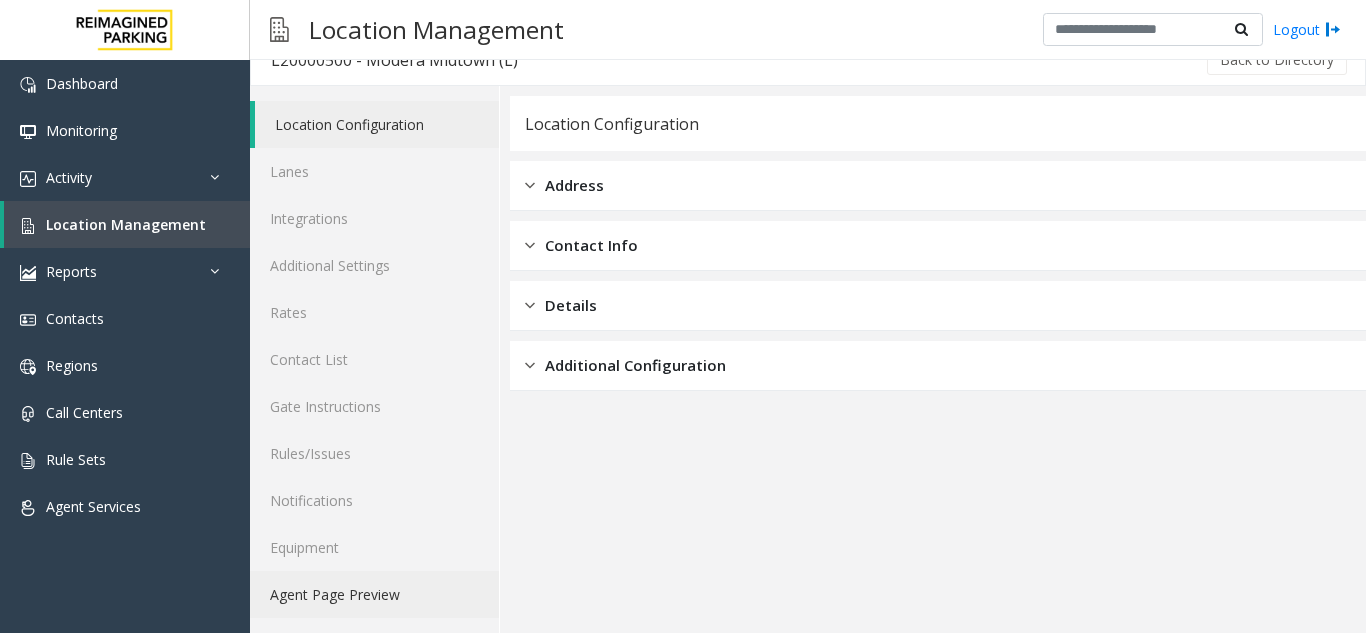 click on "Agent Page Preview" 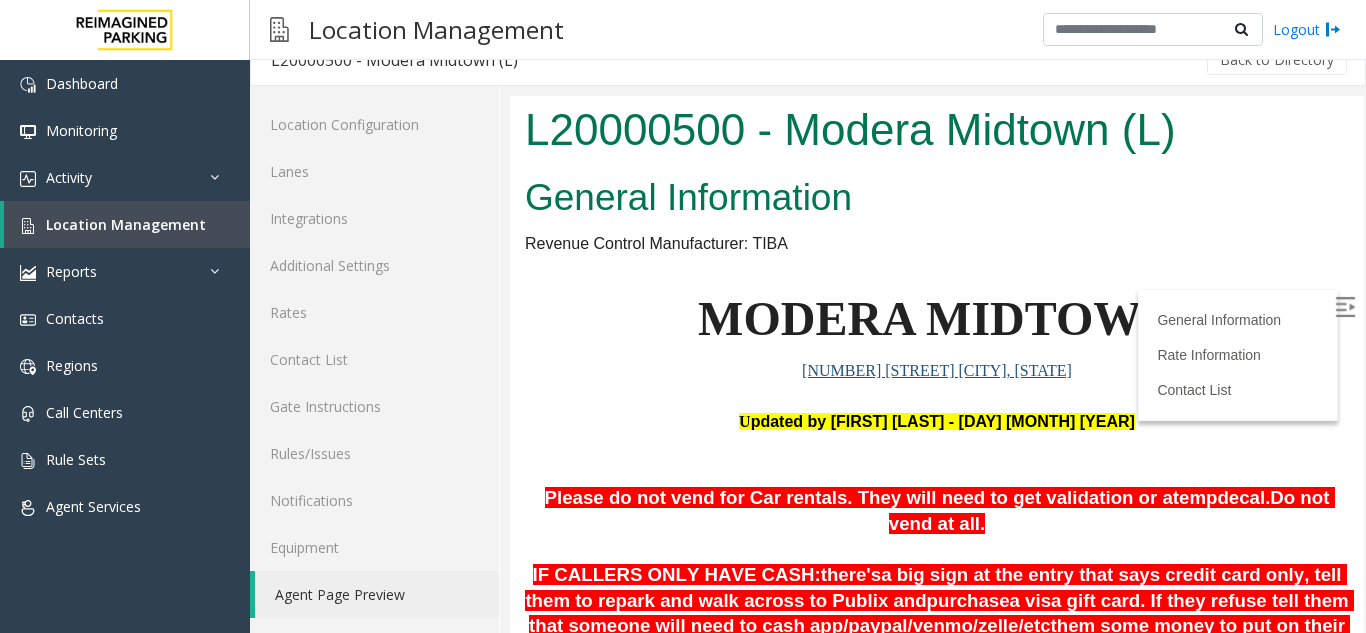scroll, scrollTop: 315, scrollLeft: 0, axis: vertical 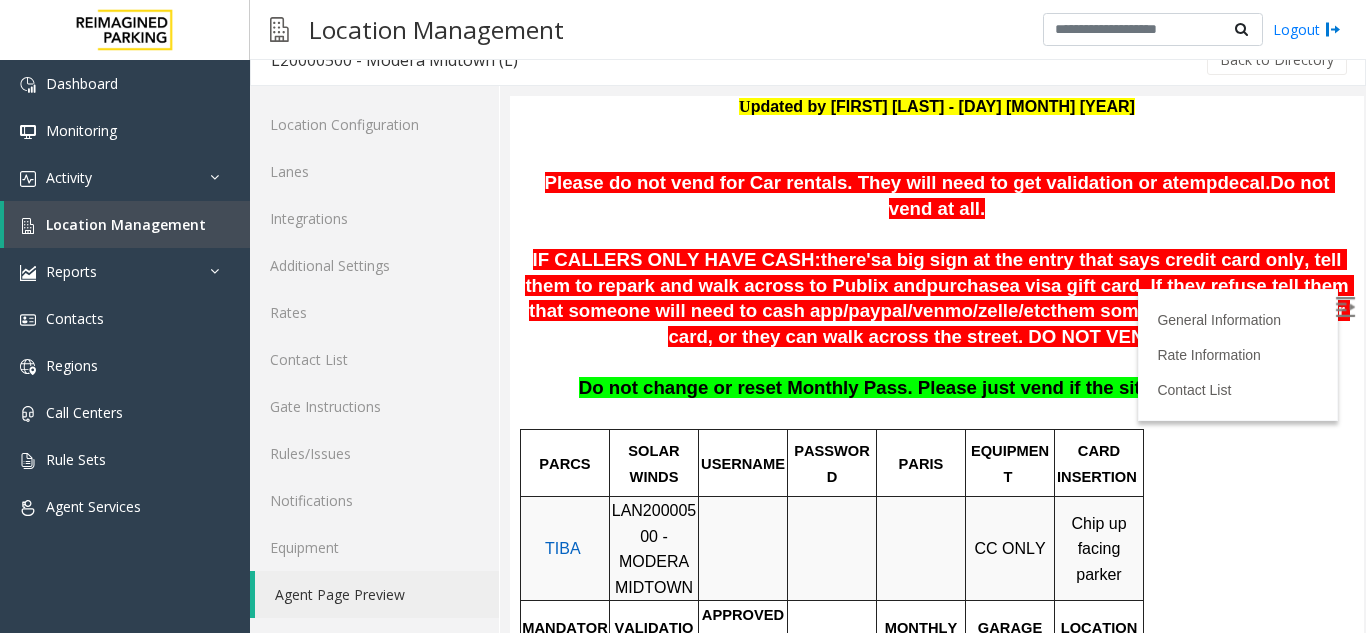 click at bounding box center (1345, 307) 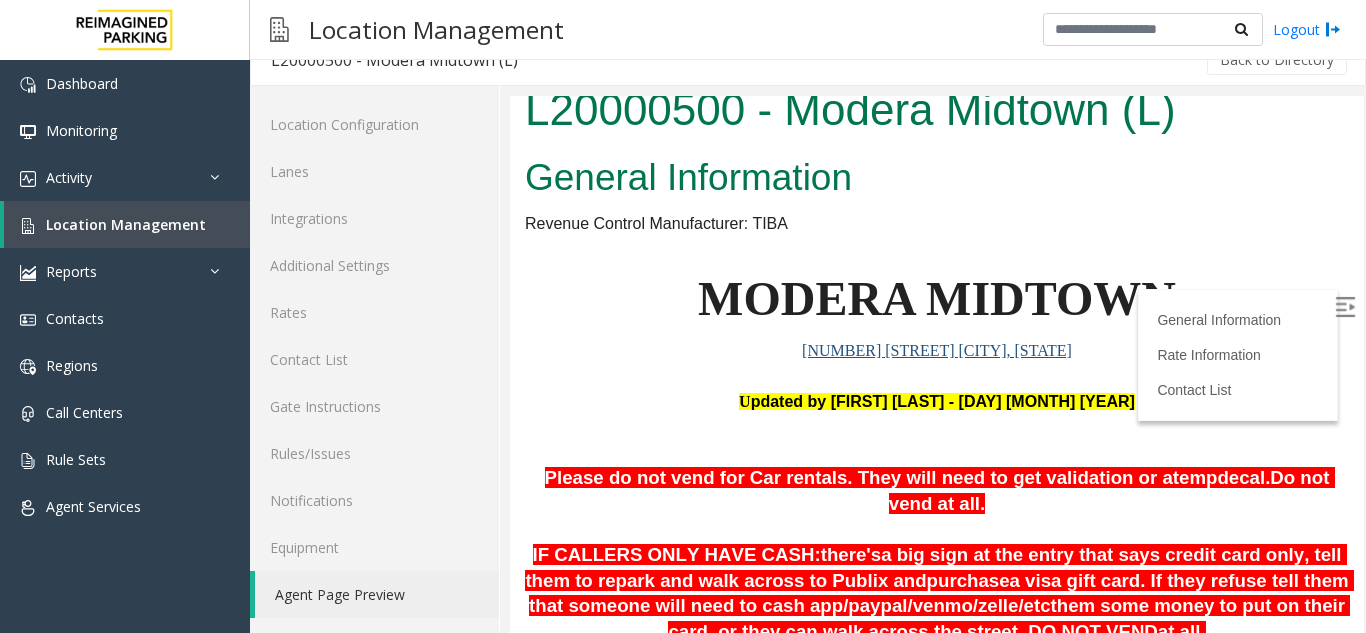 scroll, scrollTop: 15, scrollLeft: 0, axis: vertical 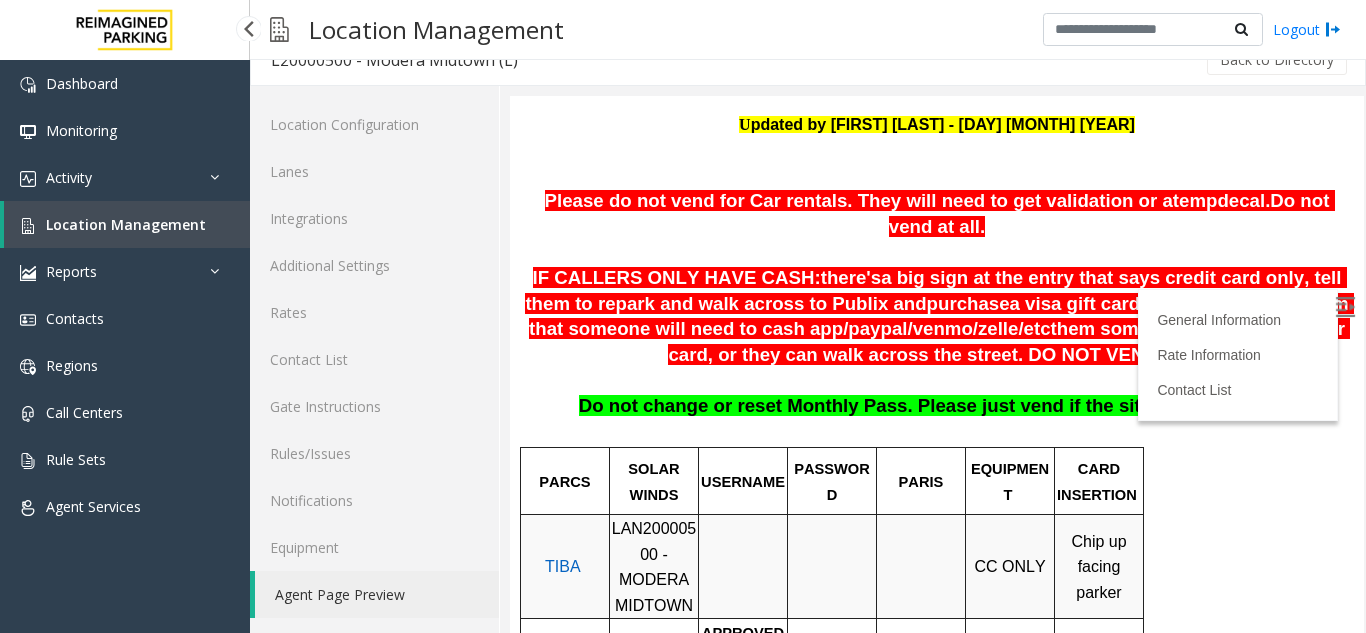 click on "Location Management" at bounding box center [126, 224] 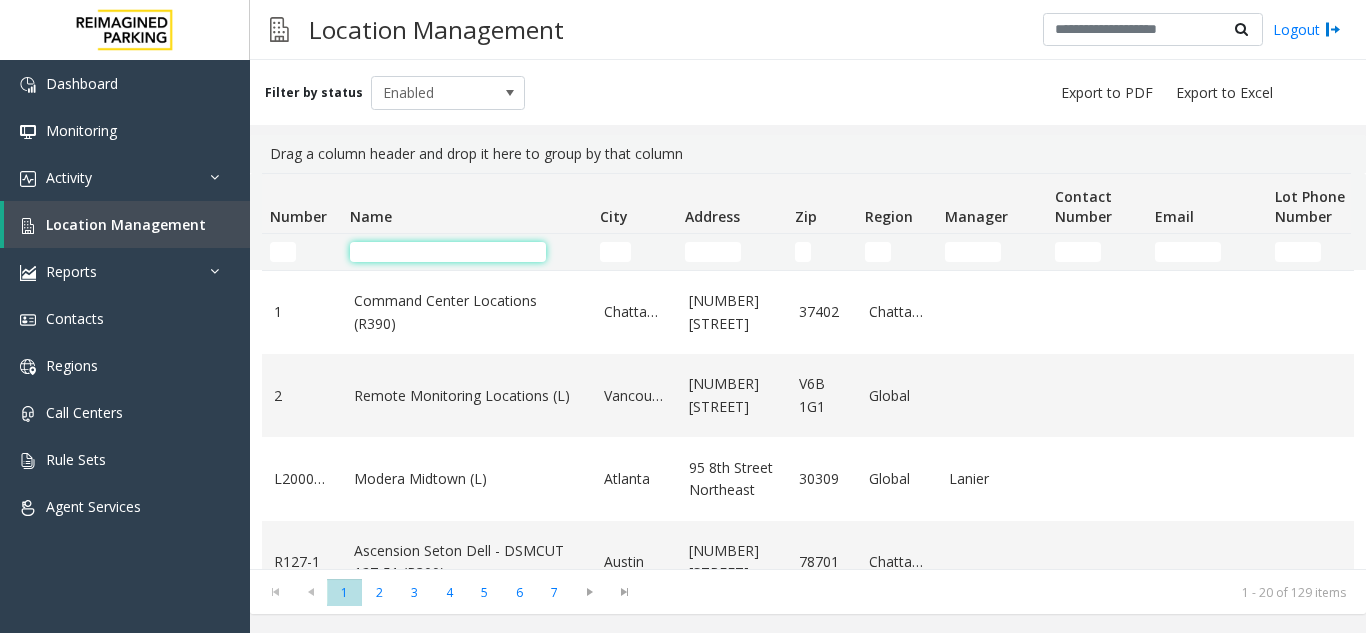 click 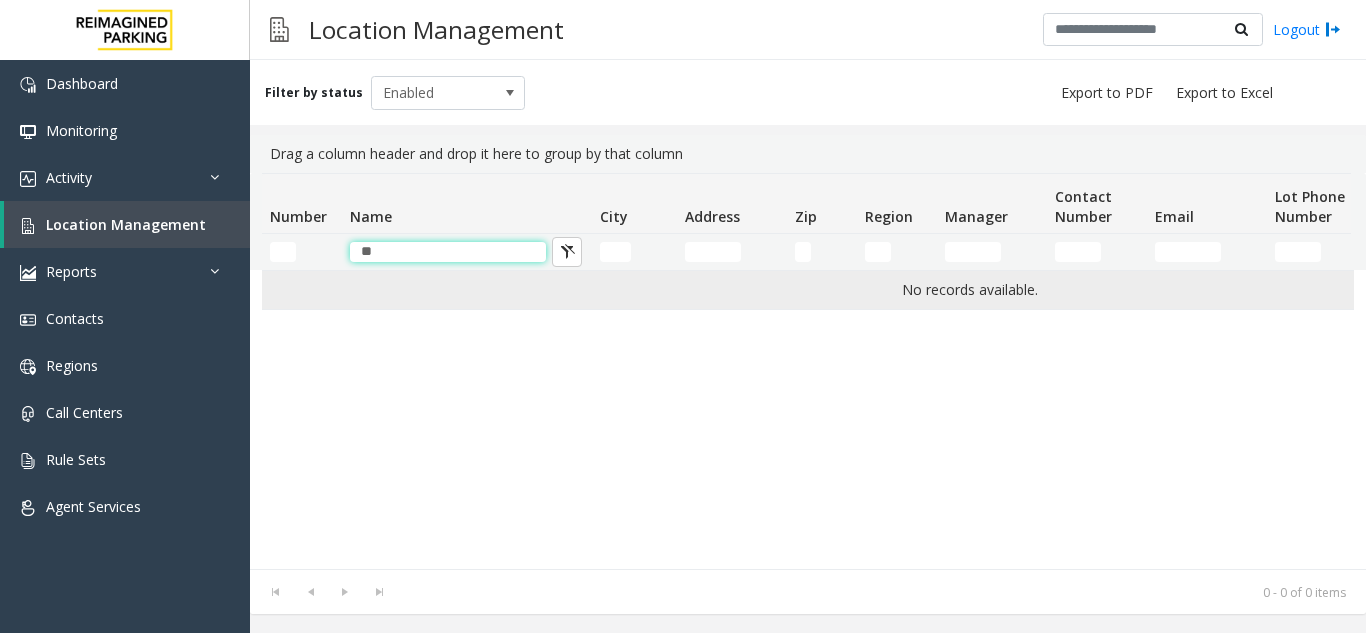 type on "*" 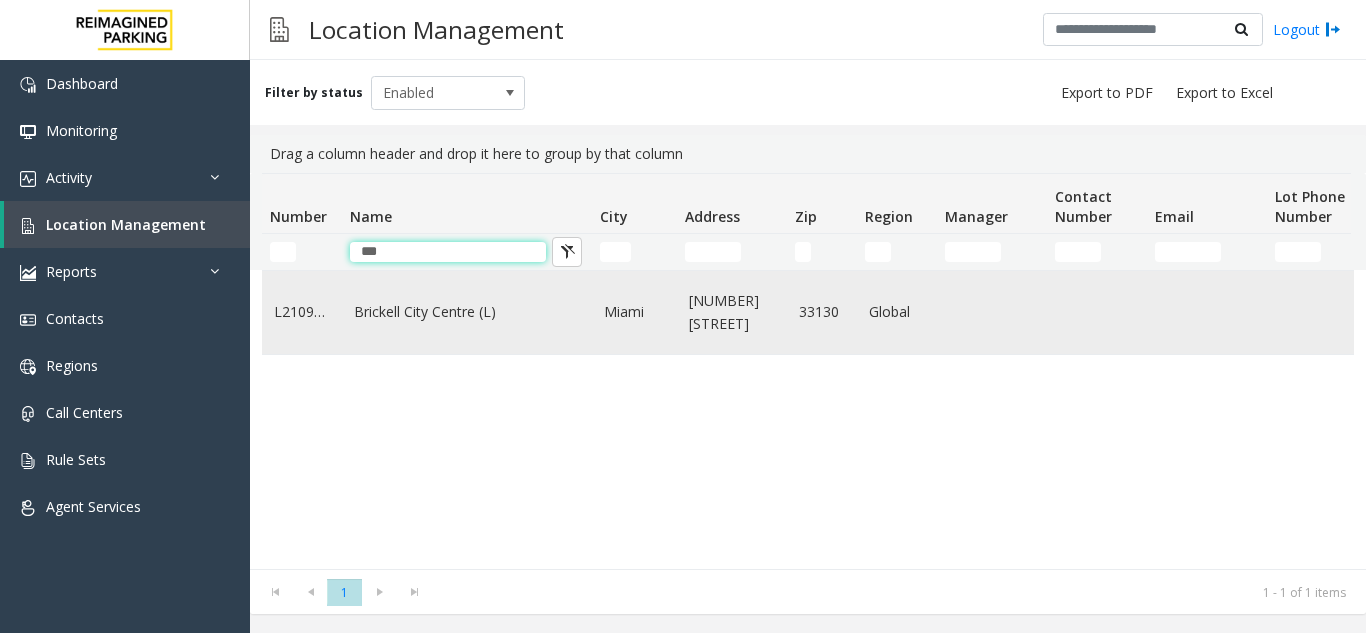 type on "***" 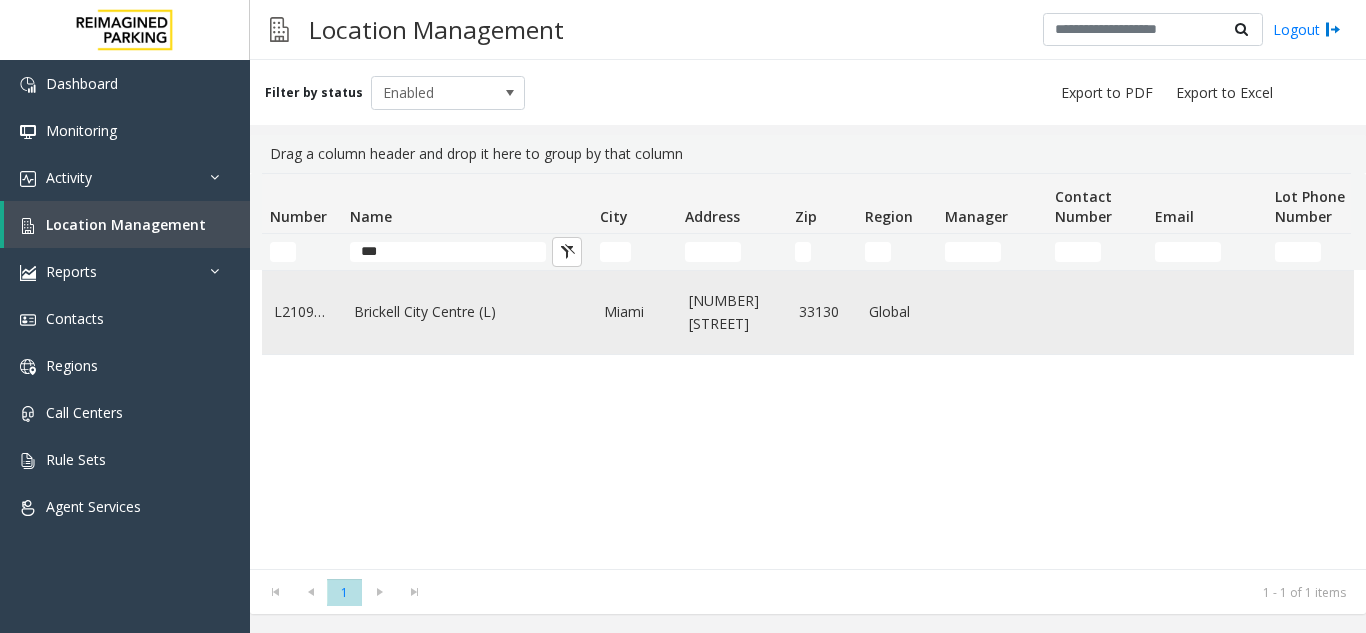 click on "Brickell City Centre (L)" 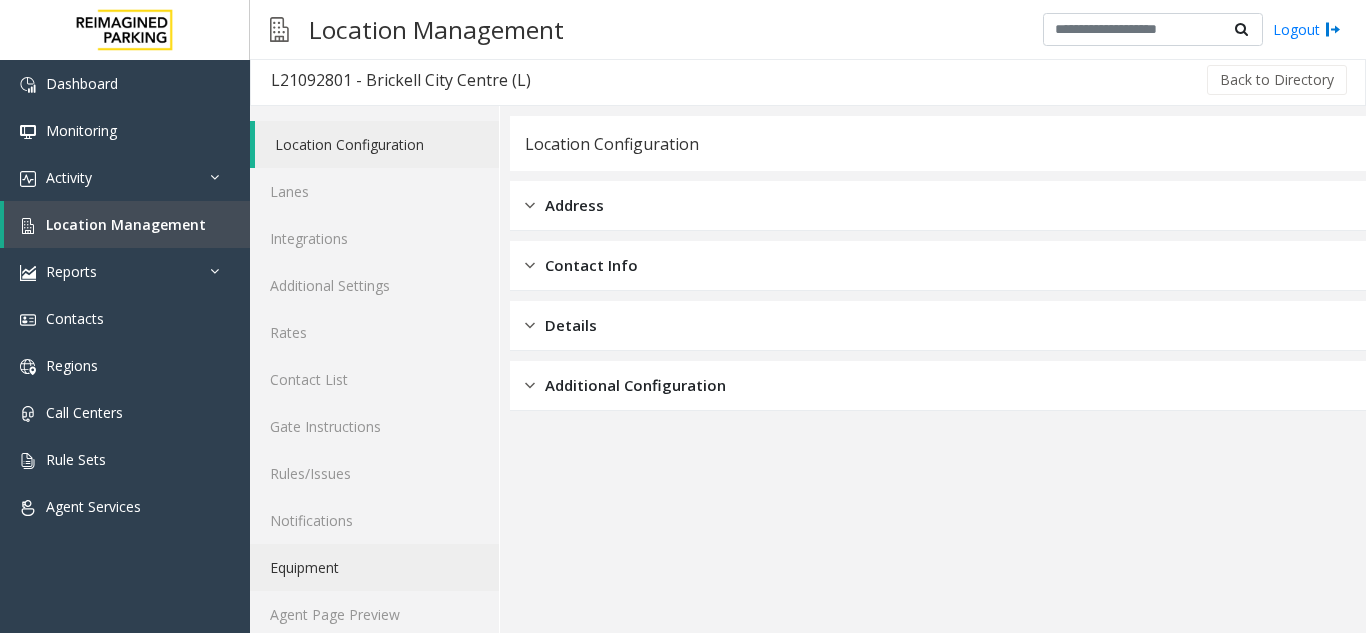scroll, scrollTop: 0, scrollLeft: 0, axis: both 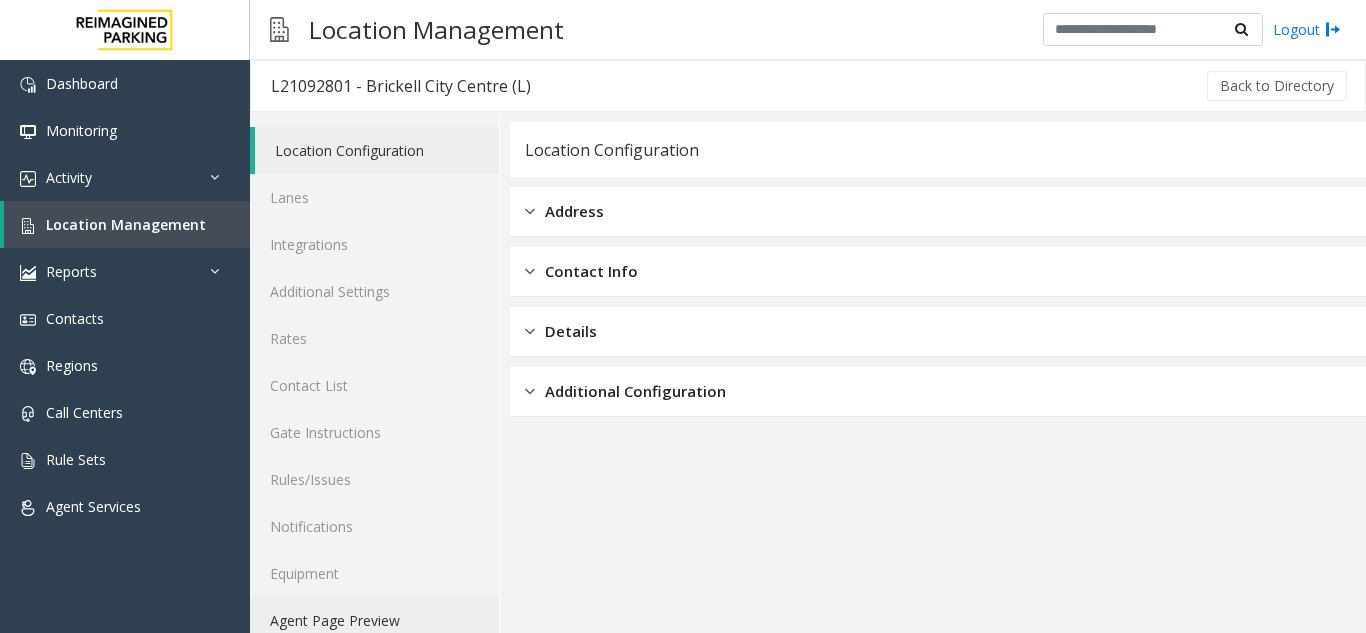 click on "Agent Page Preview" 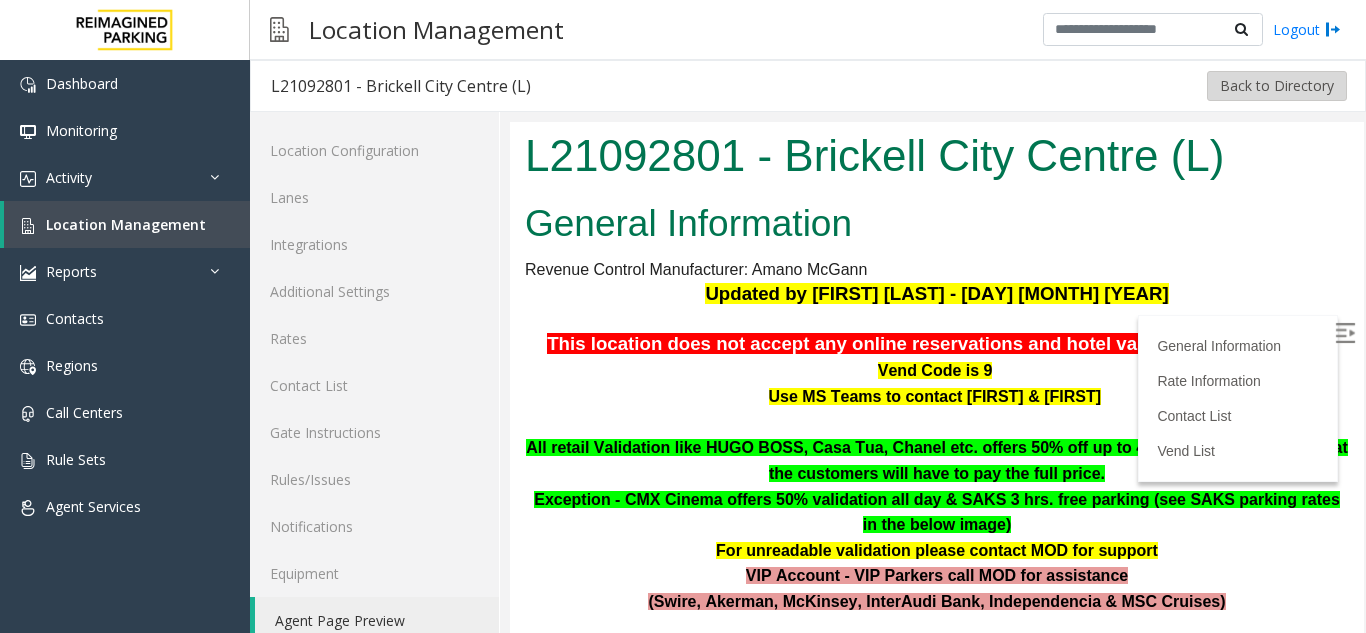 scroll, scrollTop: 396, scrollLeft: 0, axis: vertical 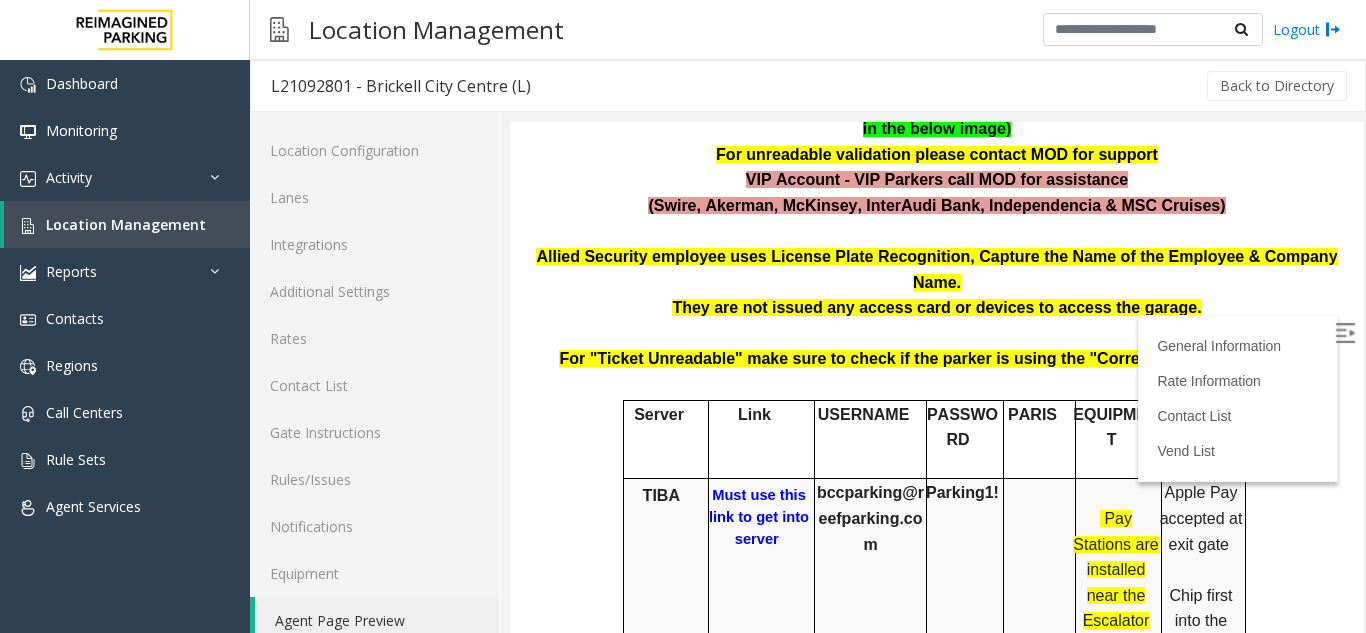 click at bounding box center [1345, 333] 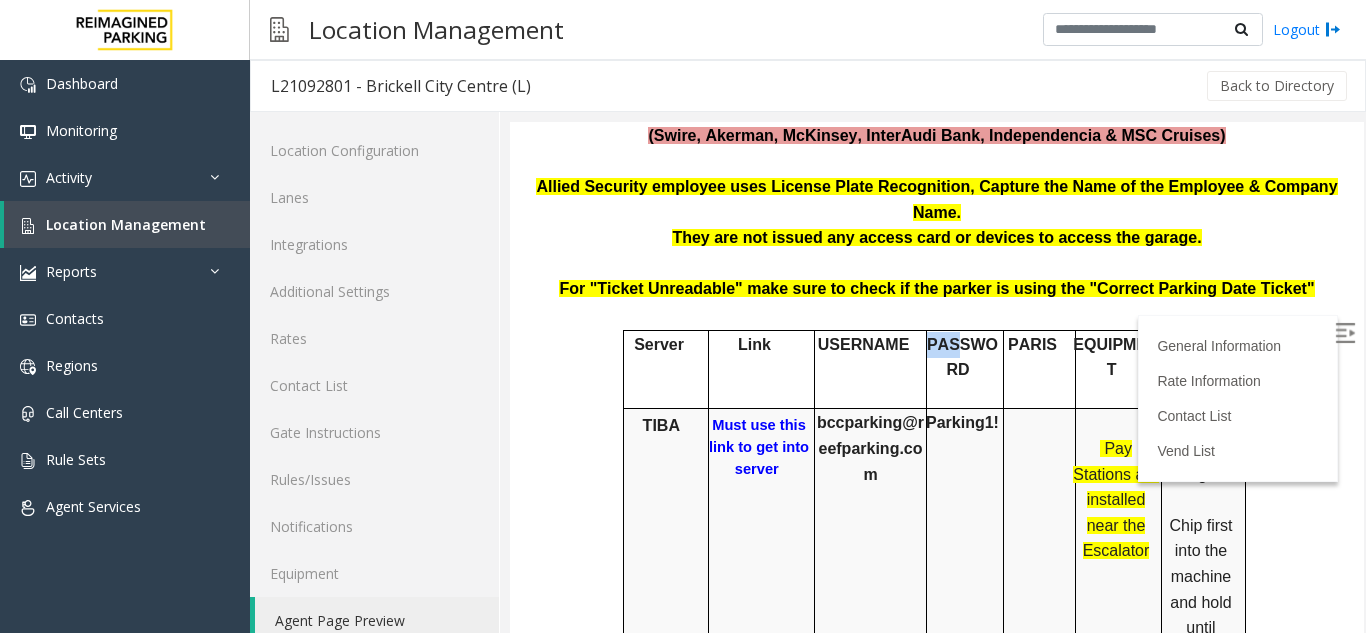 scroll, scrollTop: 496, scrollLeft: 0, axis: vertical 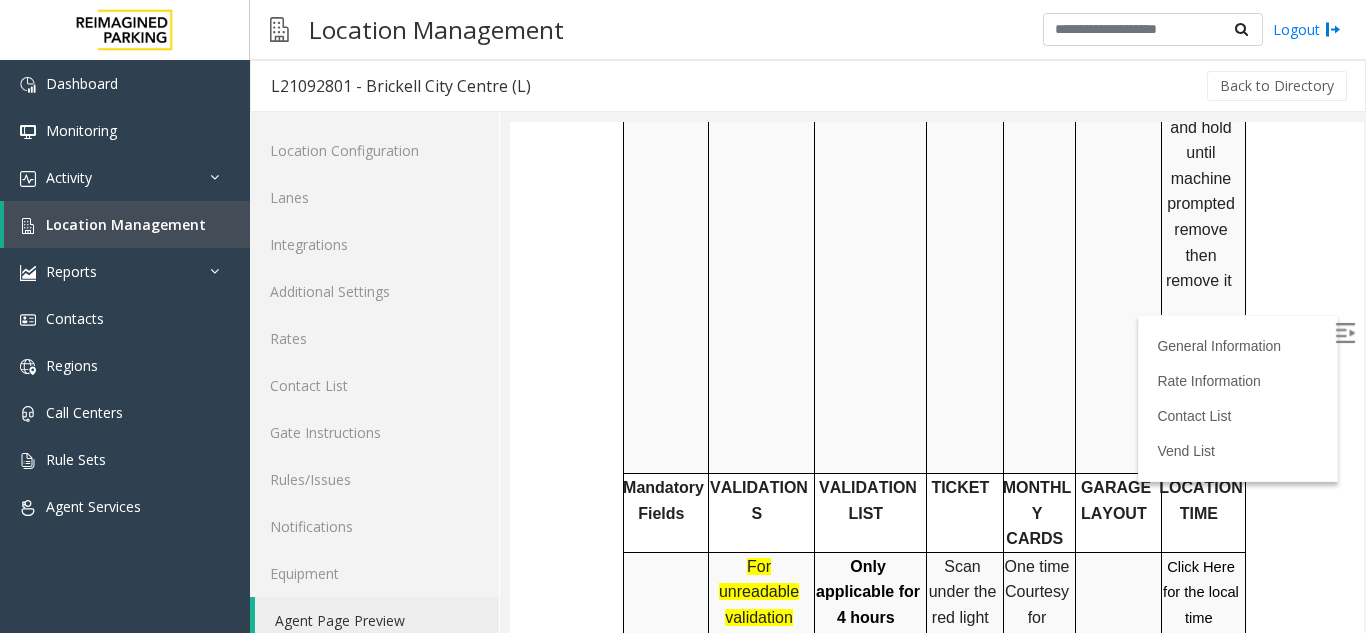 click on "Click Here for the local time" at bounding box center [1201, 592] 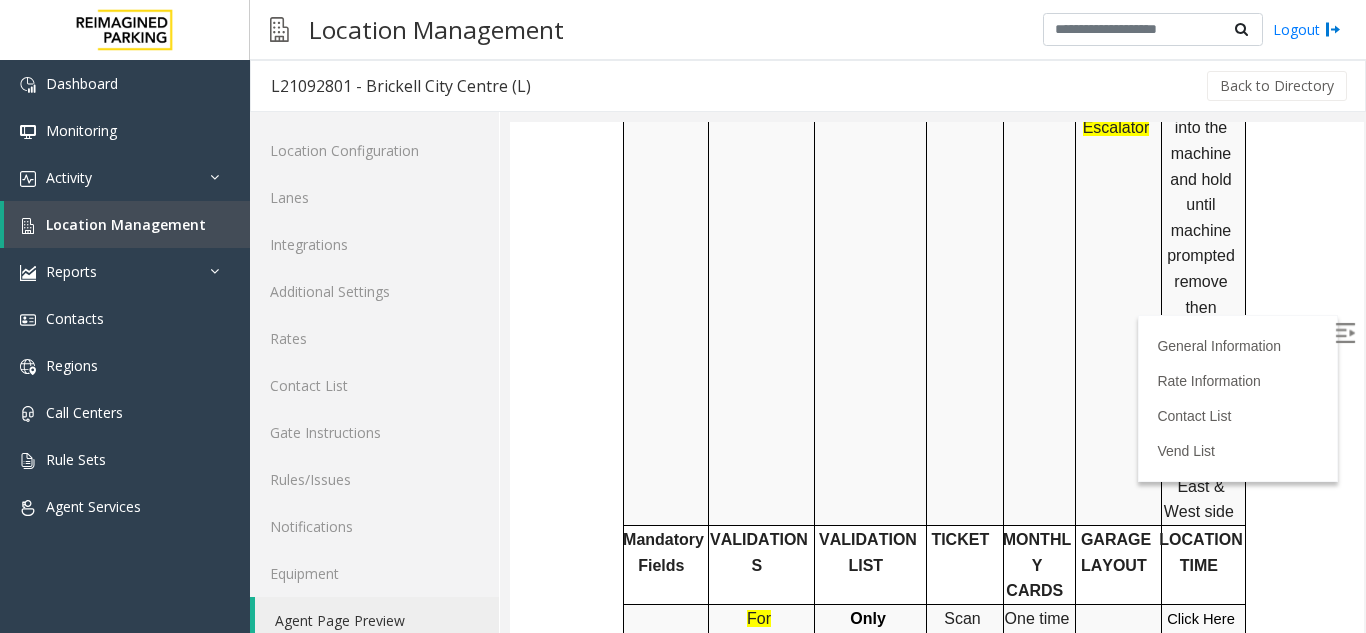 scroll, scrollTop: 841, scrollLeft: 0, axis: vertical 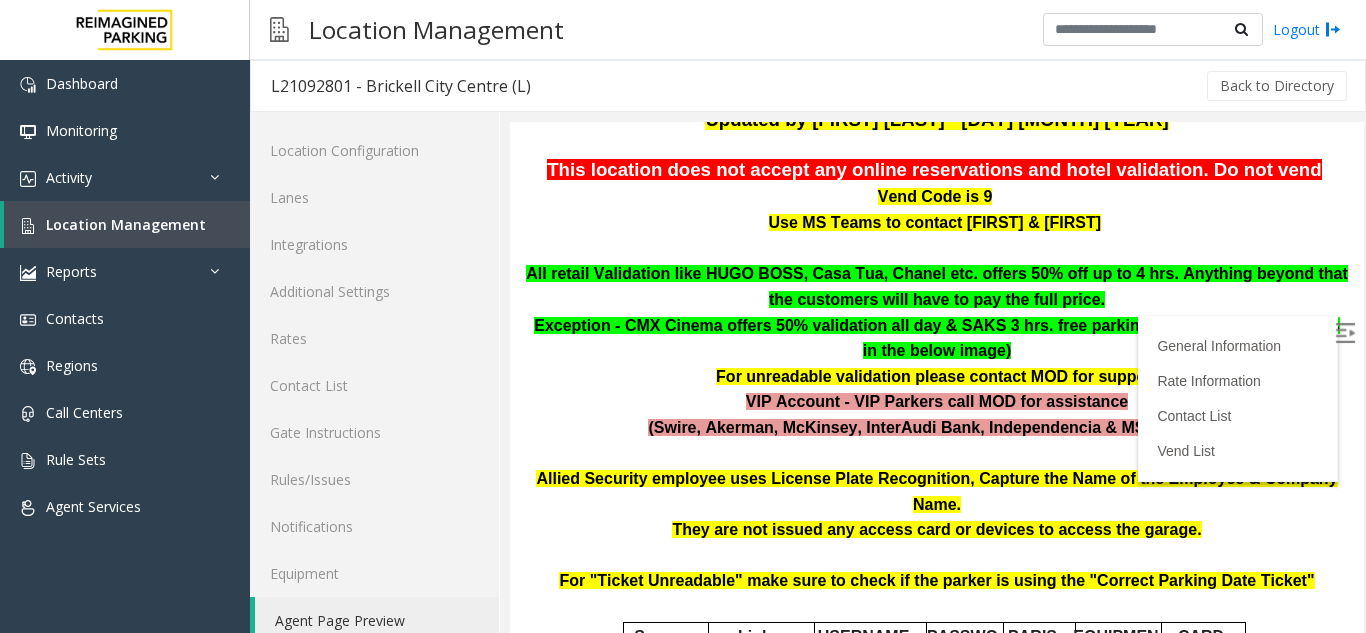 click at bounding box center (1345, 333) 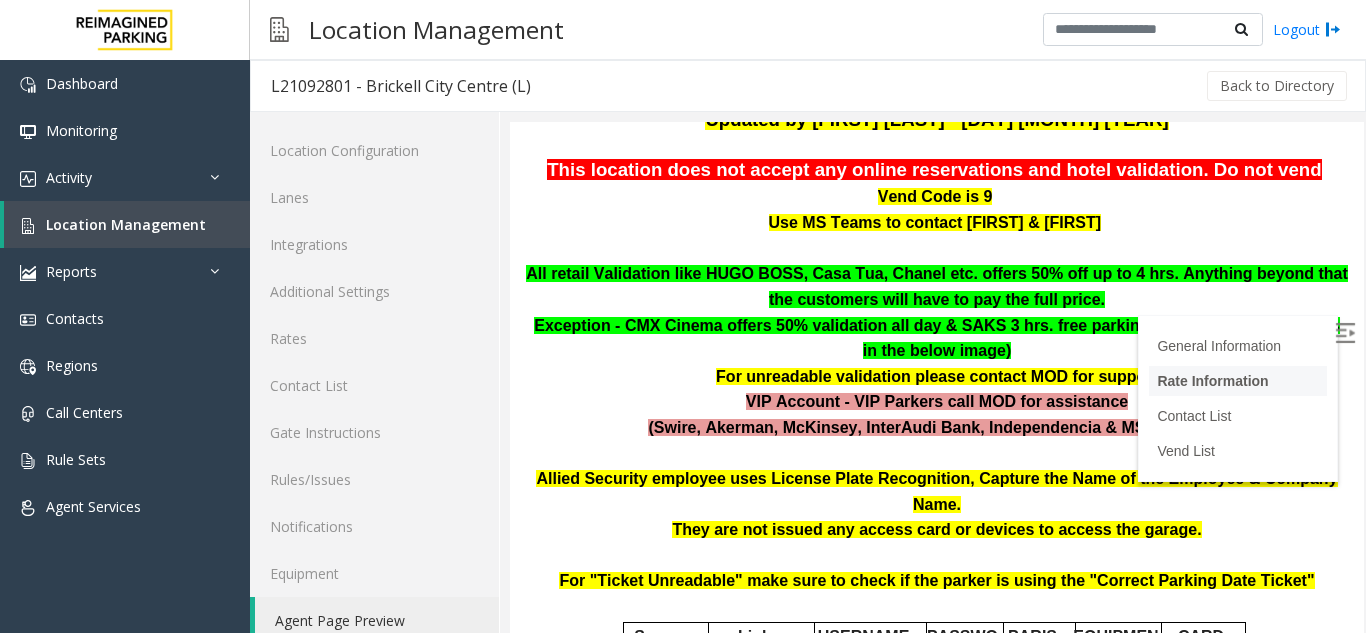 click on "Rate Information" at bounding box center (1212, 381) 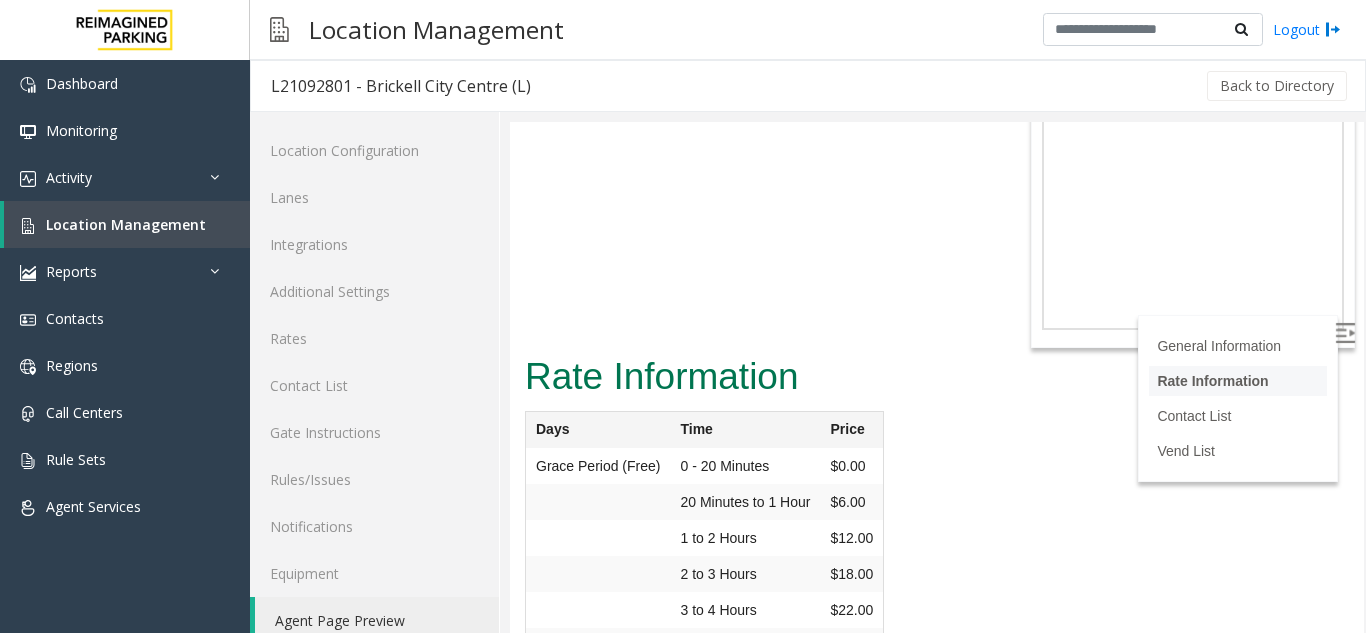 scroll, scrollTop: 26, scrollLeft: 0, axis: vertical 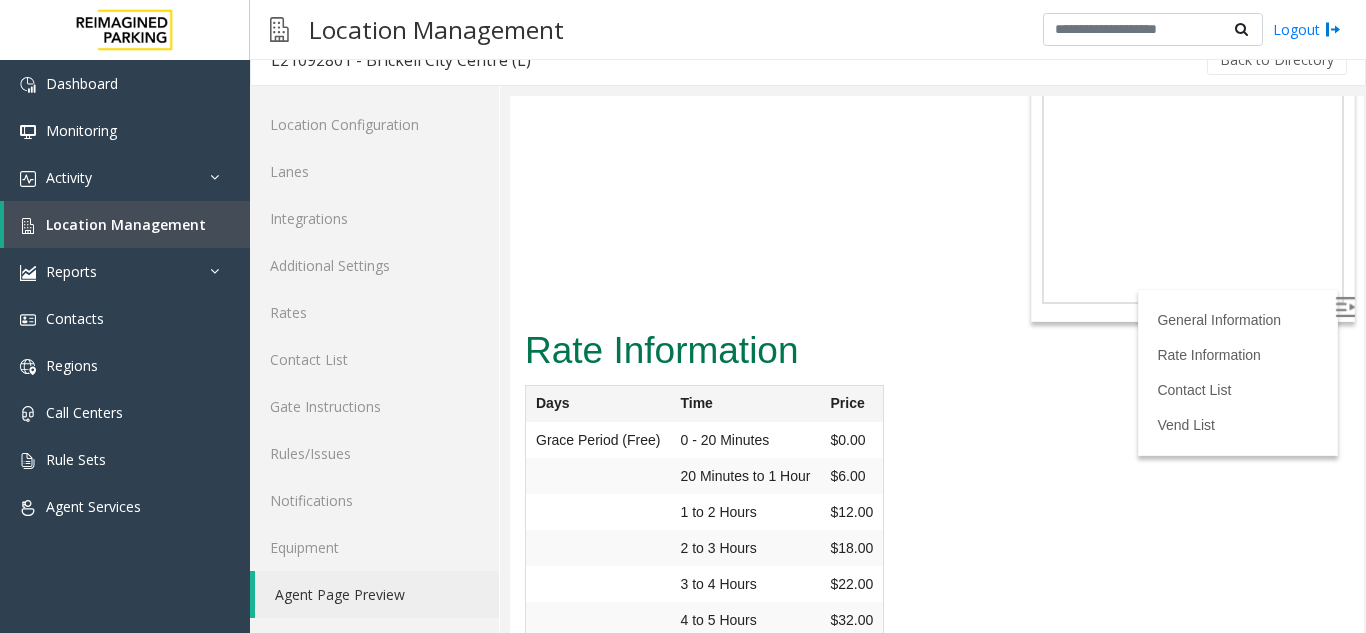 click at bounding box center (1345, 307) 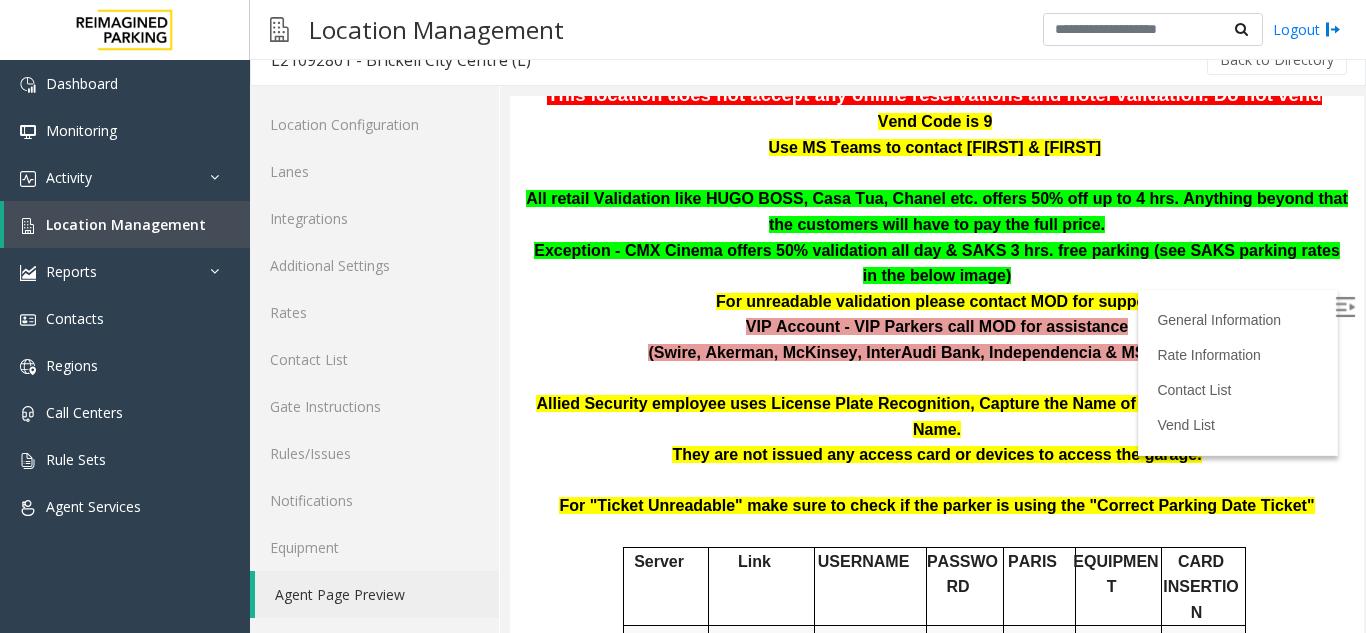 scroll, scrollTop: 165, scrollLeft: 0, axis: vertical 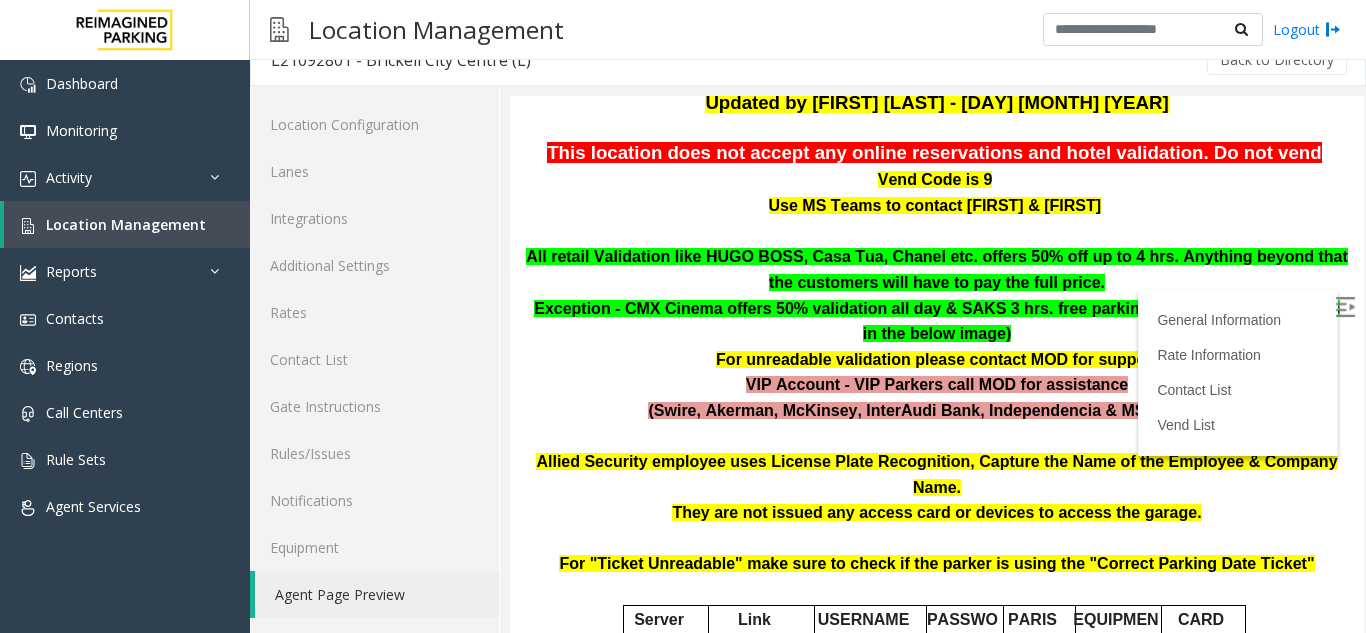click at bounding box center (1345, 307) 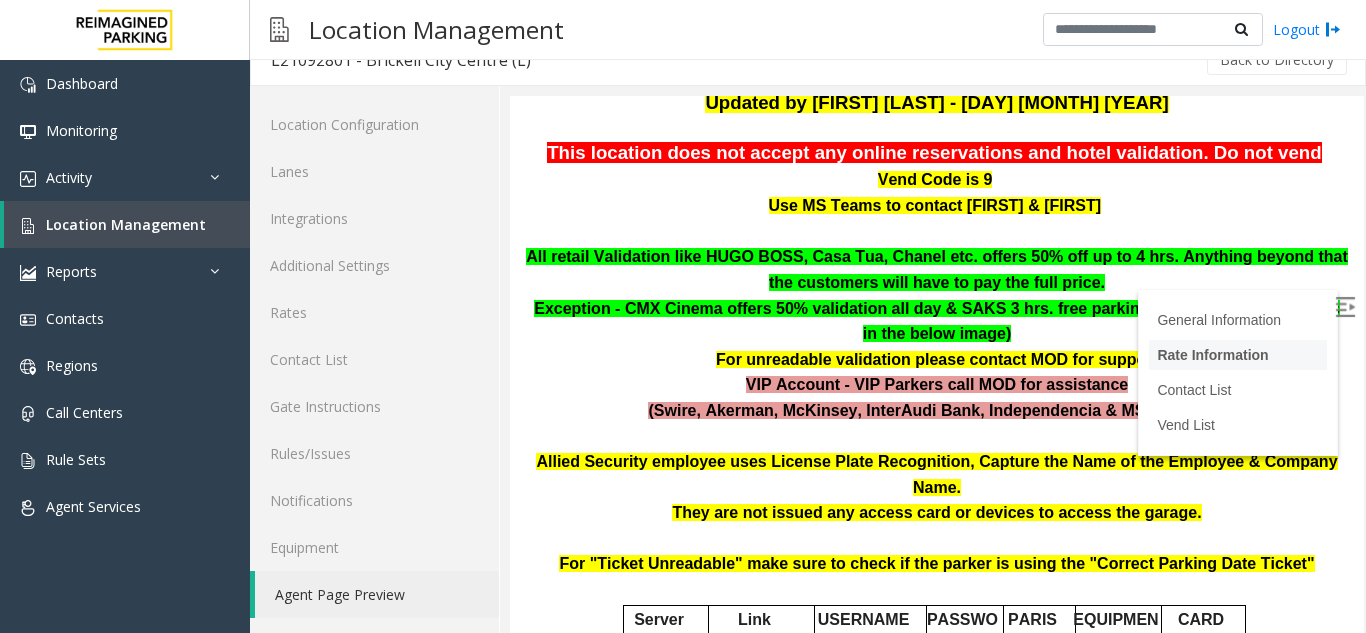click on "Rate Information" at bounding box center [1212, 355] 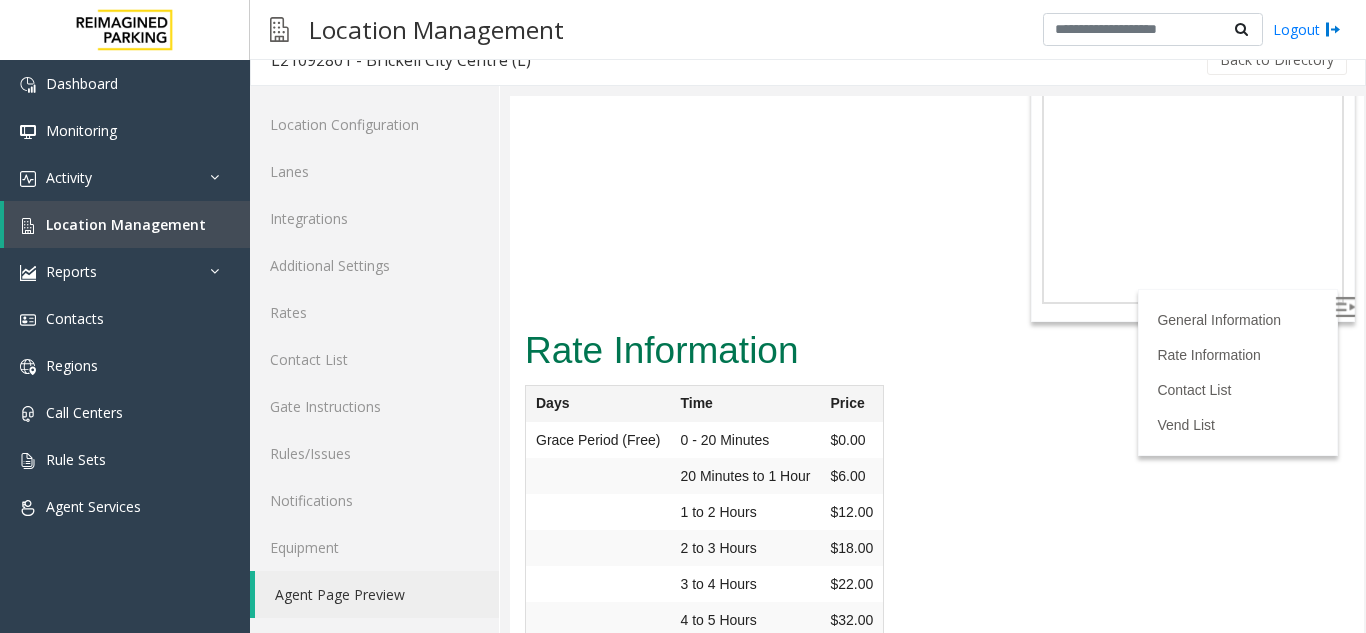 click on "Rate Information
Days
Time
Price
Grace Period (Free)
0 - 20 Minutes
$0.00
20 Minutes to 1 Hour
$6.00
1 to 2 Hours
$12.00
2 to 3 Hours
$18.00
3 to 4 Hours $22.00" at bounding box center [937, 544] 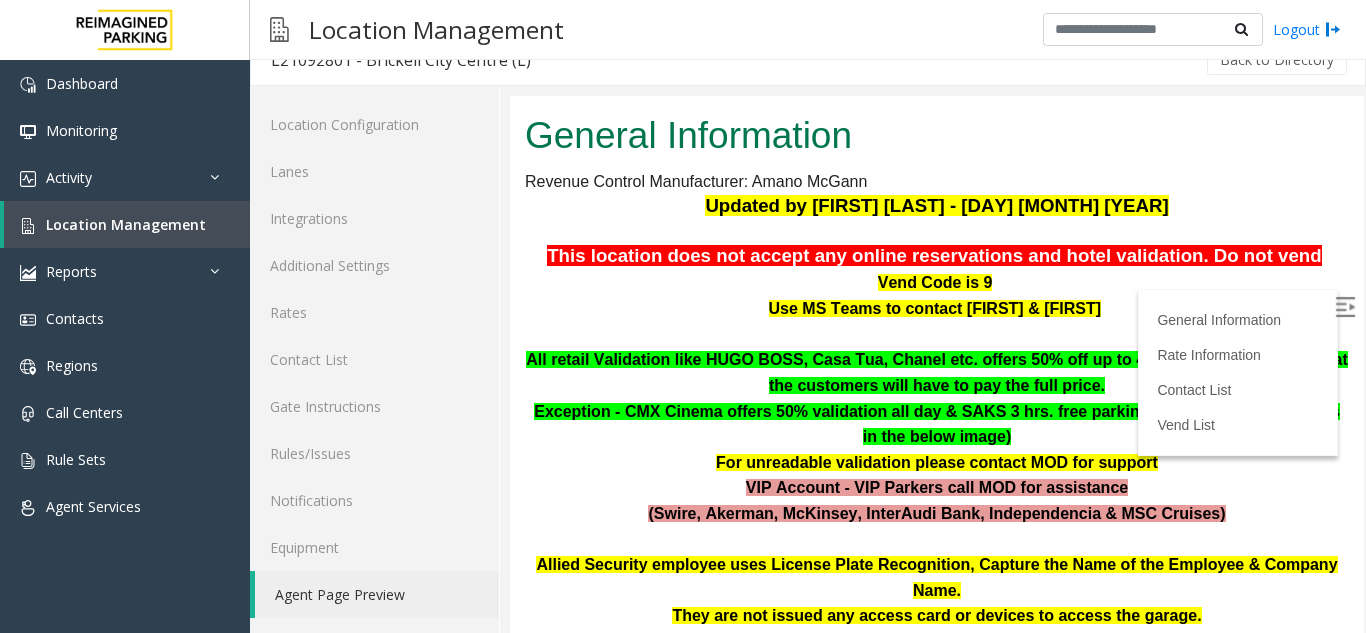 scroll, scrollTop: 5, scrollLeft: 0, axis: vertical 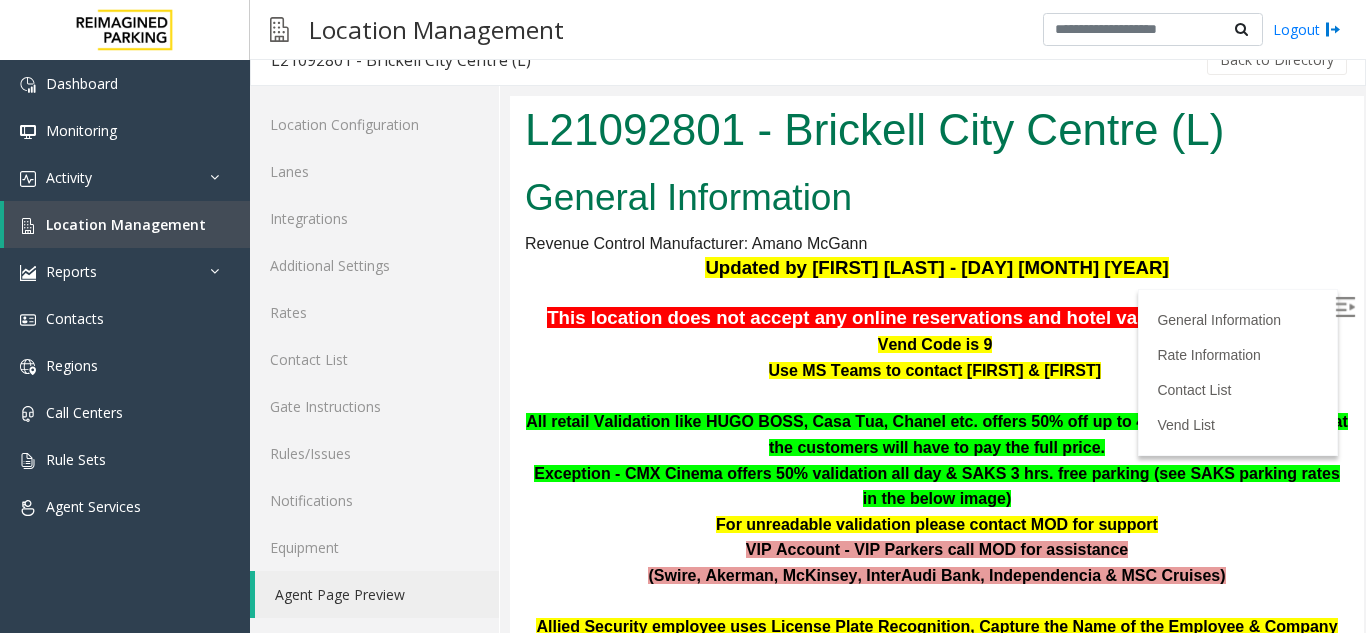 click at bounding box center (1345, 307) 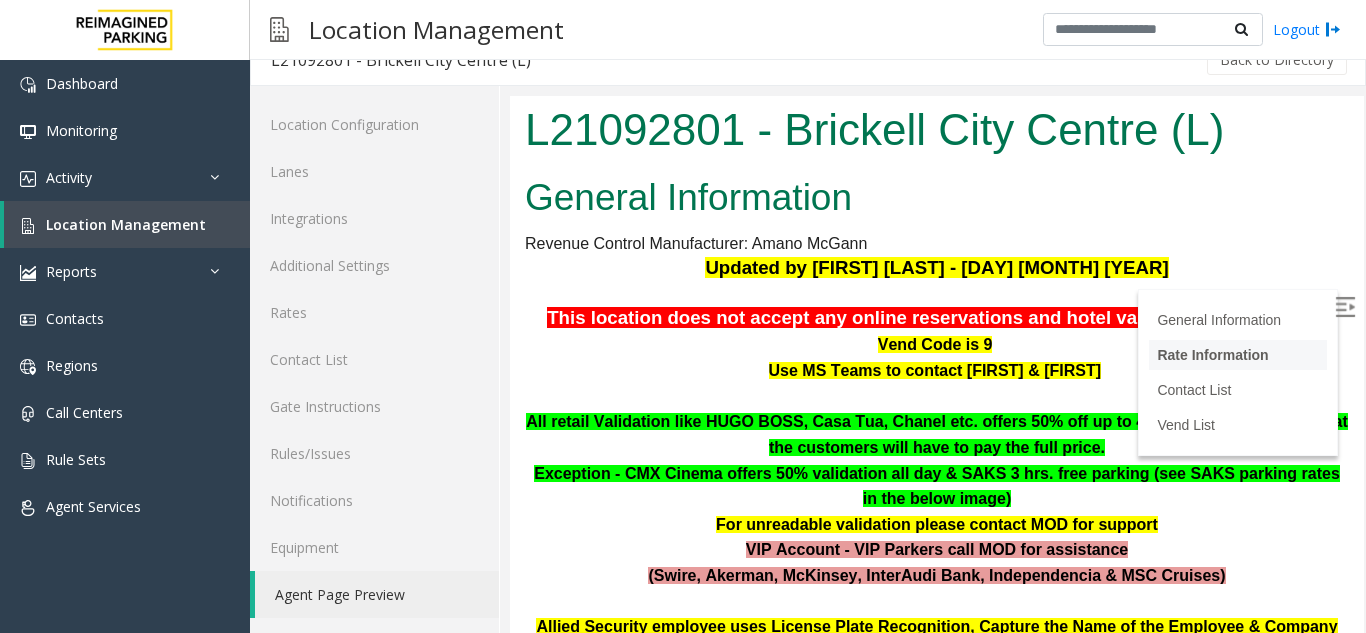 click on "Rate Information" at bounding box center (1212, 355) 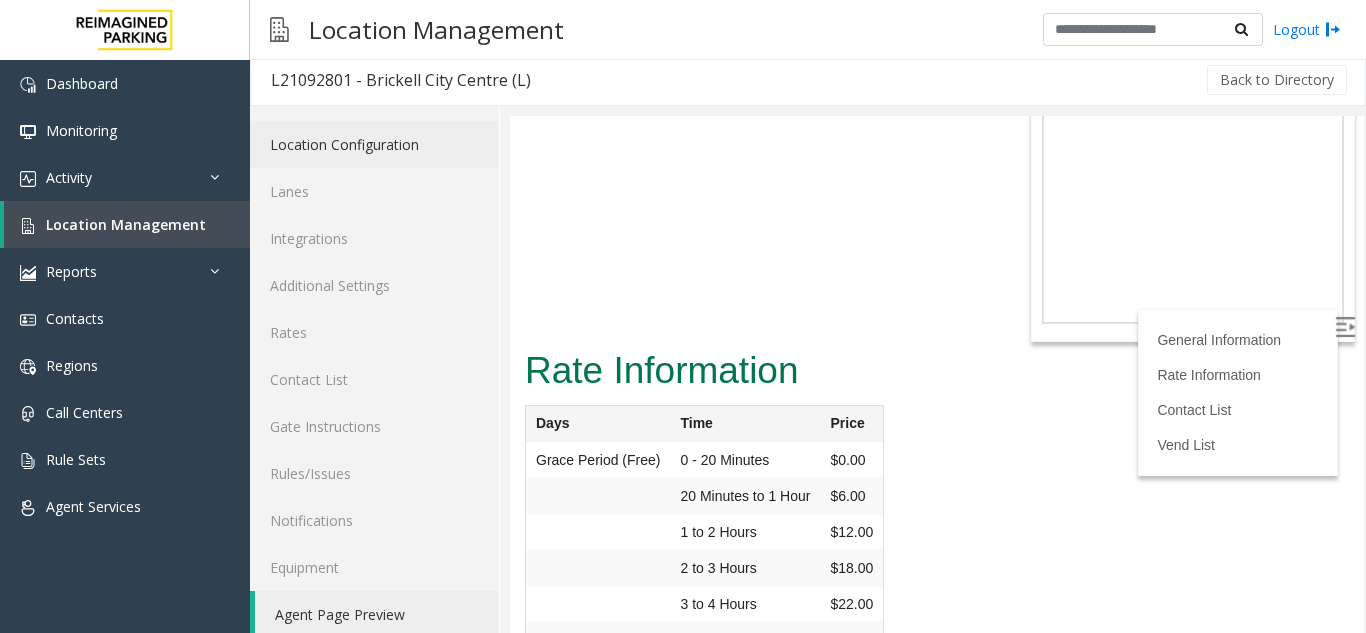 scroll, scrollTop: 0, scrollLeft: 0, axis: both 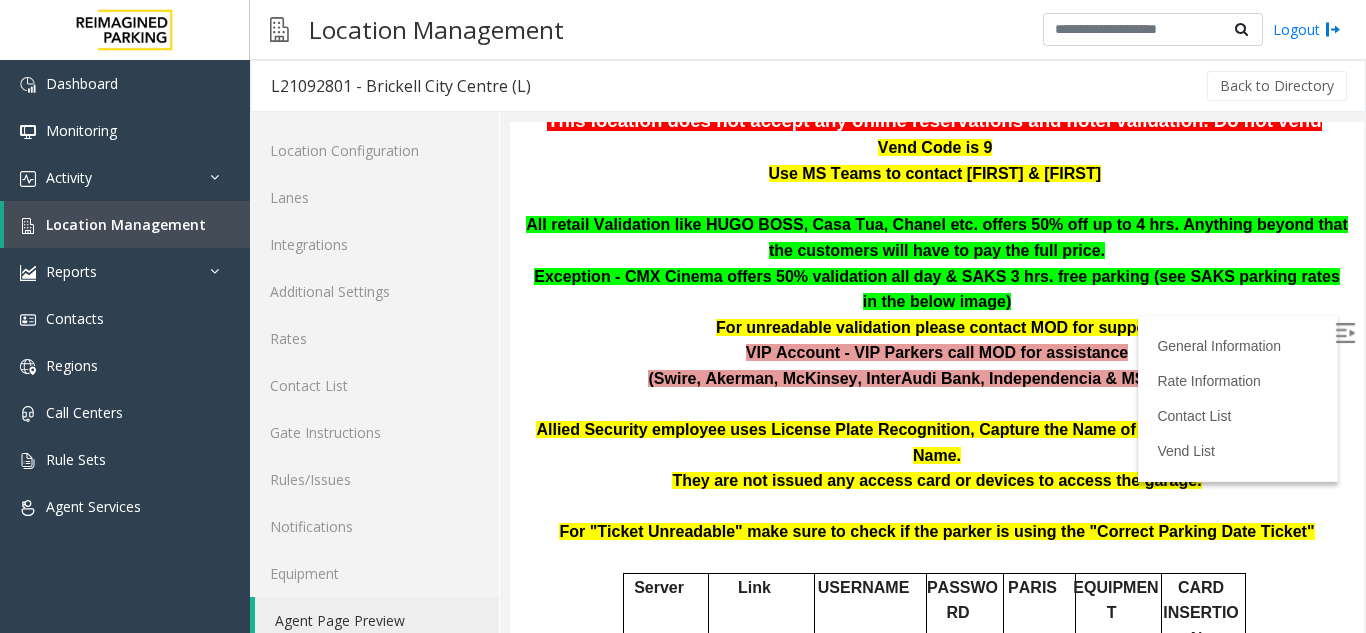 click at bounding box center [1345, 333] 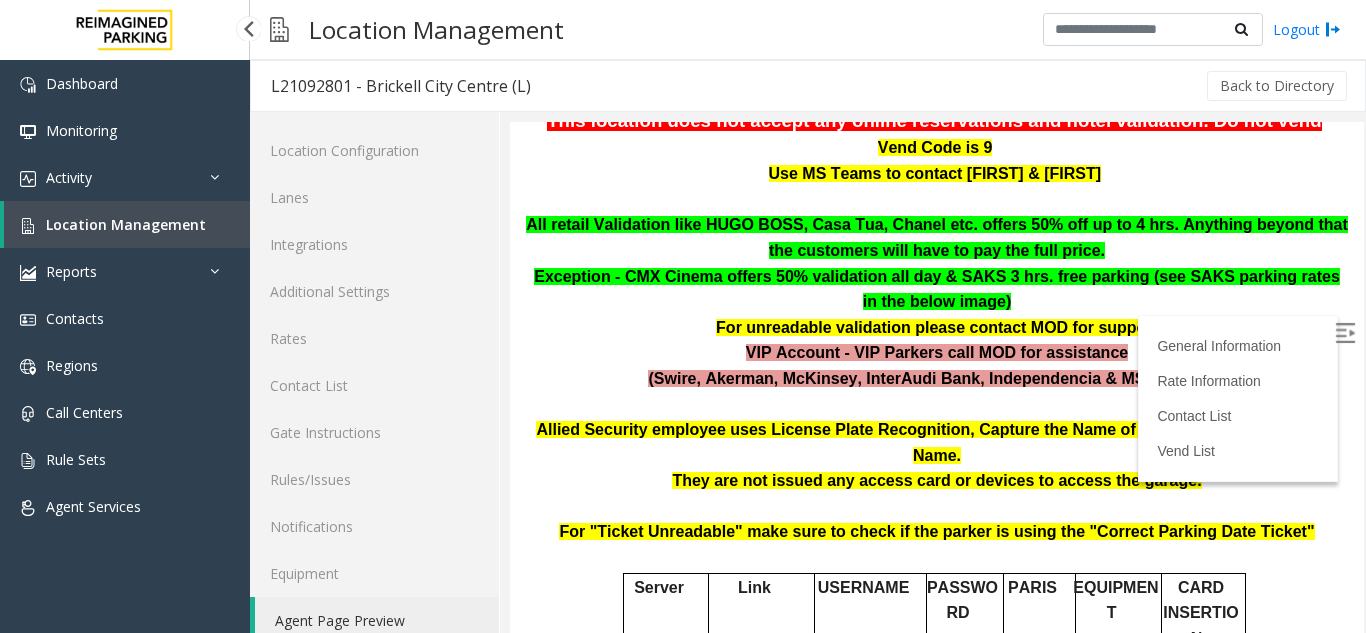 click on "Location Management" at bounding box center [126, 224] 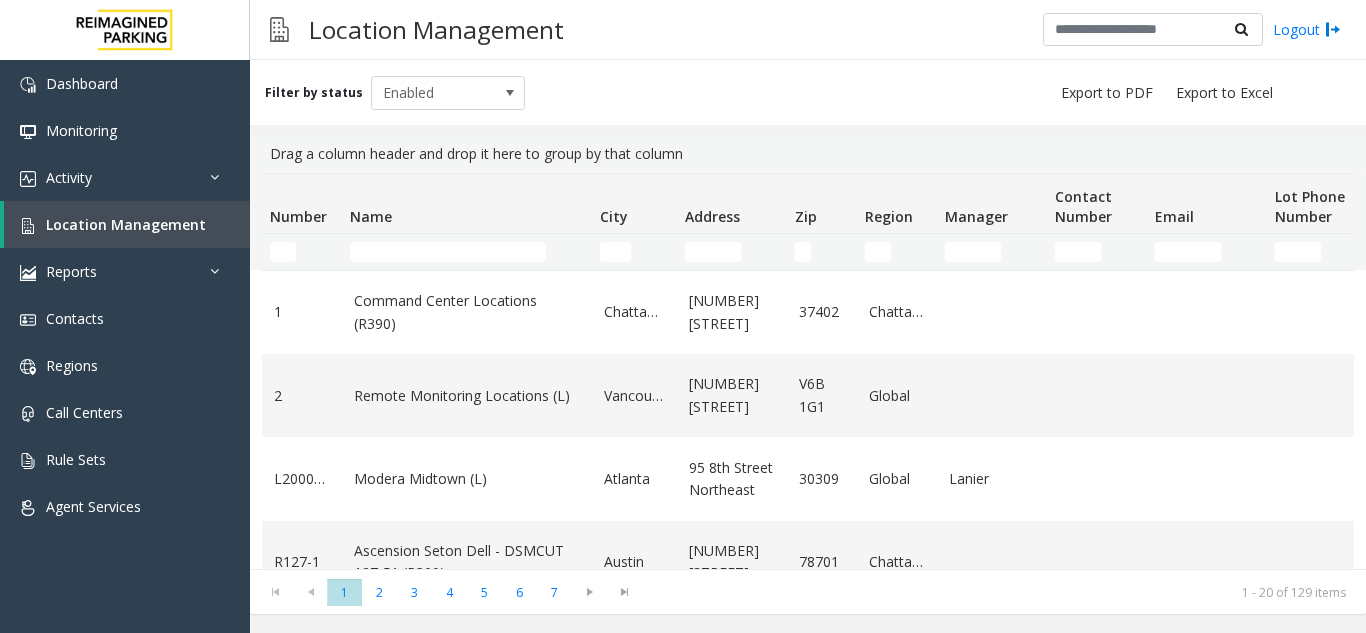 click 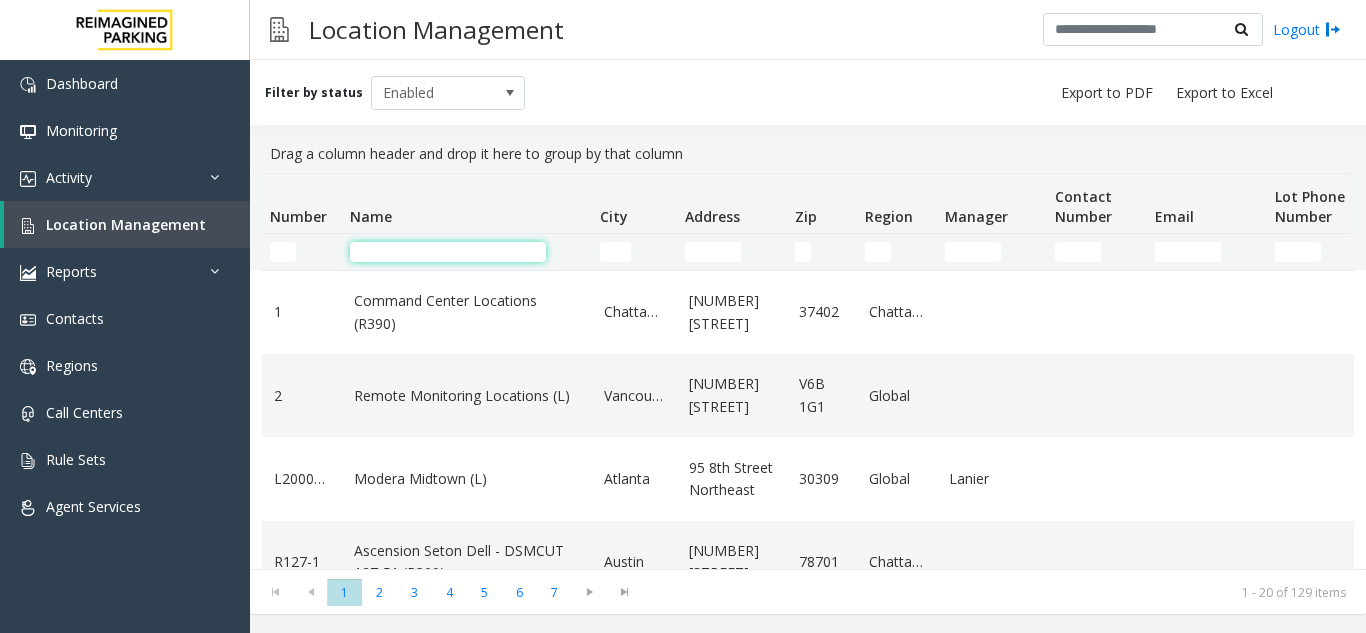click 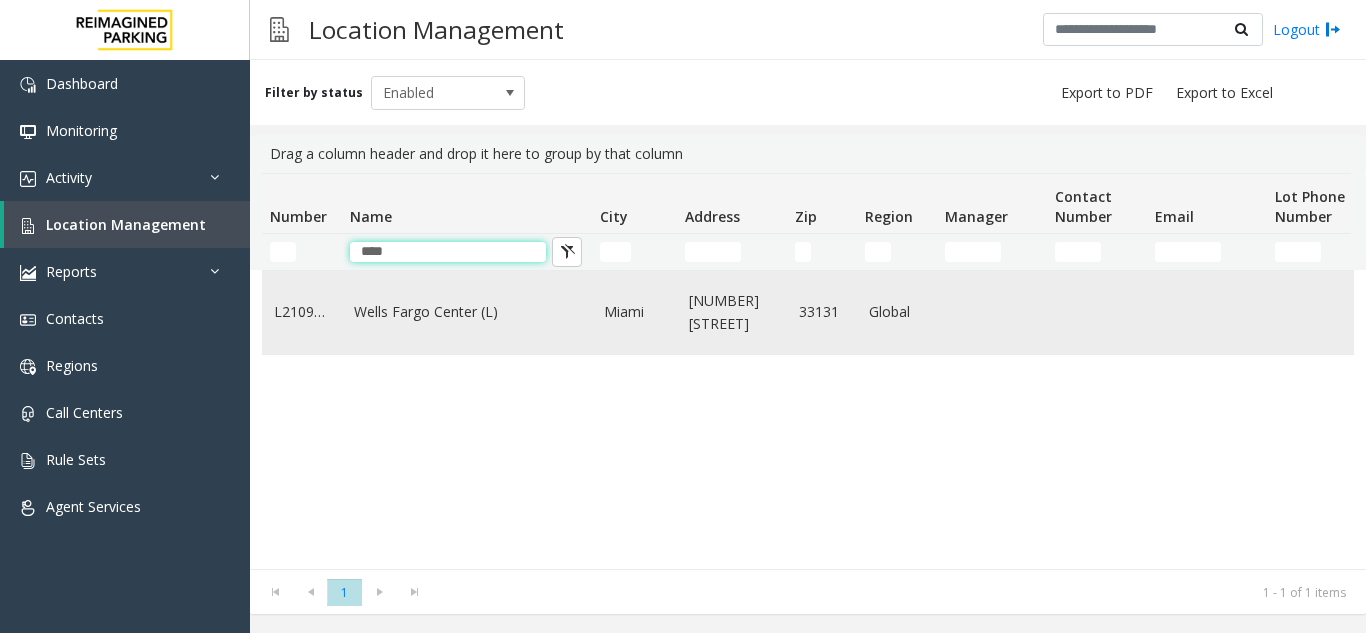 type on "****" 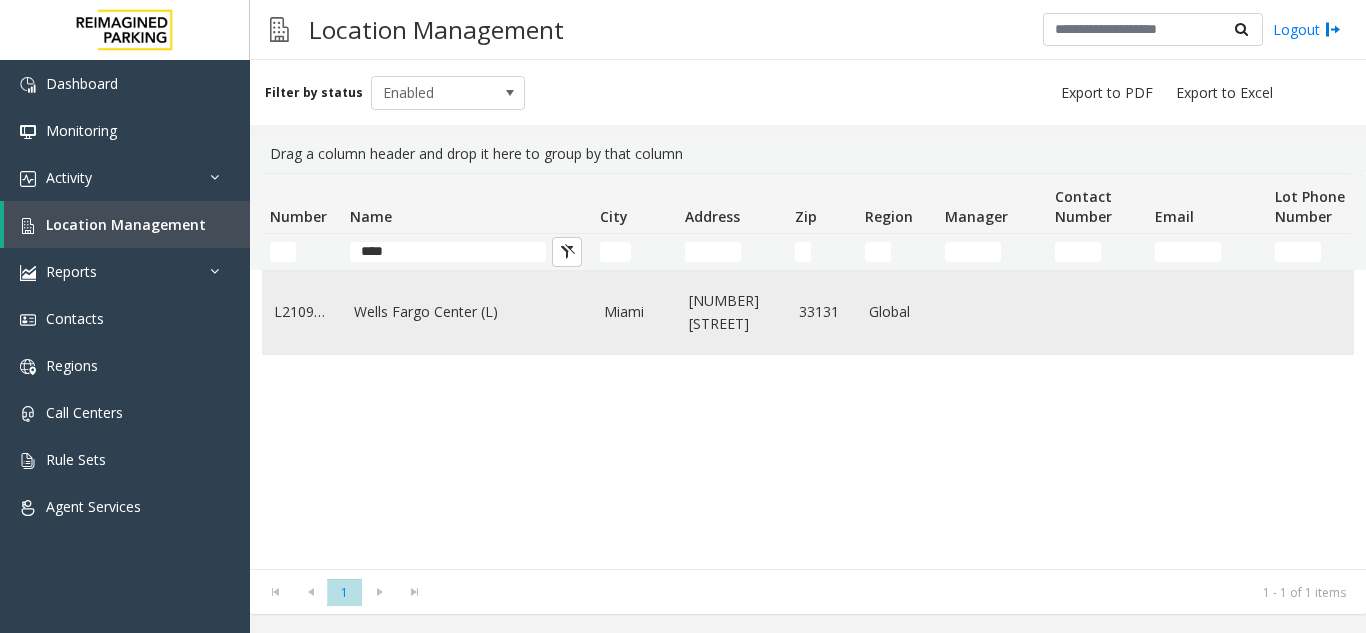 click on "Wells Fargo Center (L)" 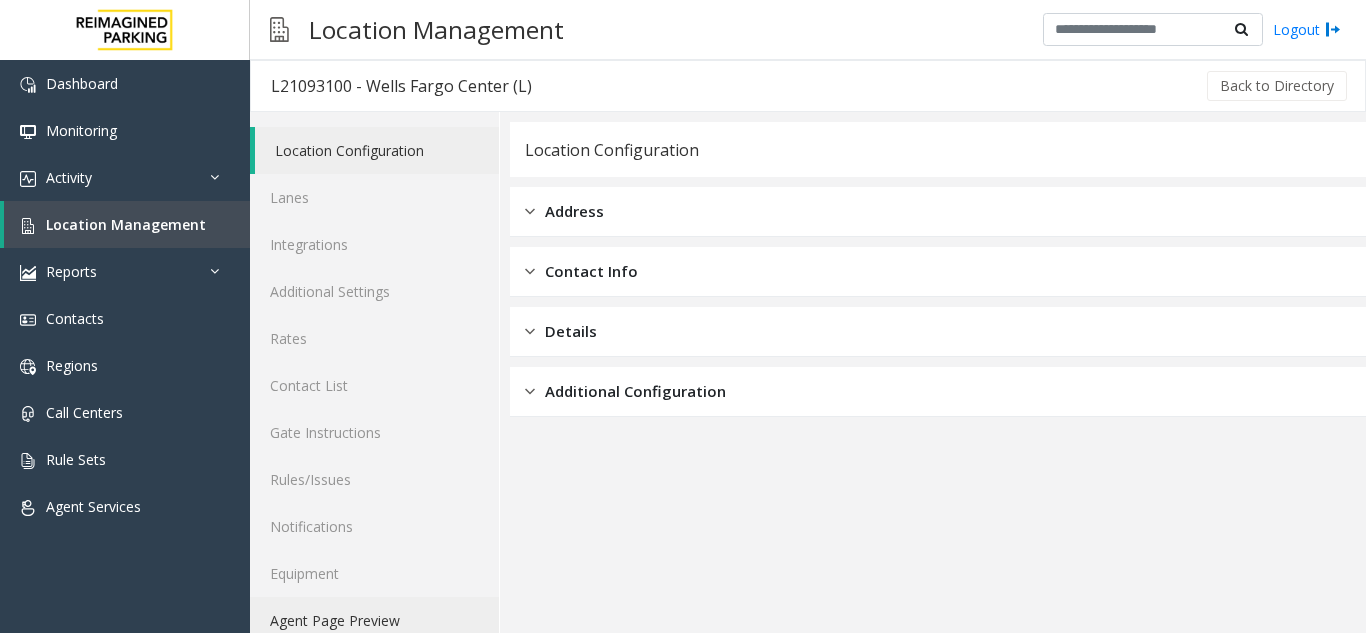 click on "Agent Page Preview" 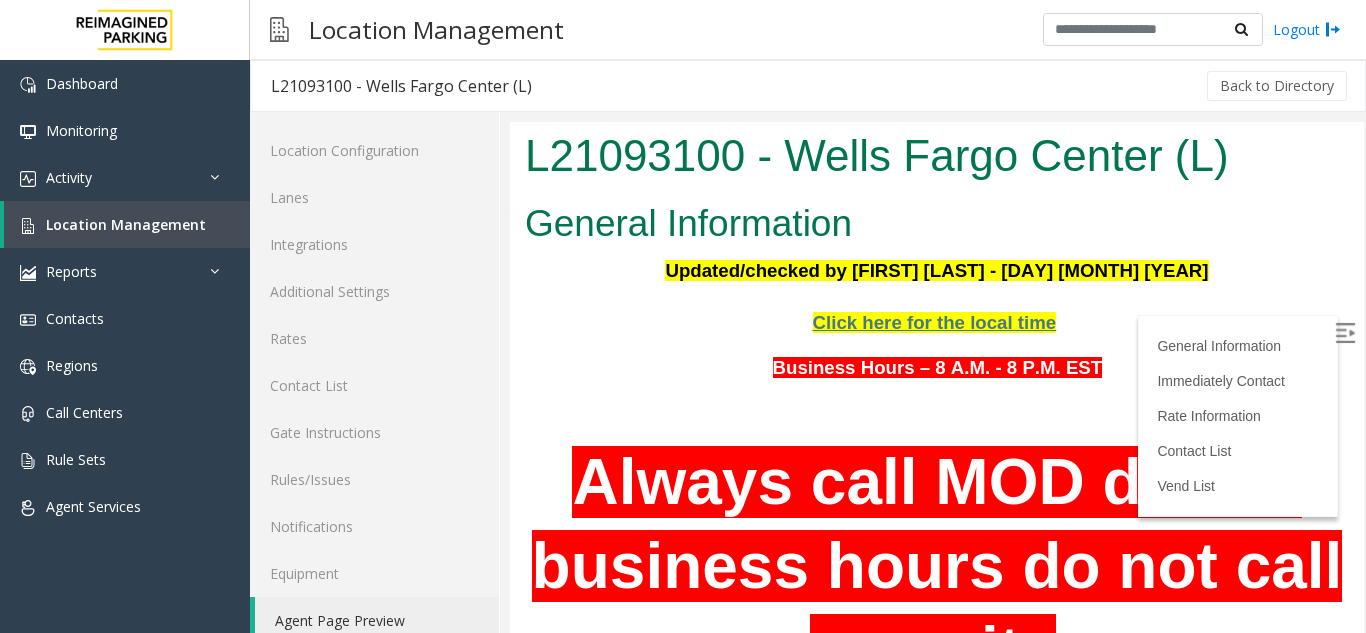 scroll, scrollTop: 0, scrollLeft: 0, axis: both 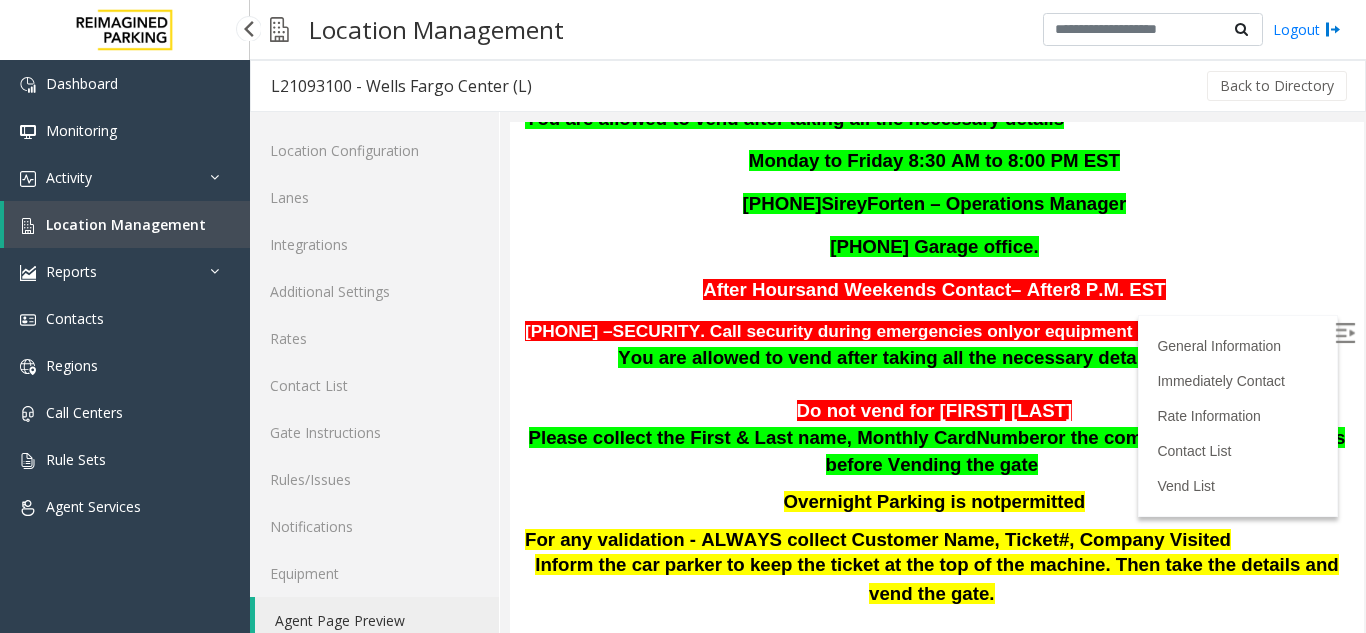 click on "Location Management" at bounding box center (126, 224) 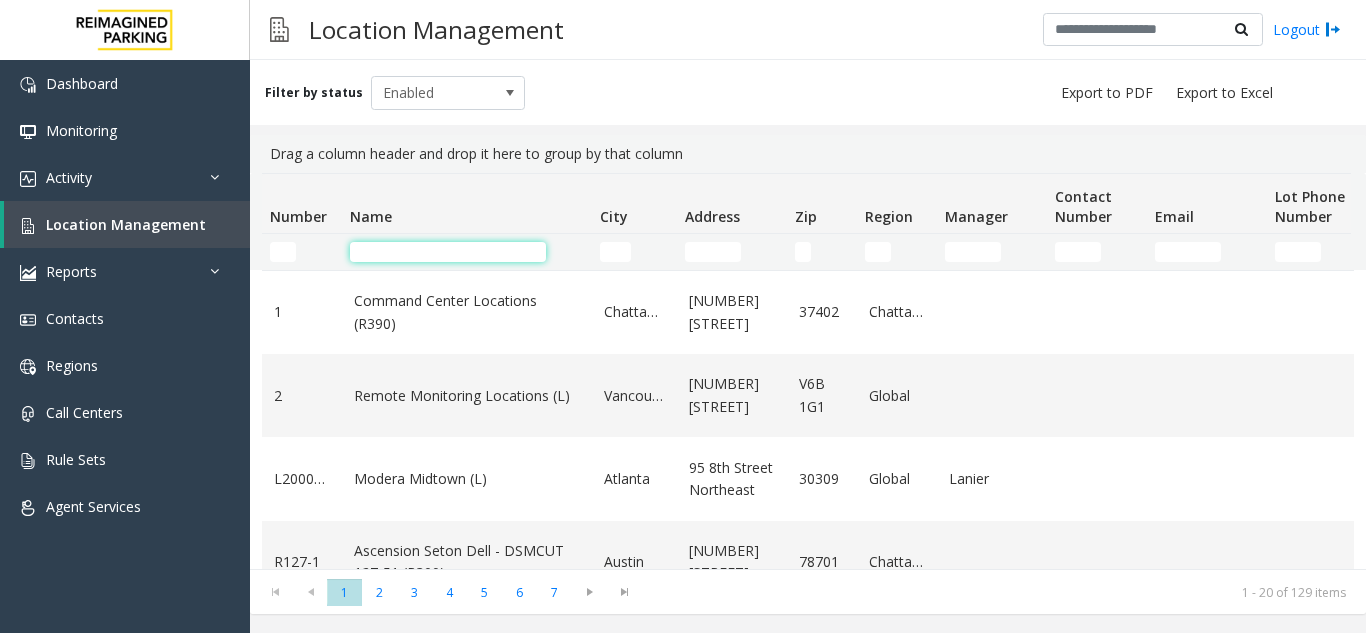 click 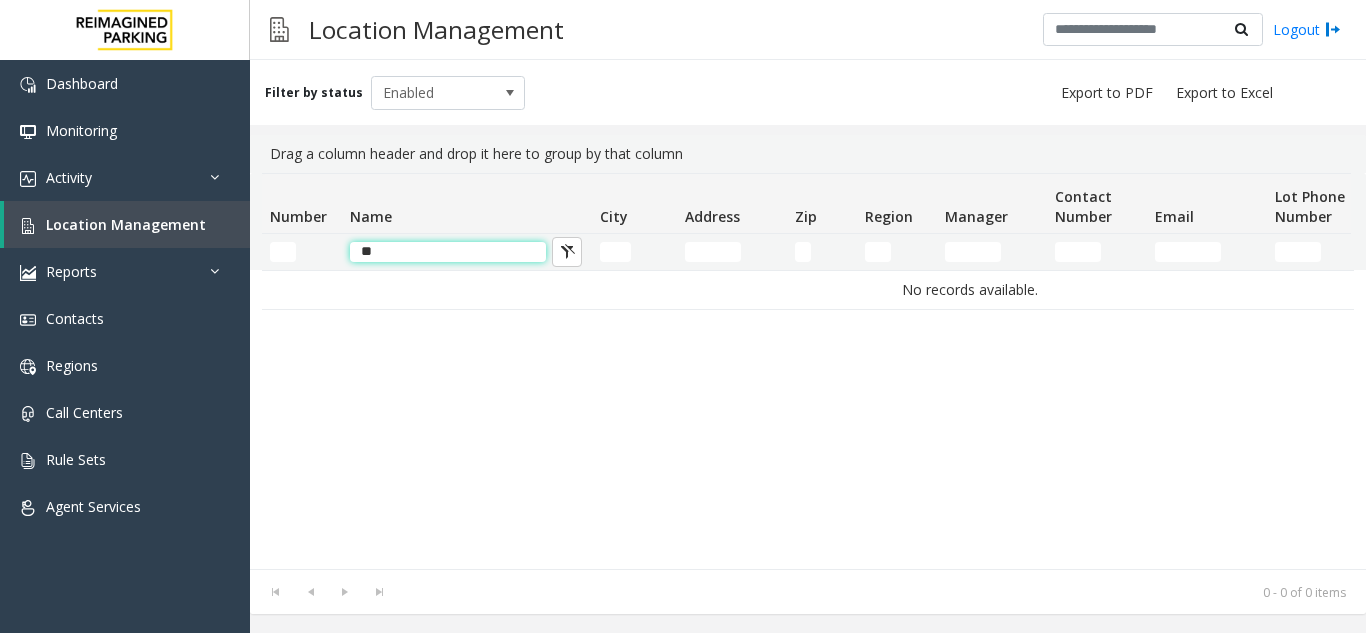 type on "*" 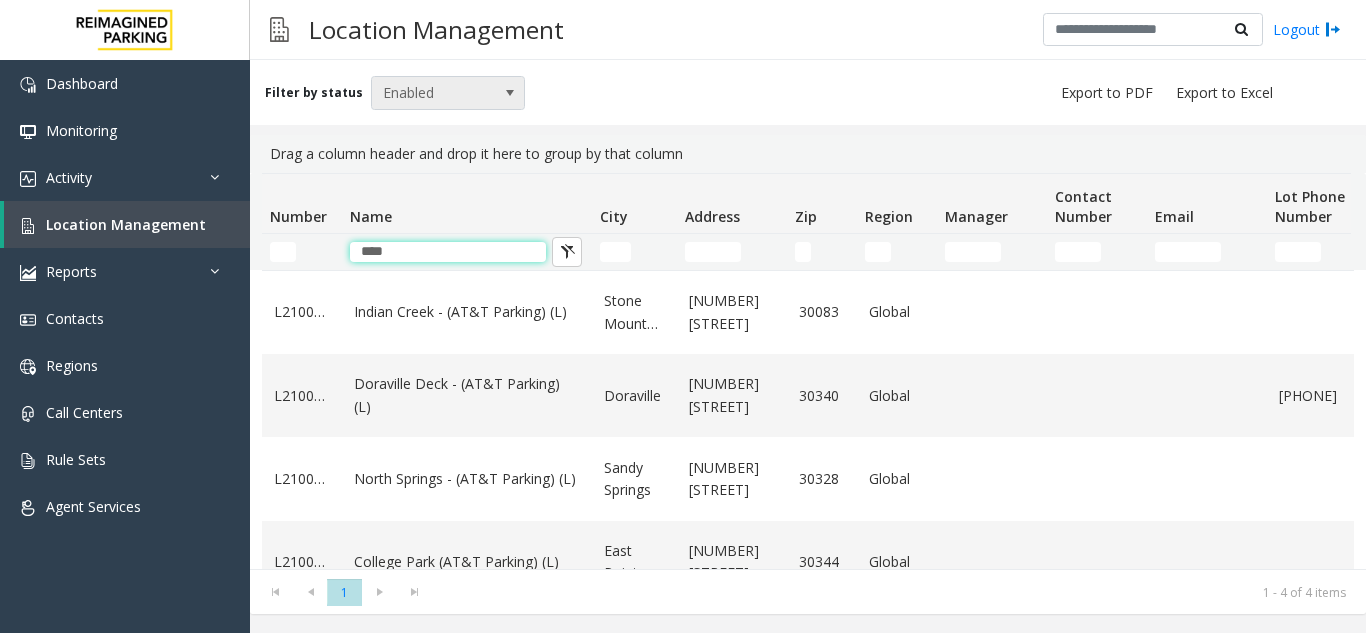 type on "****" 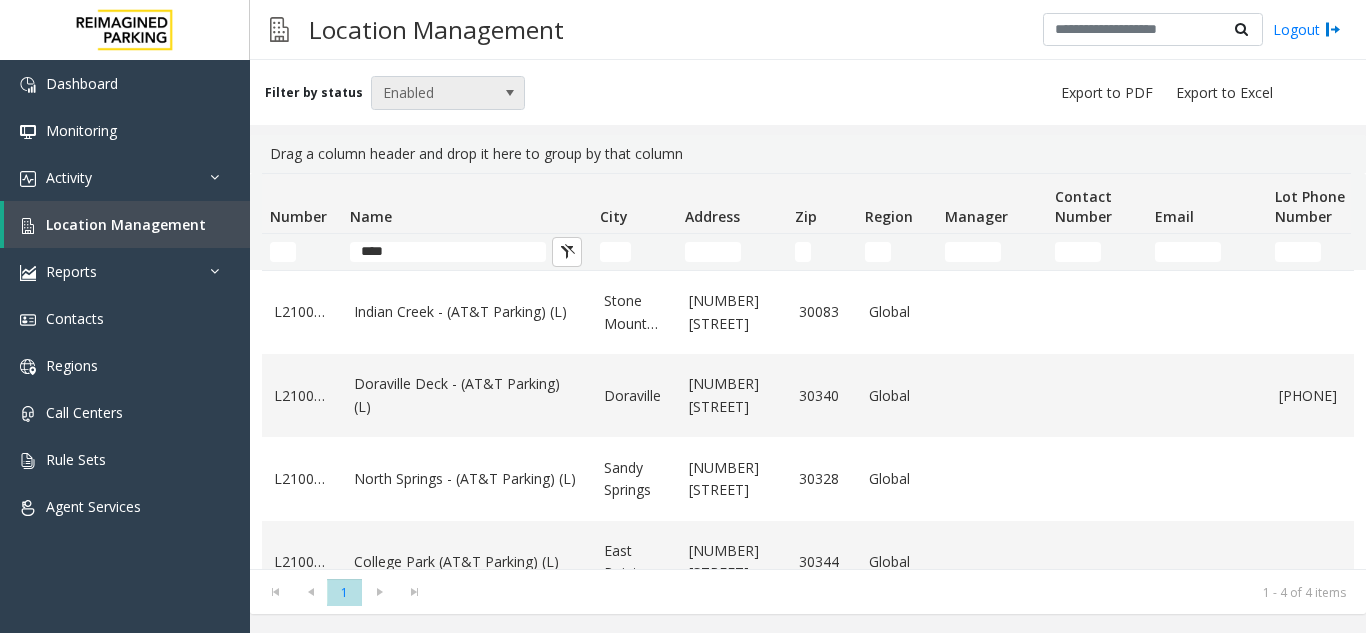 click at bounding box center (510, 93) 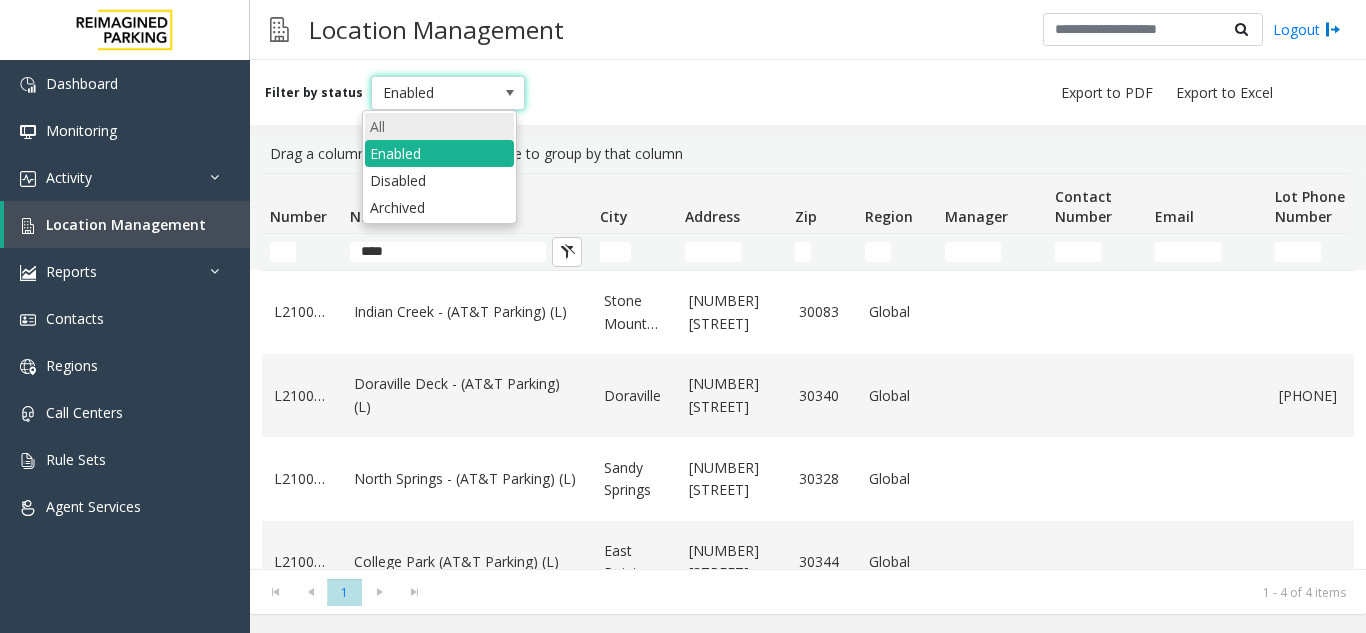 click on "All" at bounding box center (439, 126) 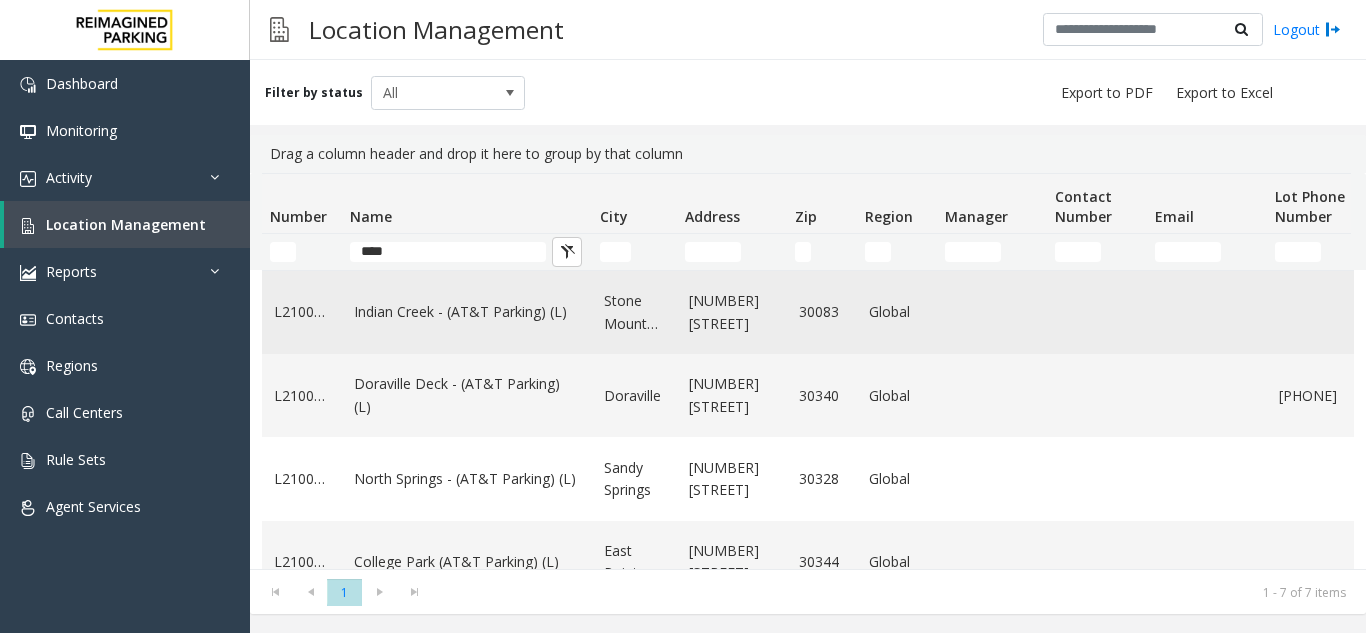 click on "Indian Creek - (AT&T Parking) (L)" 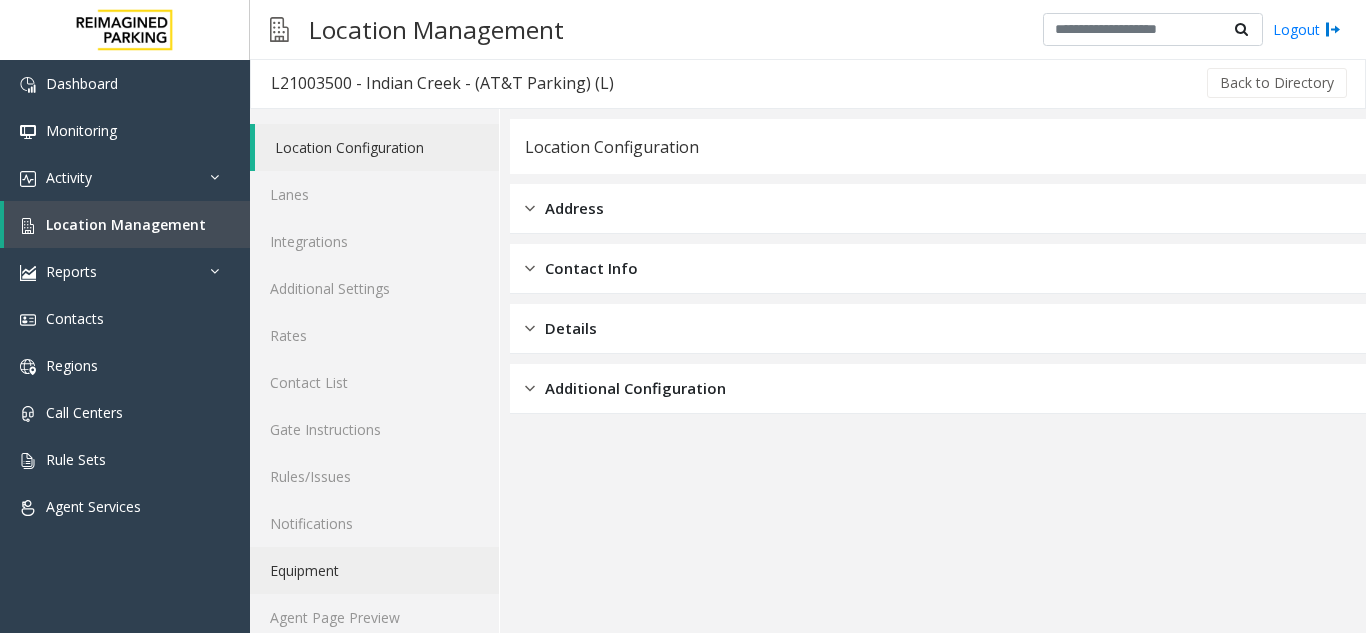 scroll, scrollTop: 0, scrollLeft: 0, axis: both 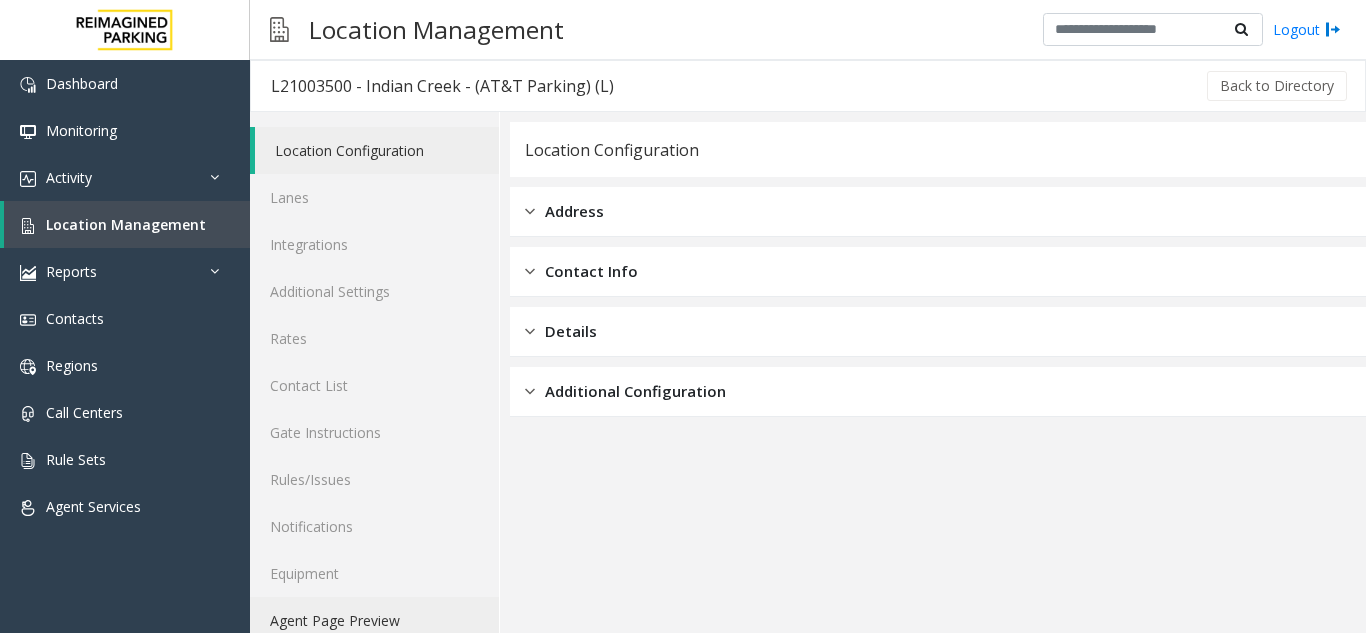 click on "Agent Page Preview" 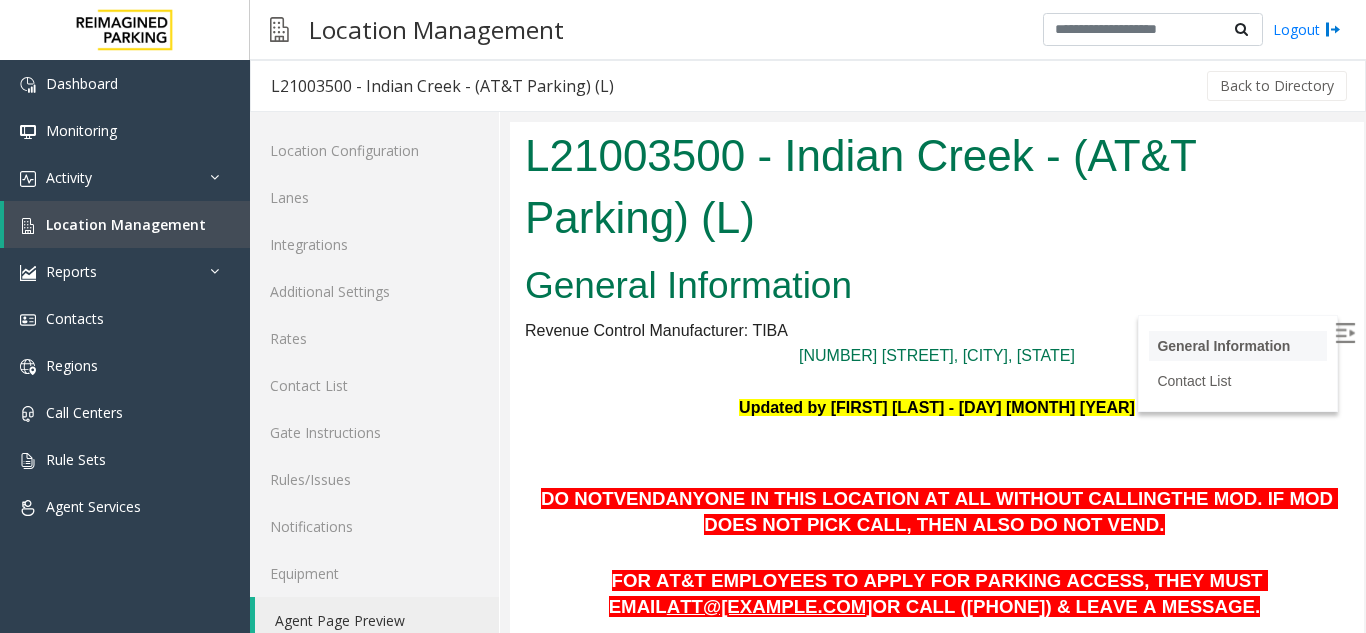 scroll, scrollTop: 0, scrollLeft: 0, axis: both 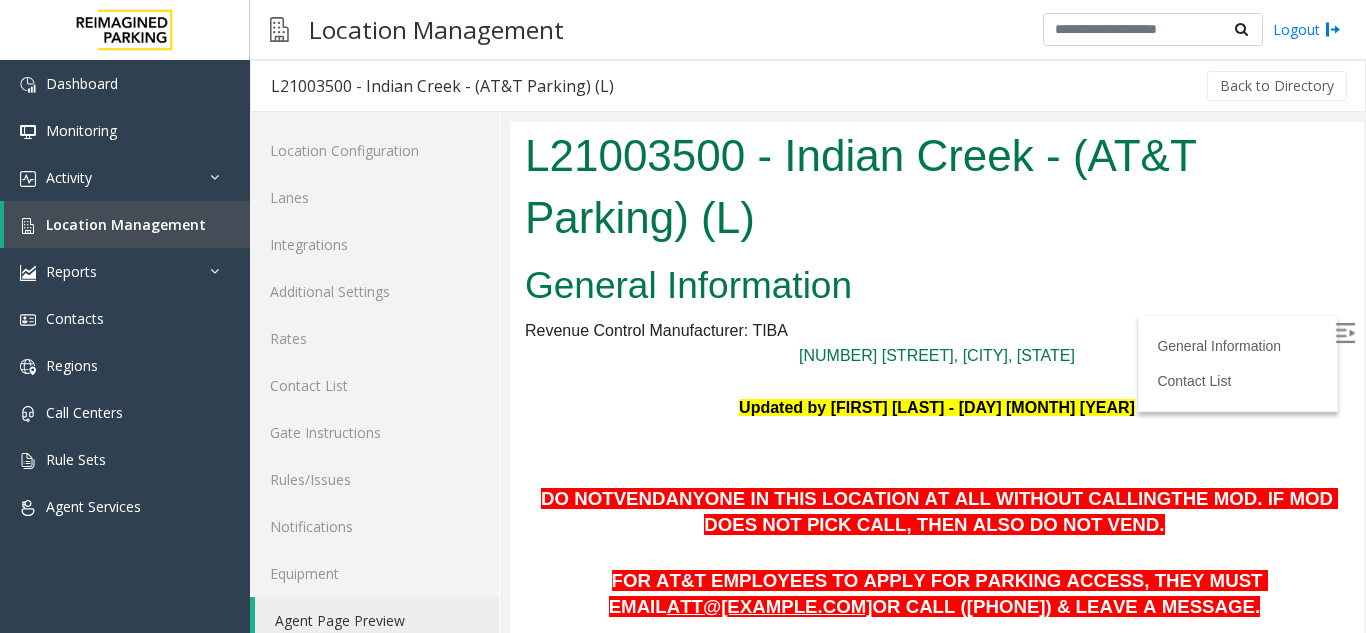 click at bounding box center [1345, 333] 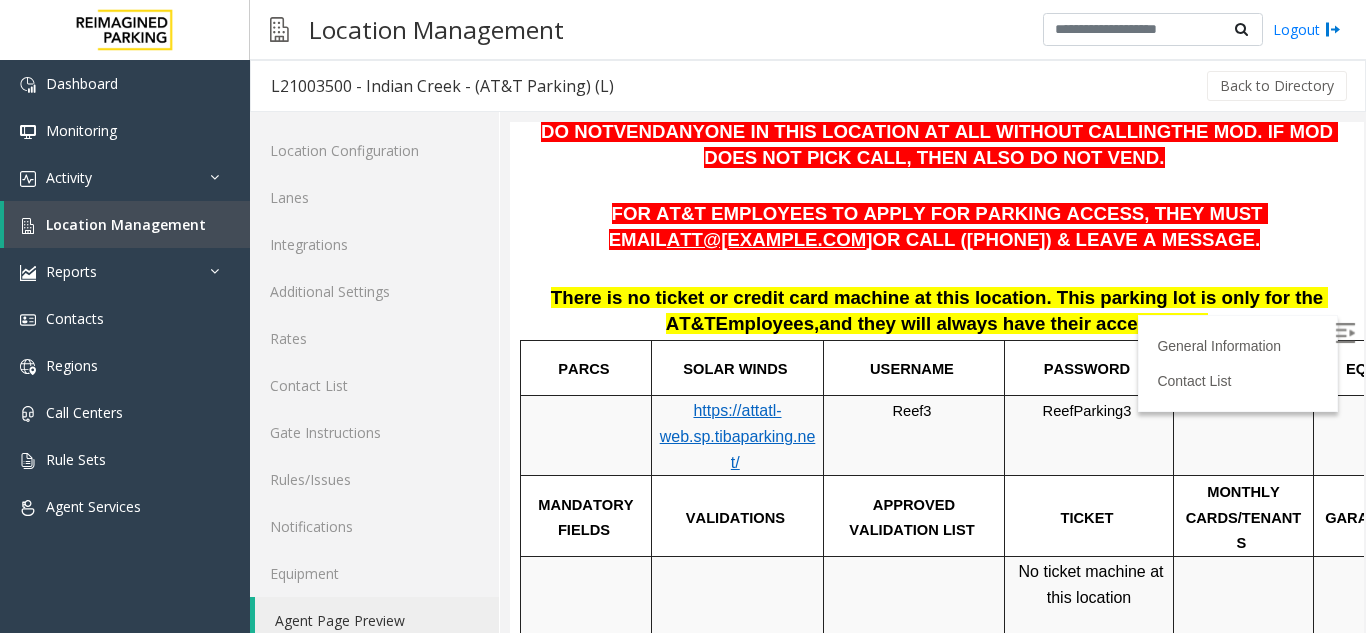 scroll, scrollTop: 400, scrollLeft: 0, axis: vertical 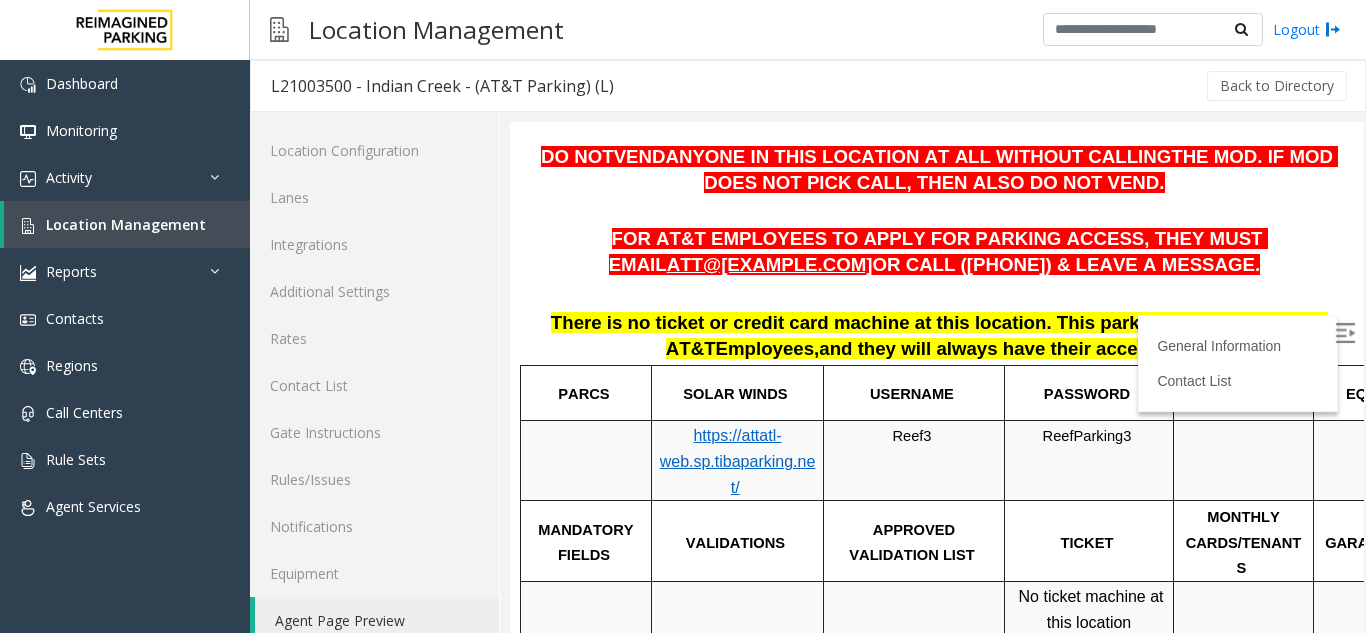 drag, startPoint x: 1338, startPoint y: 321, endPoint x: 1869, endPoint y: 458, distance: 548.38855 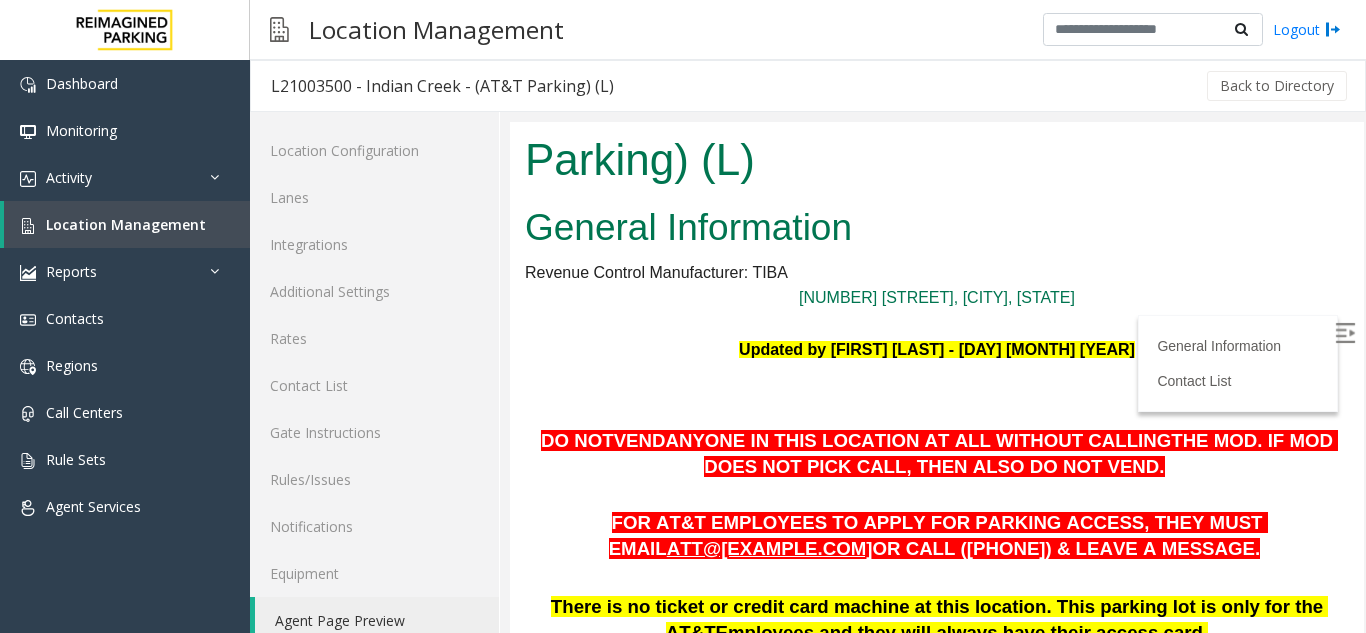 scroll, scrollTop: 51, scrollLeft: 0, axis: vertical 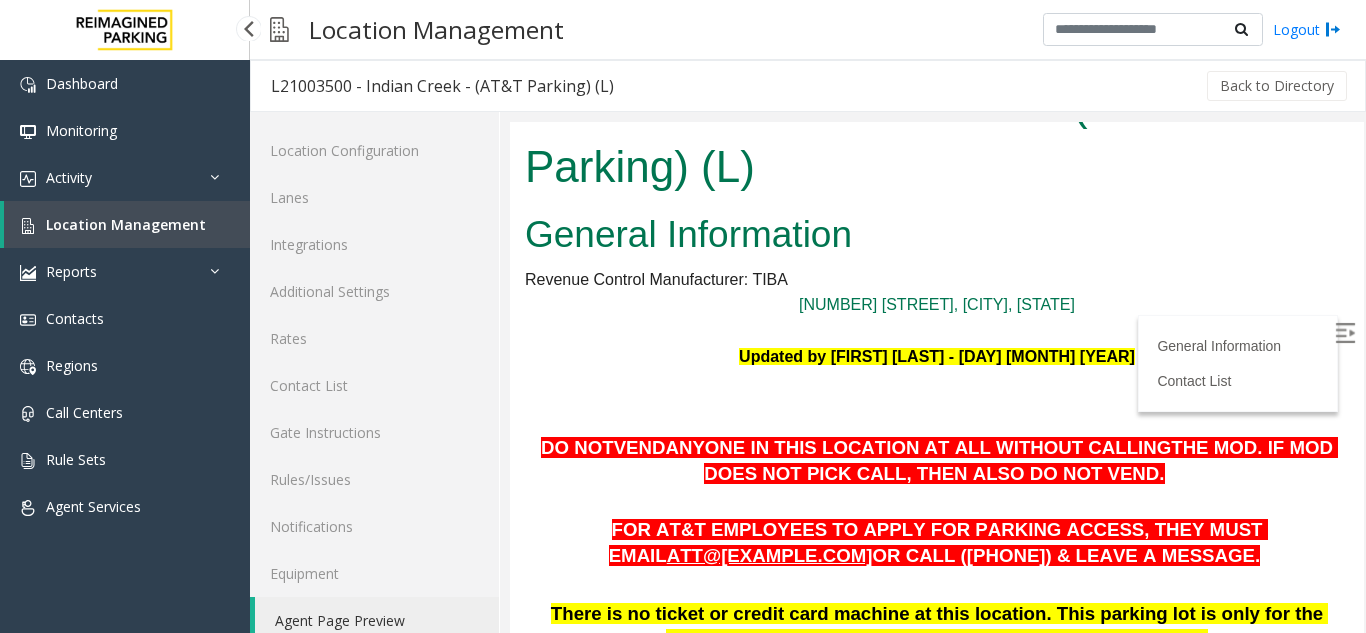 click on "Location Management" at bounding box center (127, 224) 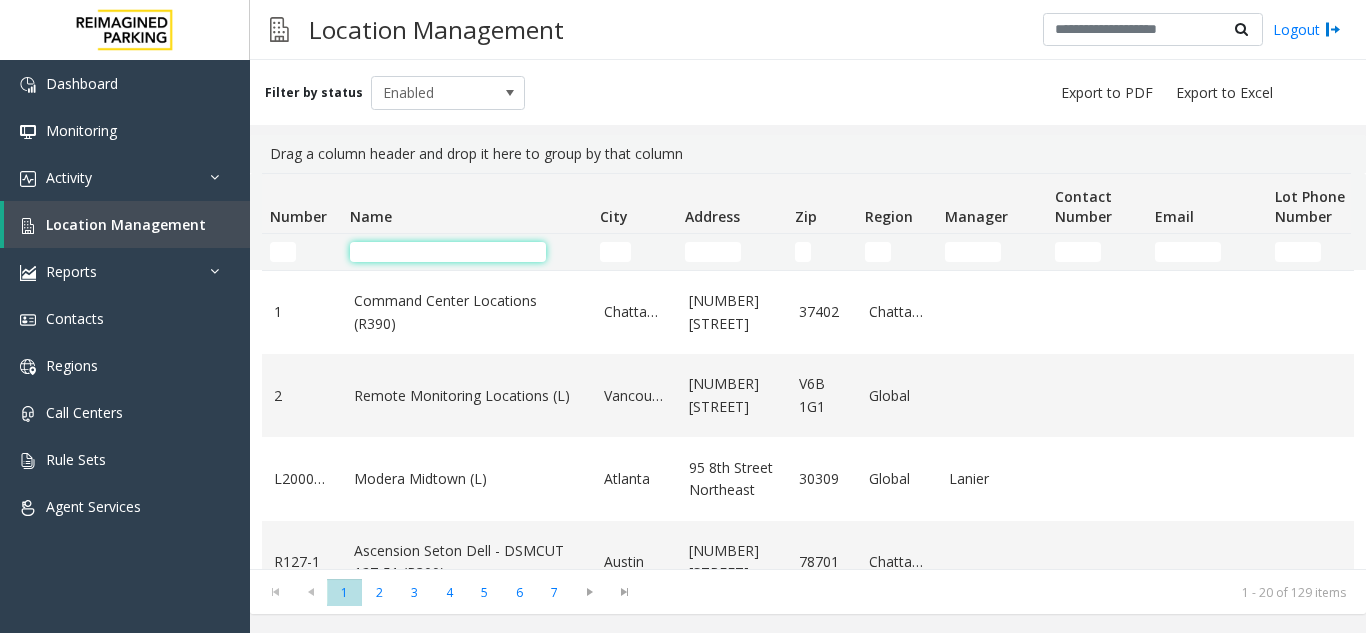 click 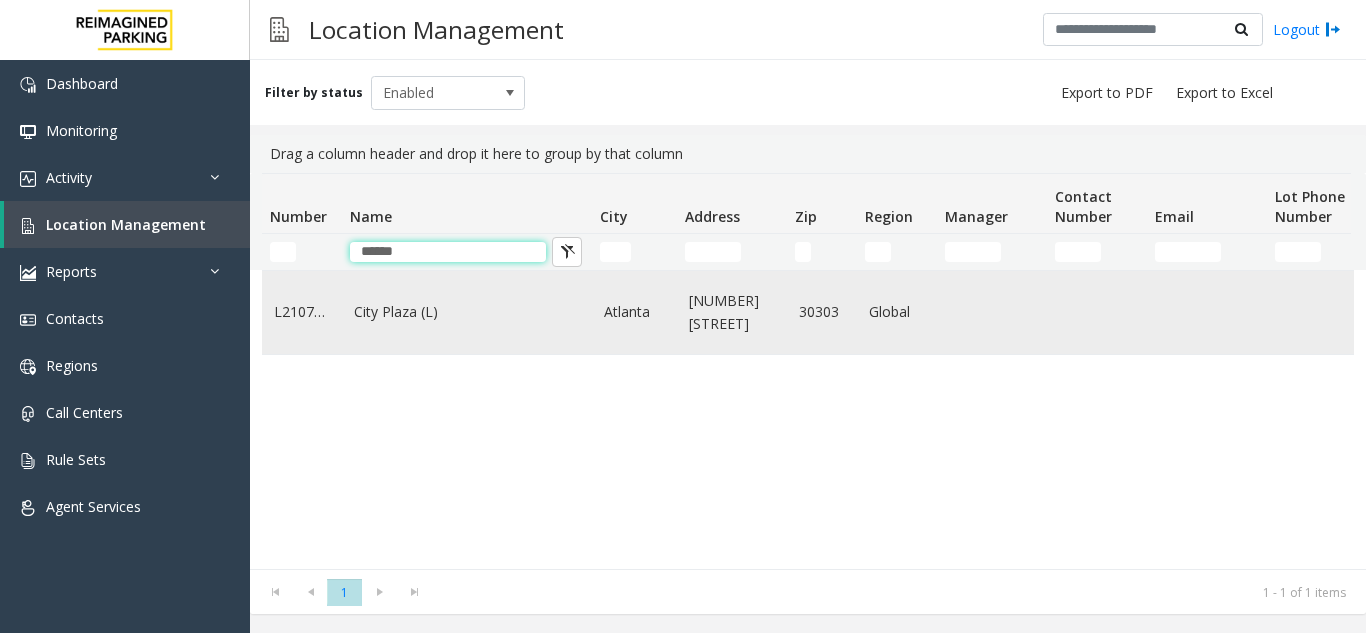 type on "******" 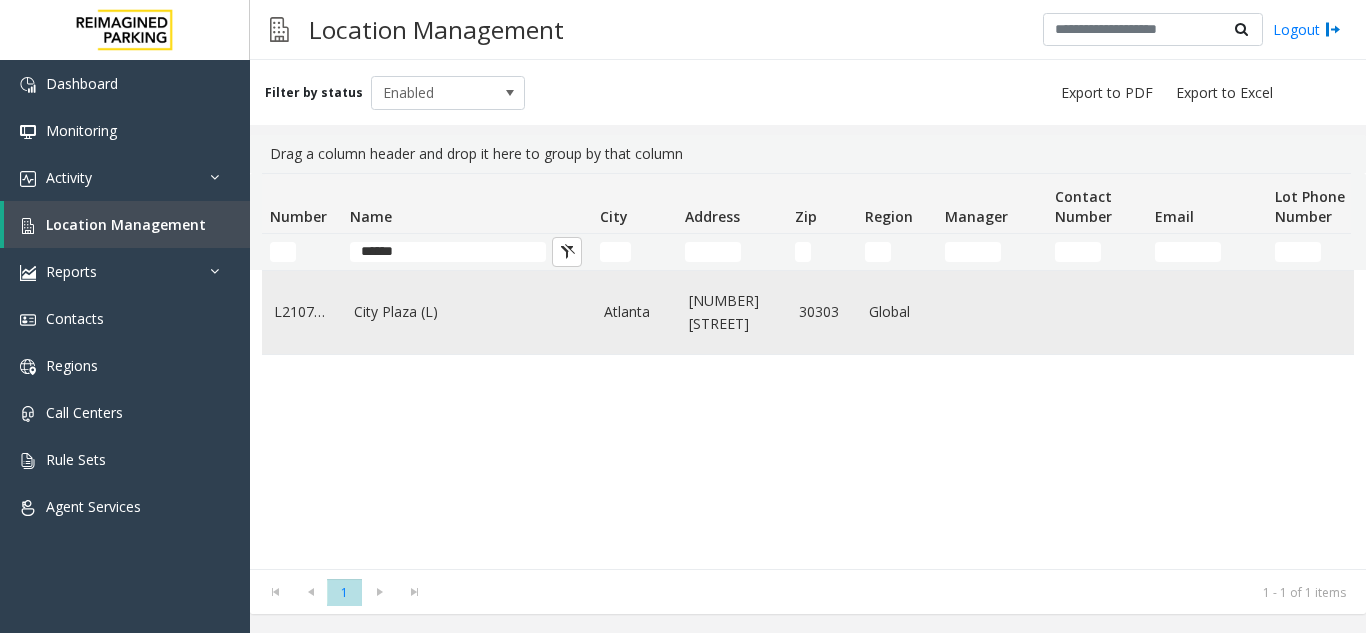 click on "City Plaza (L)" 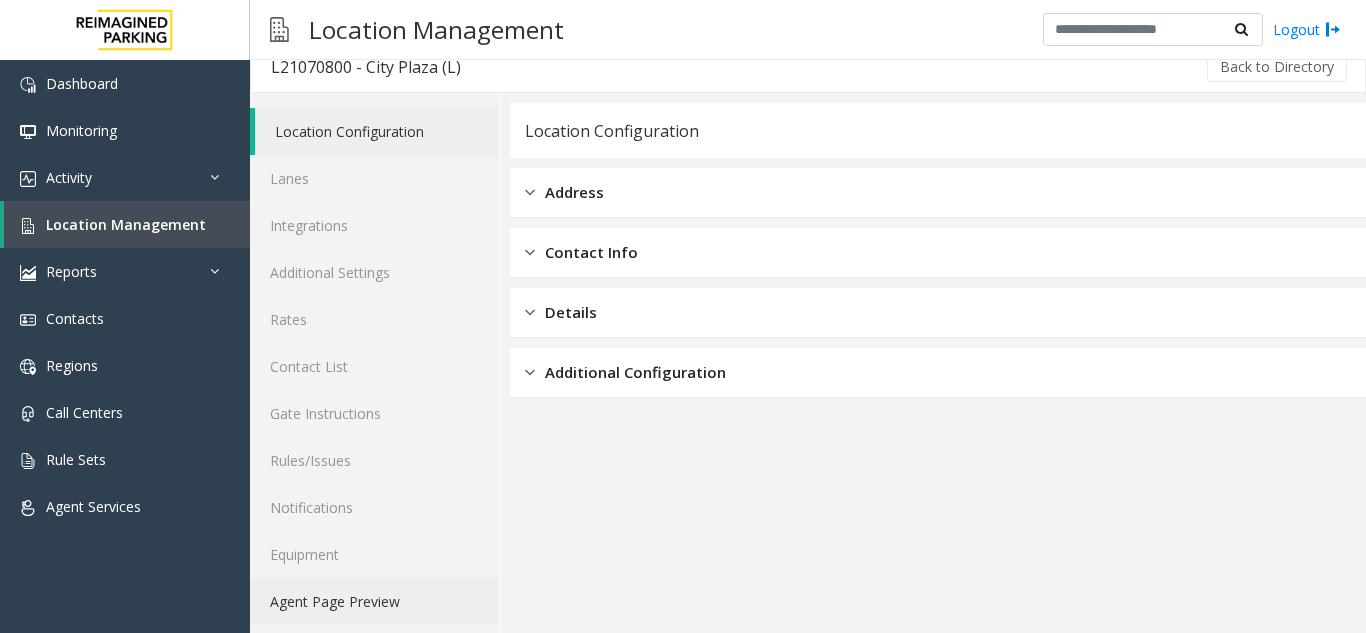 scroll, scrollTop: 26, scrollLeft: 0, axis: vertical 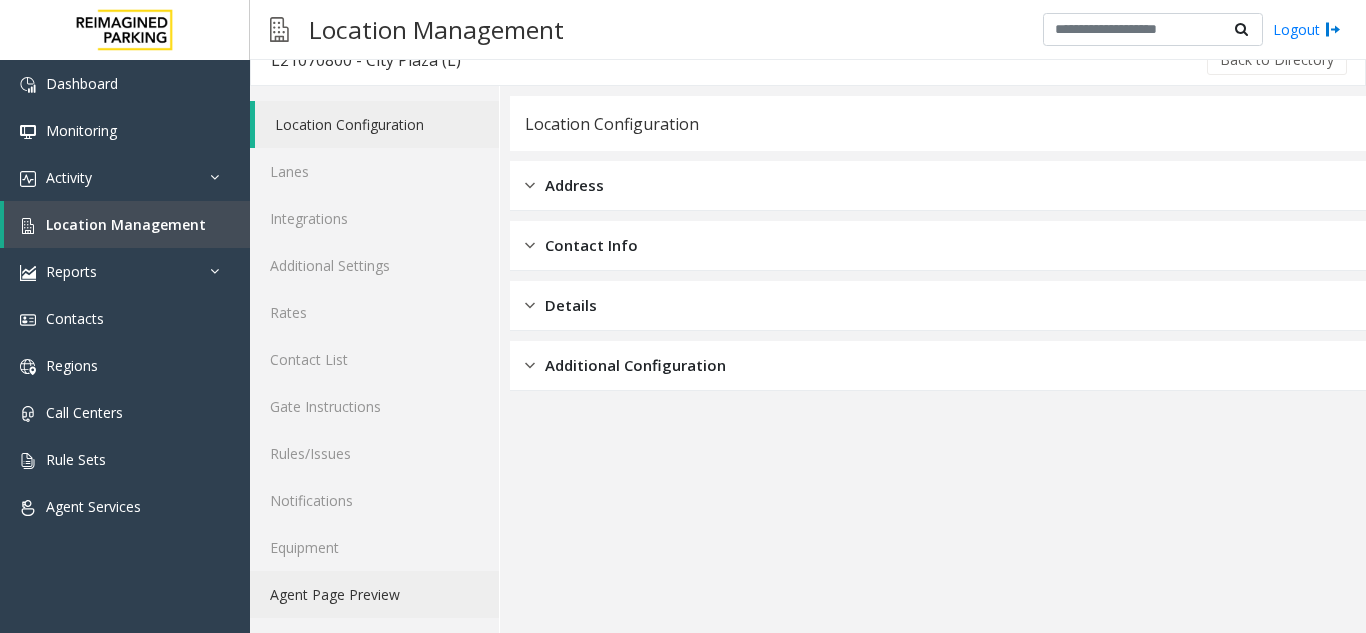 click on "Agent Page Preview" 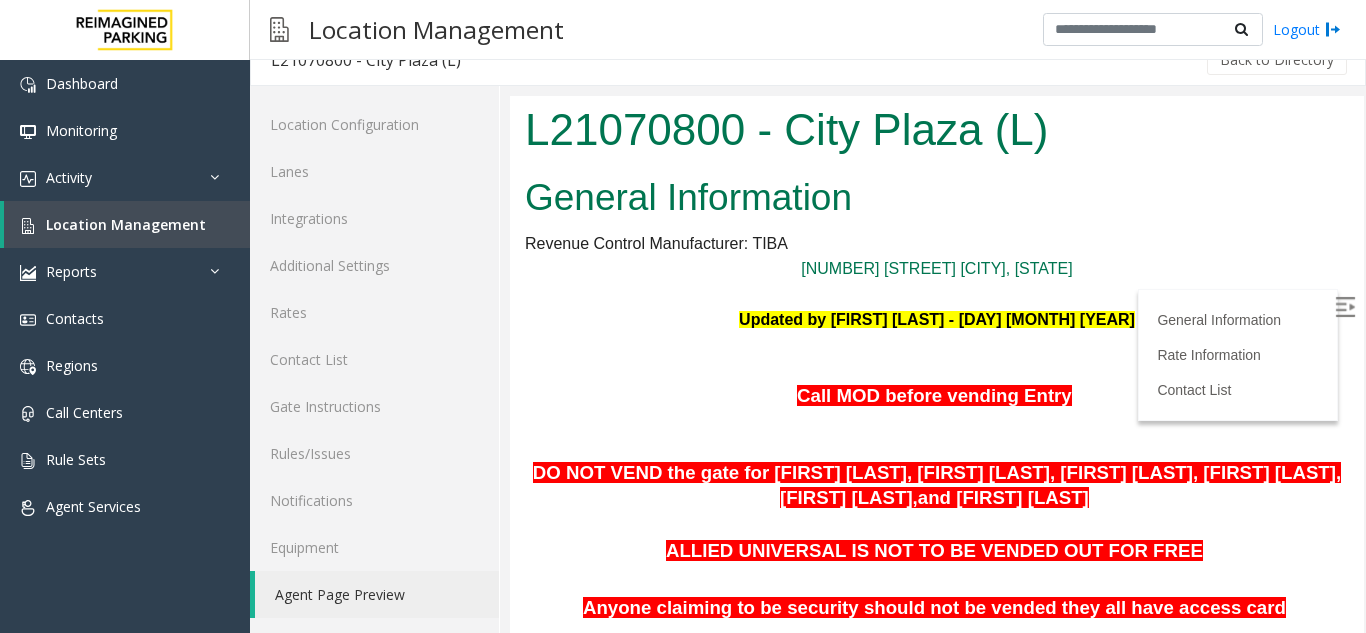 scroll, scrollTop: 0, scrollLeft: 0, axis: both 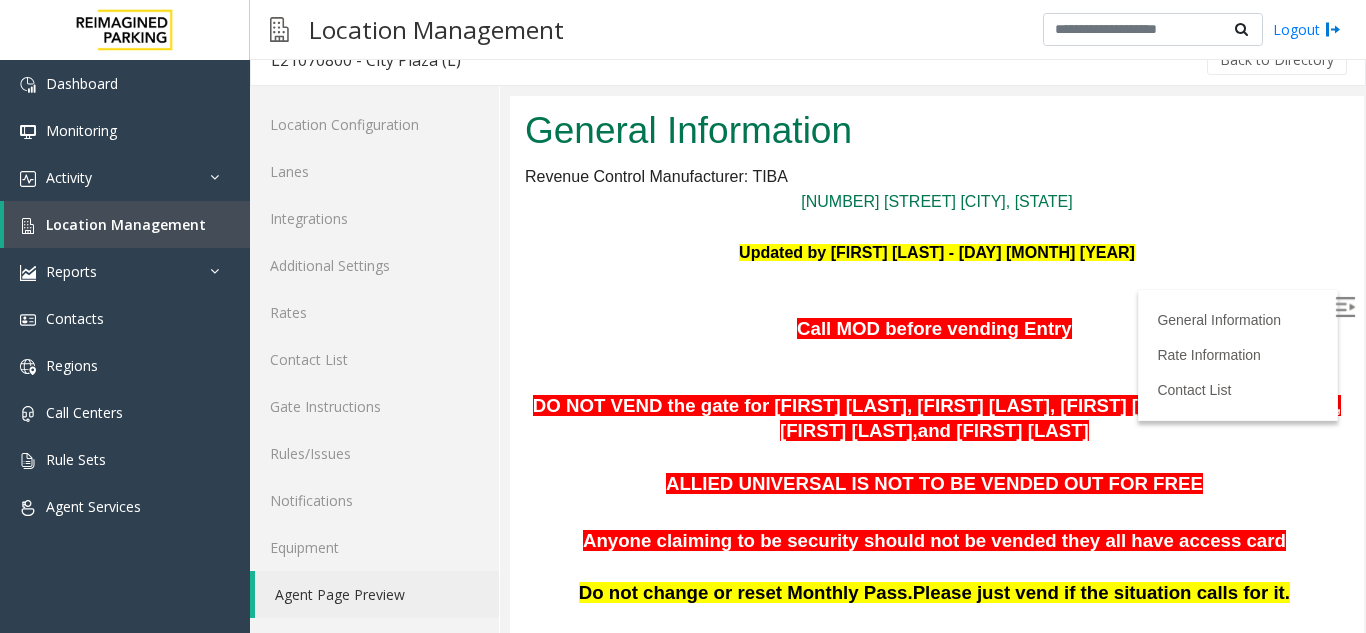click on "Updated by [FIRST] [LAST] - [DAY] [MONTH] [YEAR]" at bounding box center (937, 265) 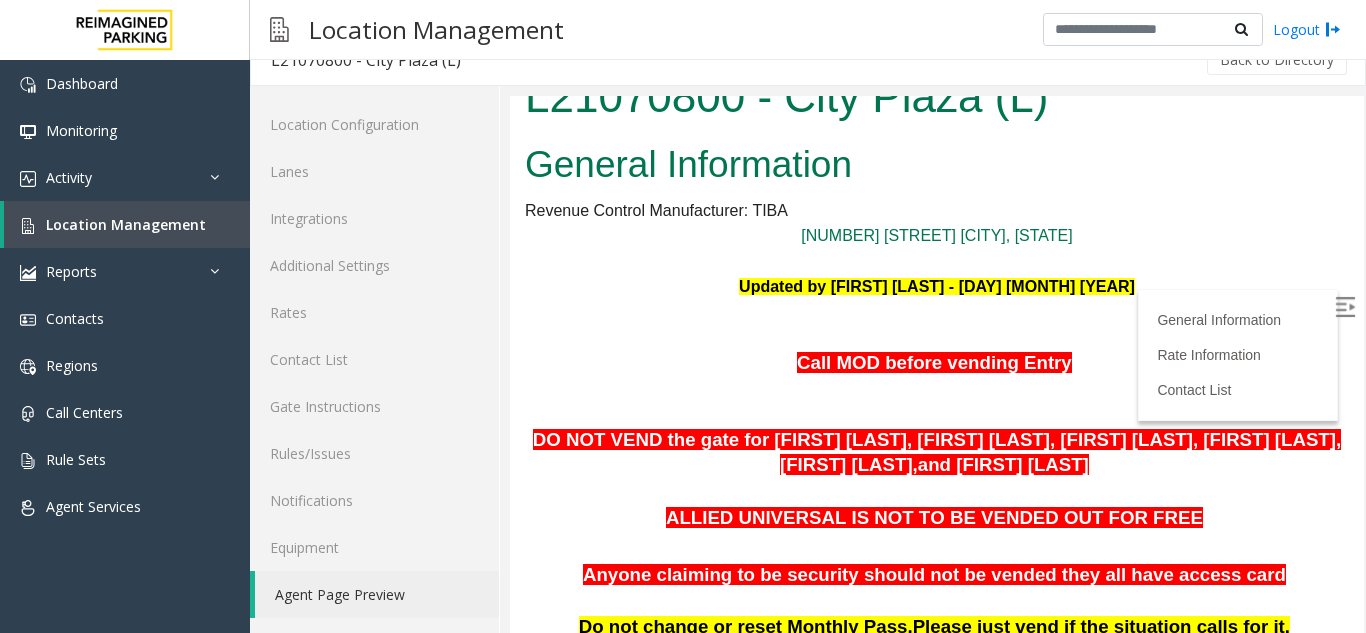 scroll, scrollTop: 200, scrollLeft: 0, axis: vertical 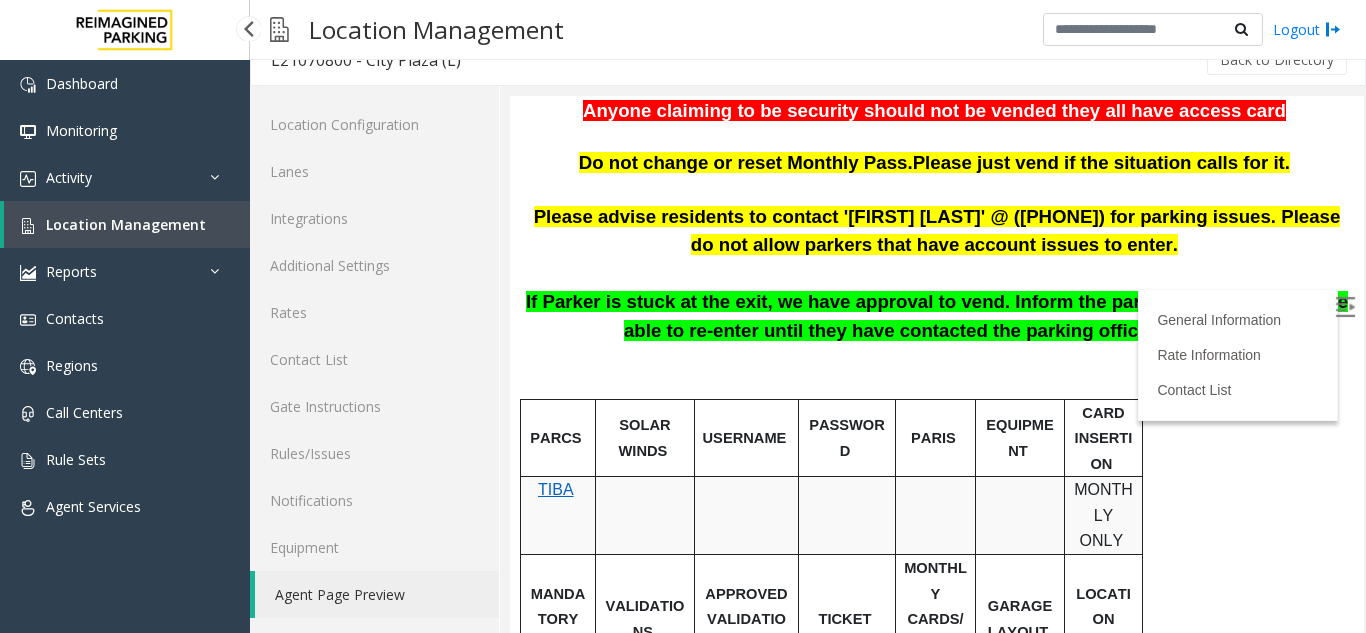click on "Location Management" at bounding box center (127, 224) 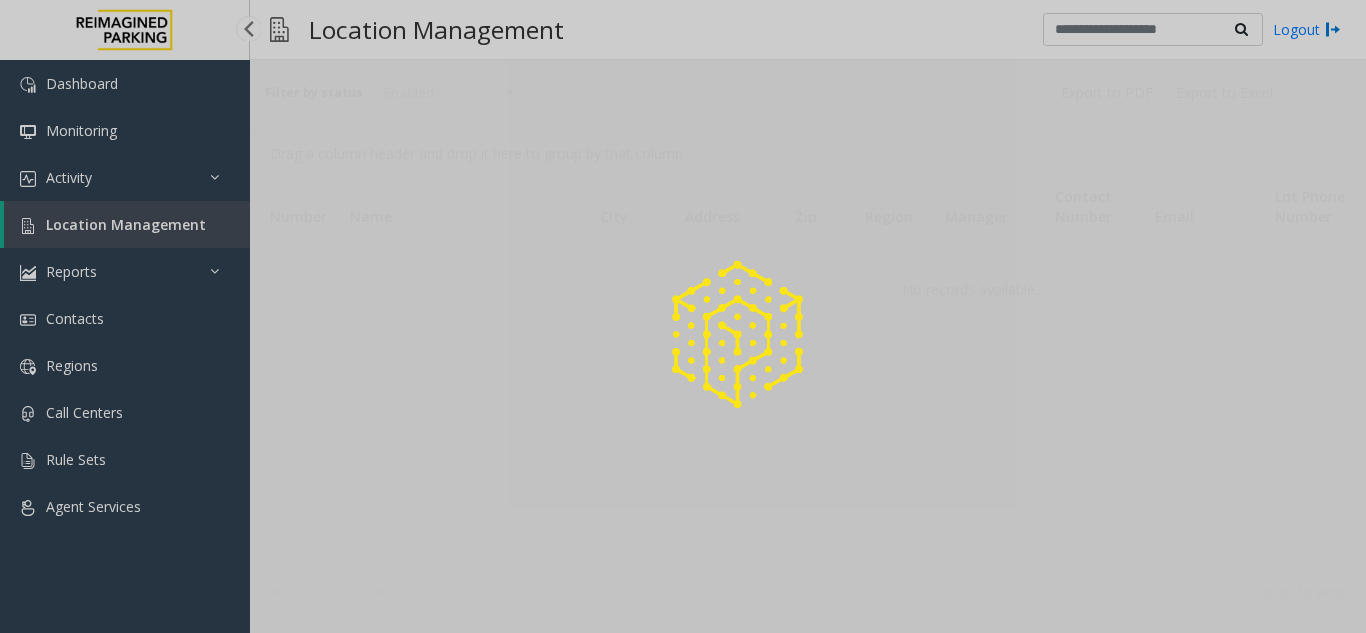scroll, scrollTop: 0, scrollLeft: 0, axis: both 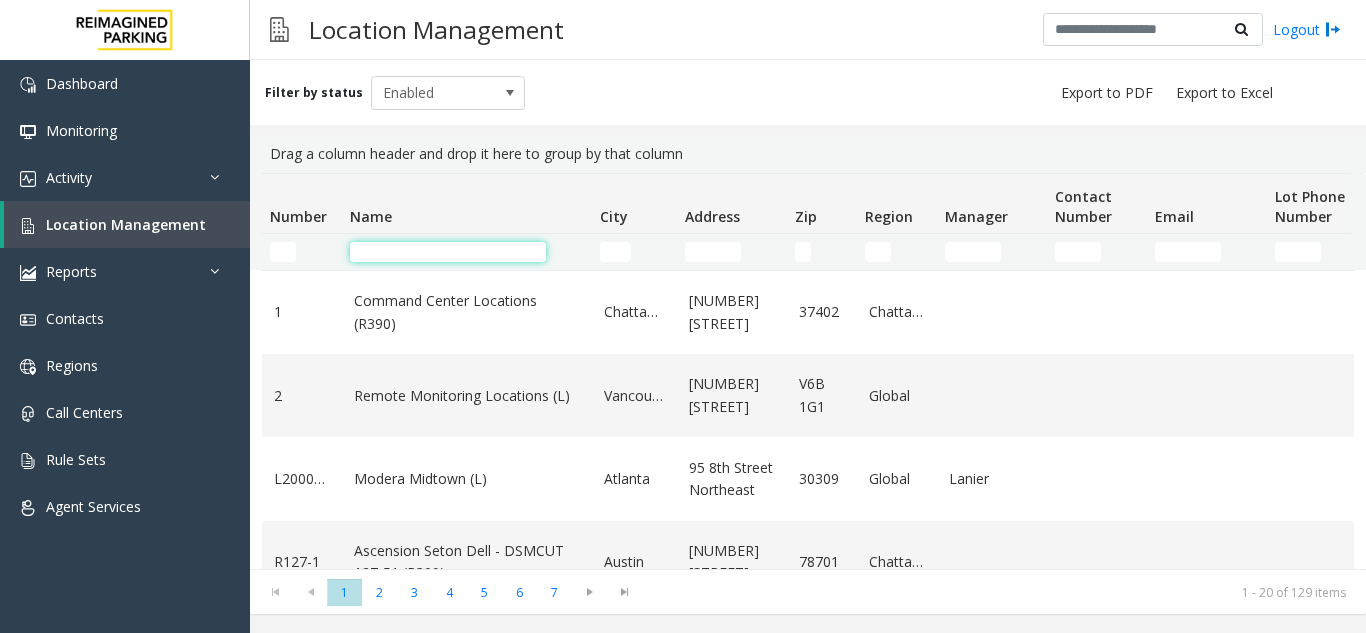 click 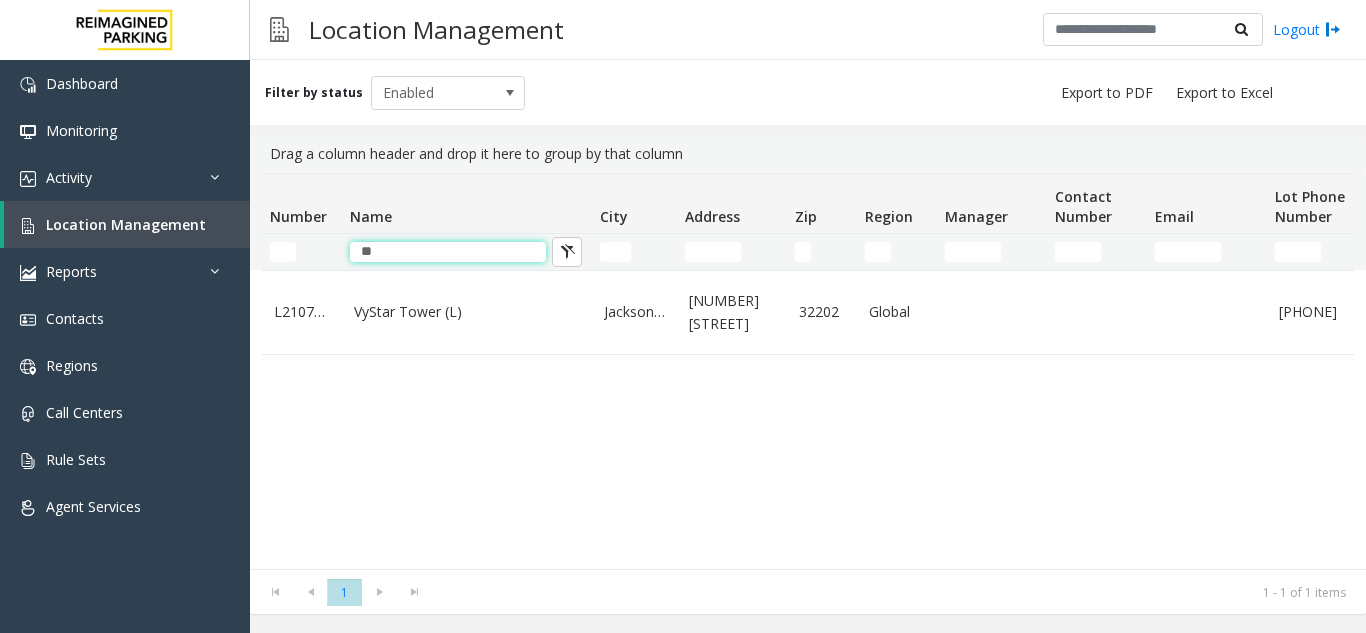 type on "*" 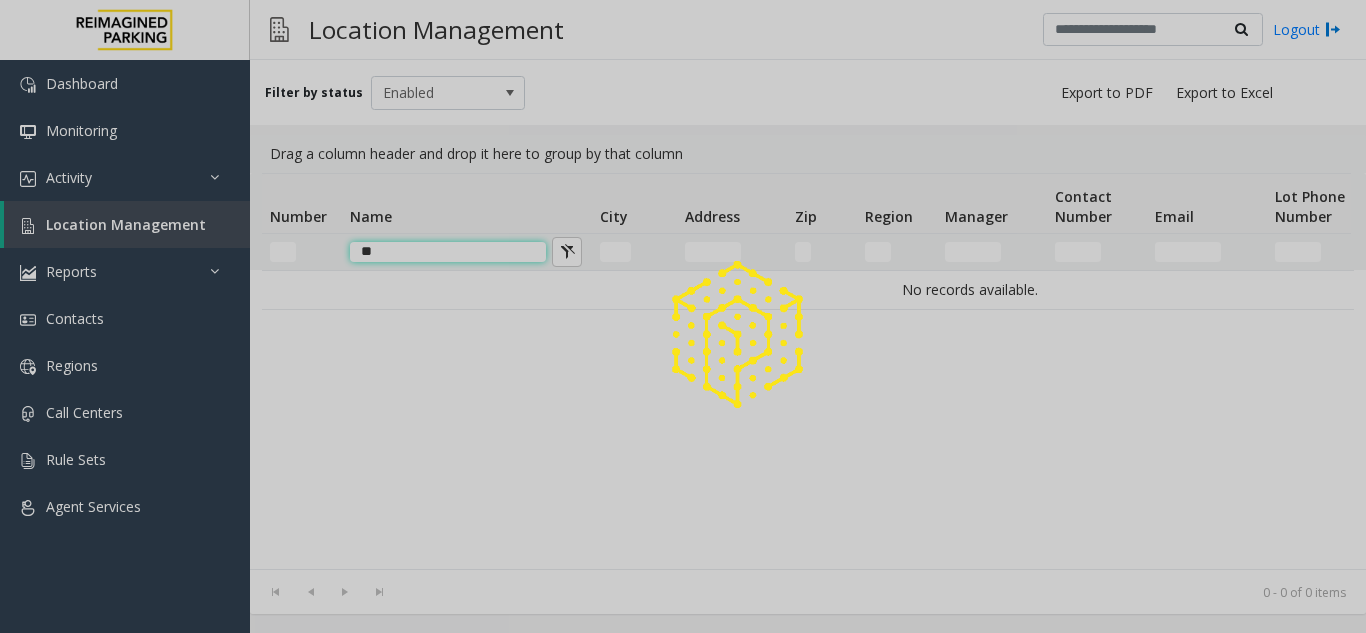 type on "*" 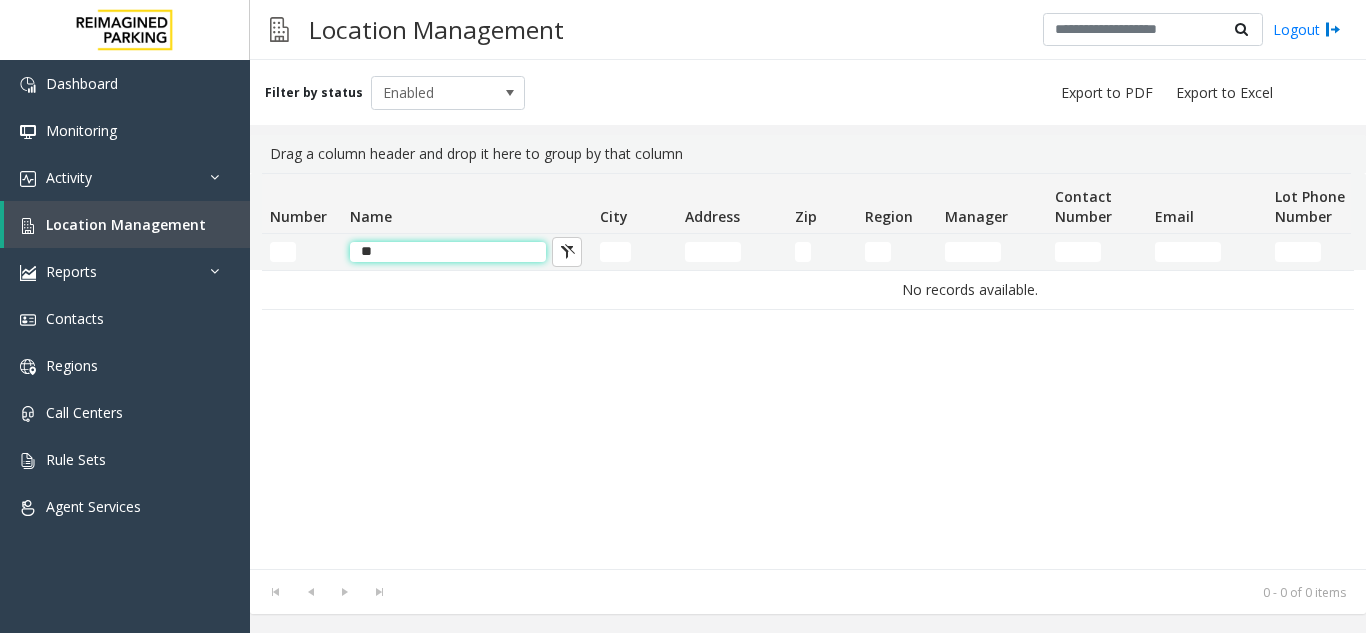 type on "*" 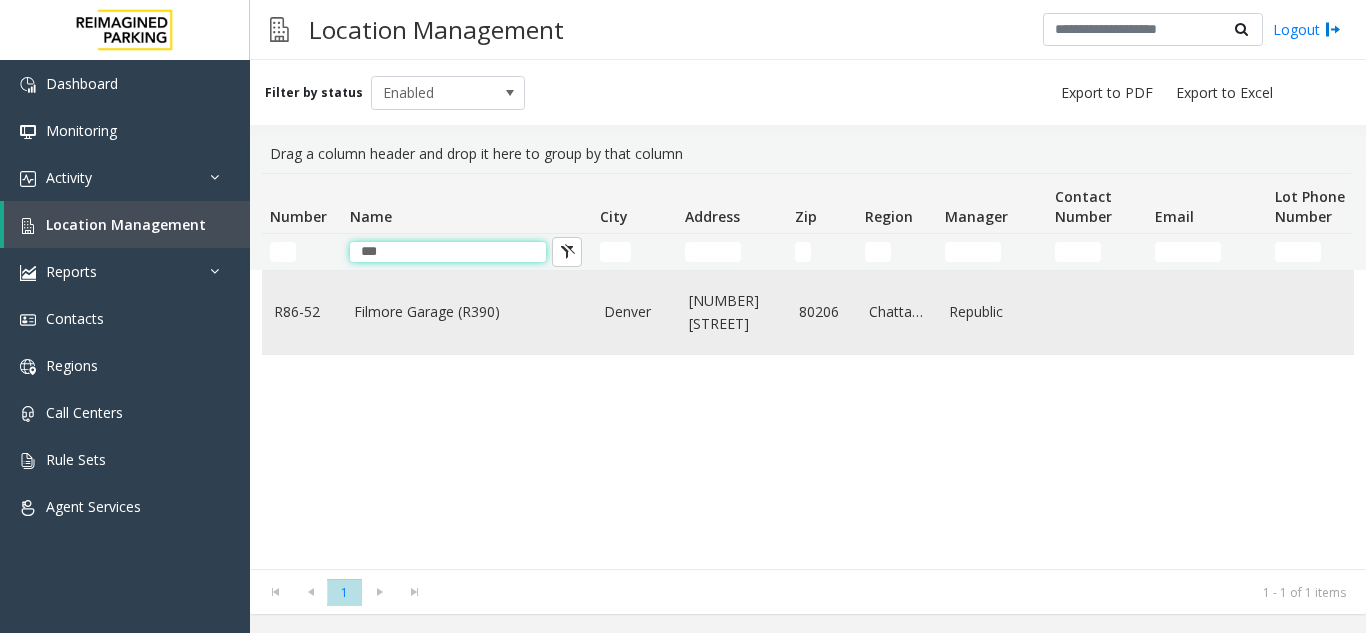 type on "***" 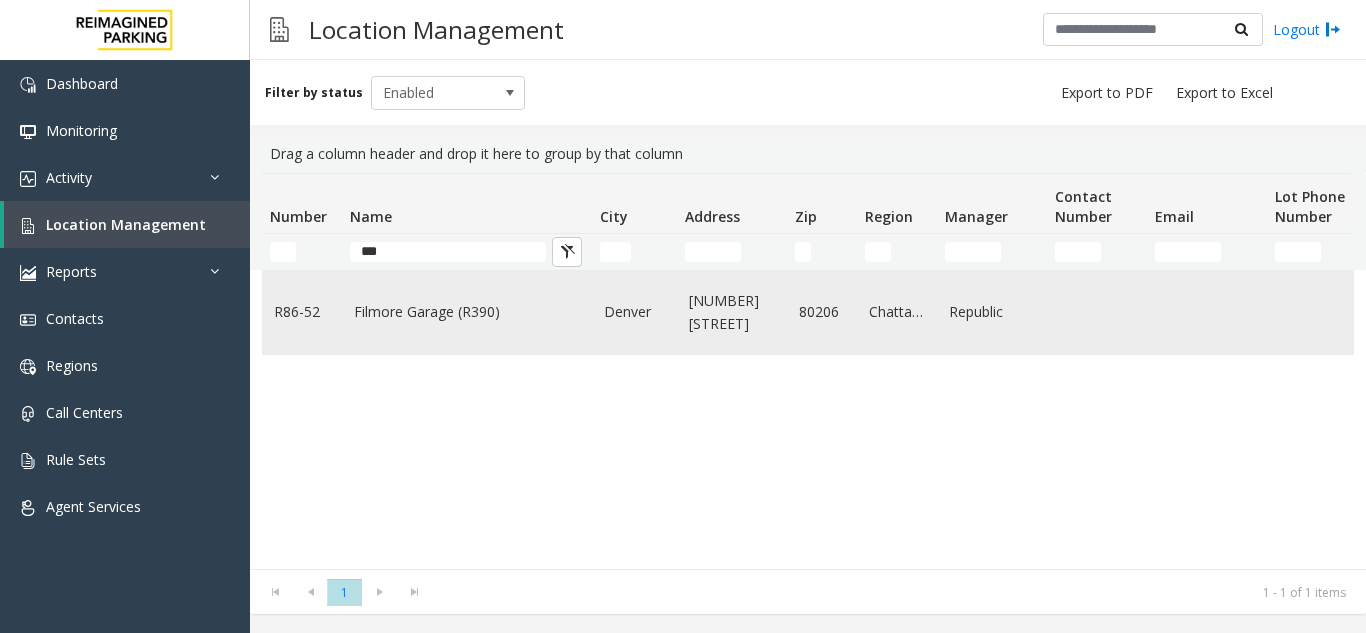click on "Filmore Garage (R390)" 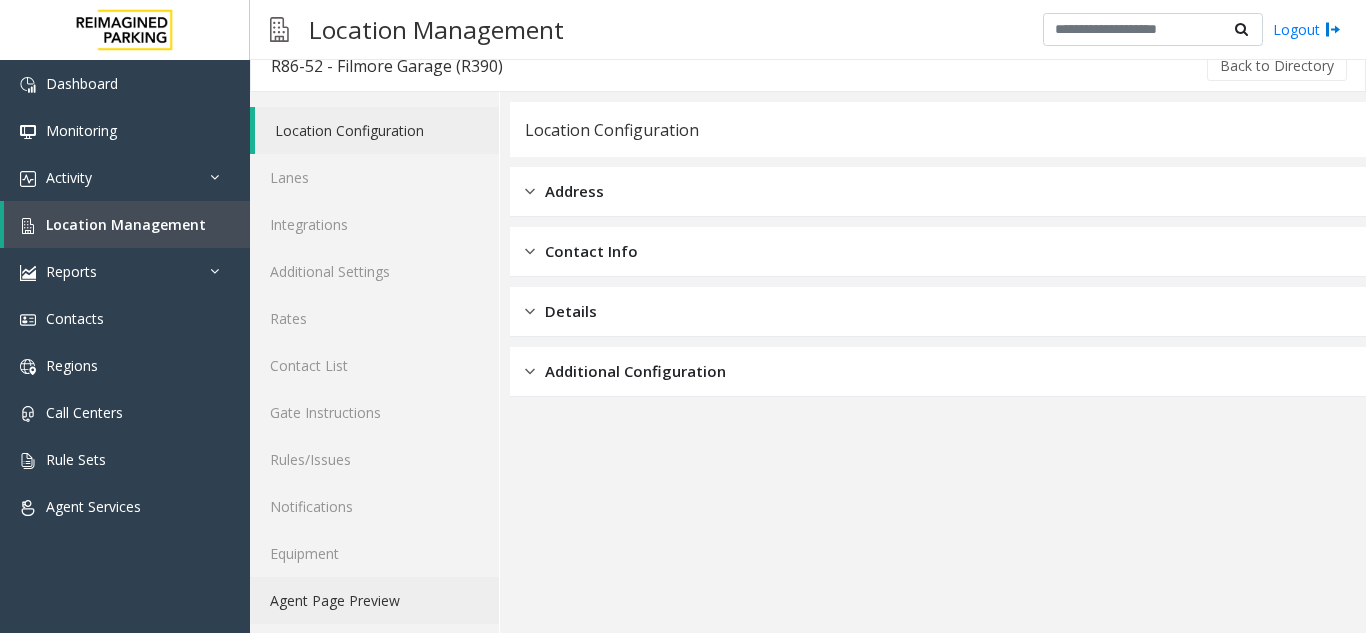 scroll, scrollTop: 26, scrollLeft: 0, axis: vertical 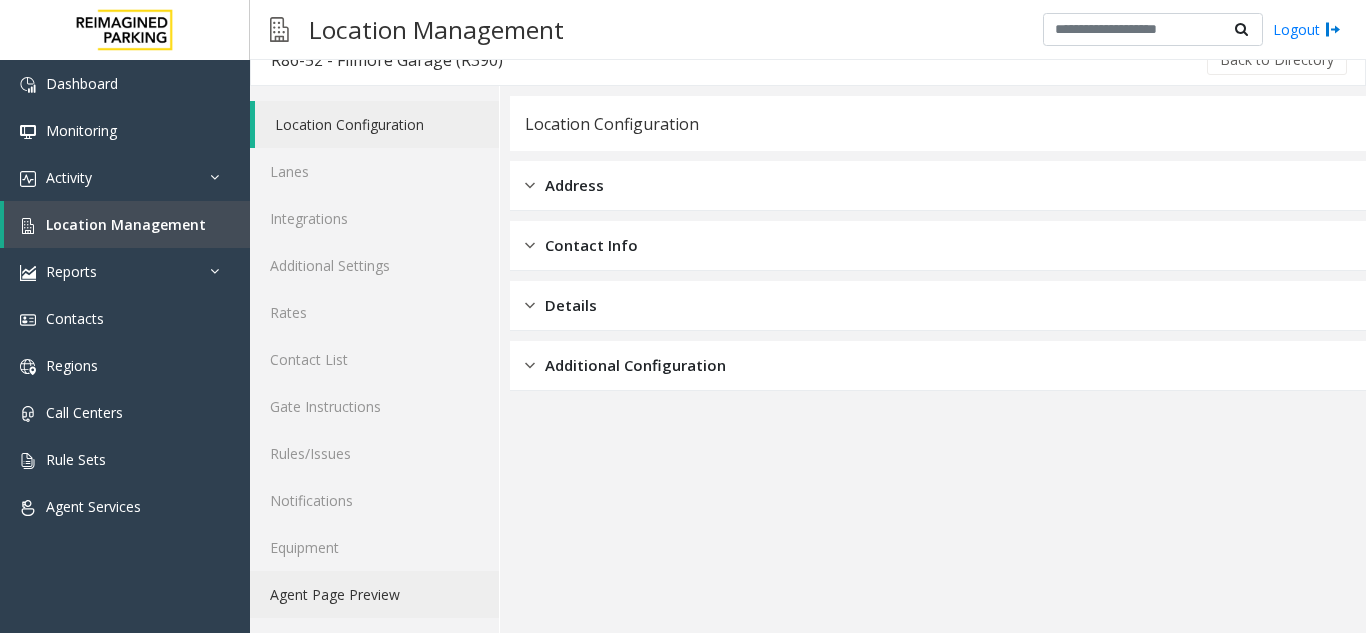 click on "Agent Page Preview" 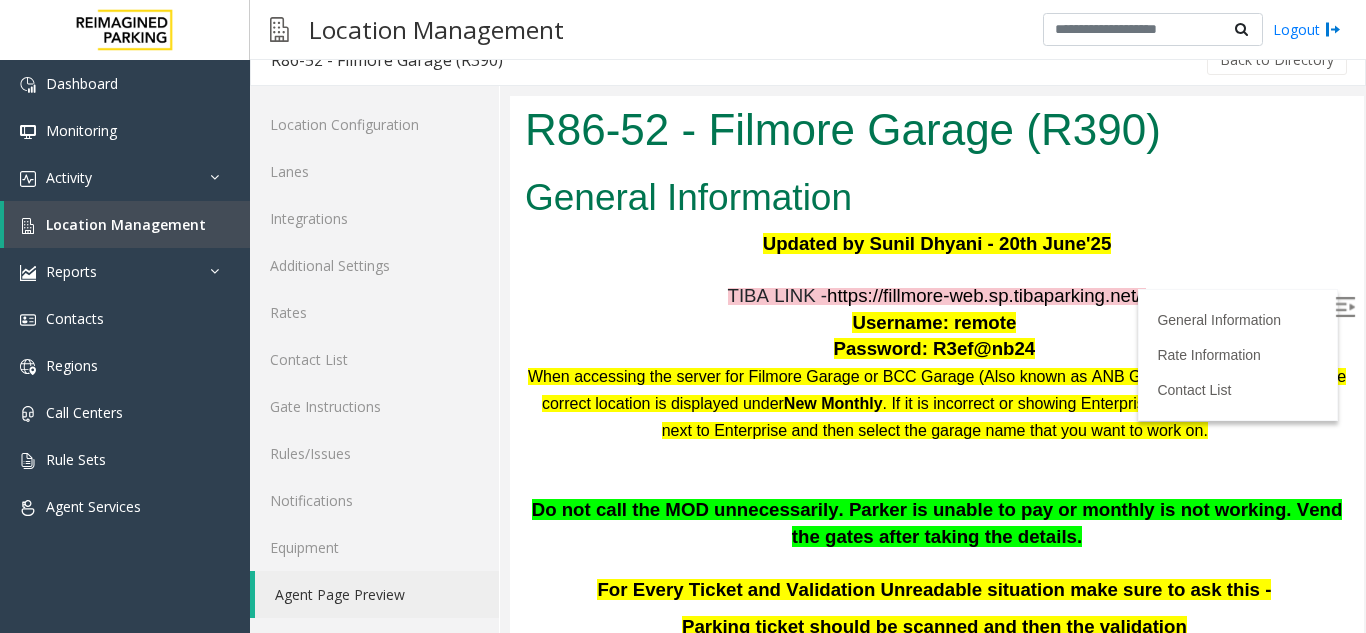 scroll, scrollTop: 0, scrollLeft: 0, axis: both 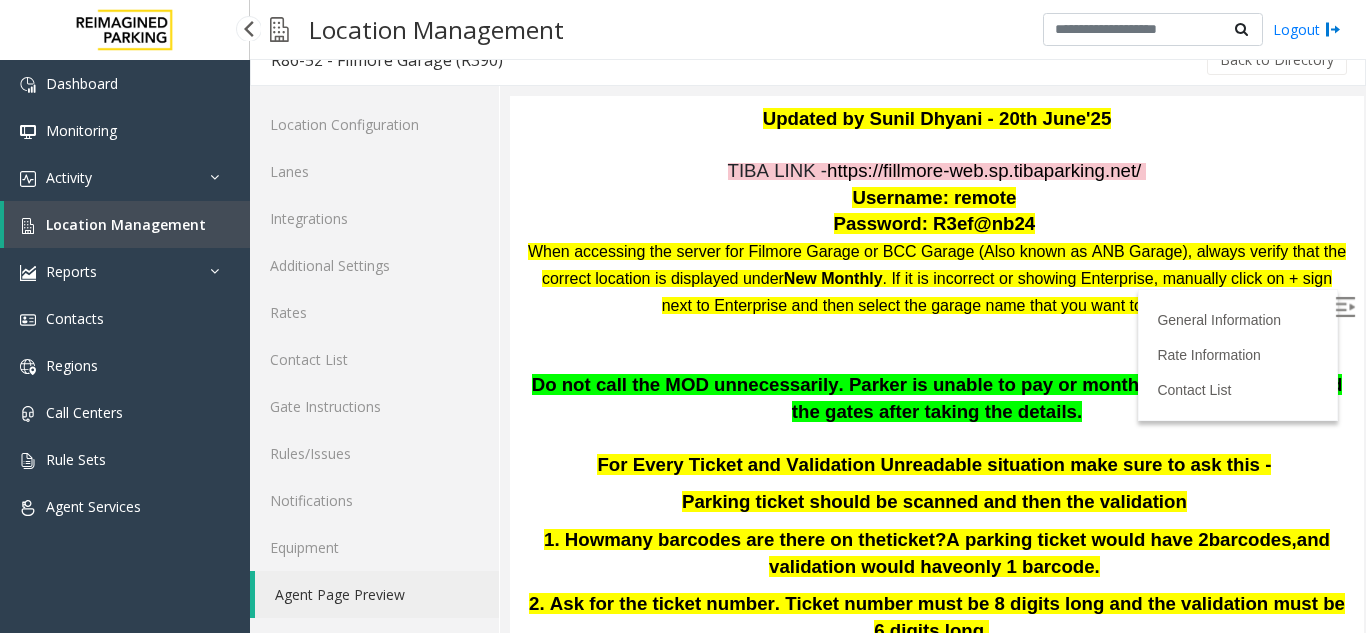 click on "Location Management" at bounding box center (126, 224) 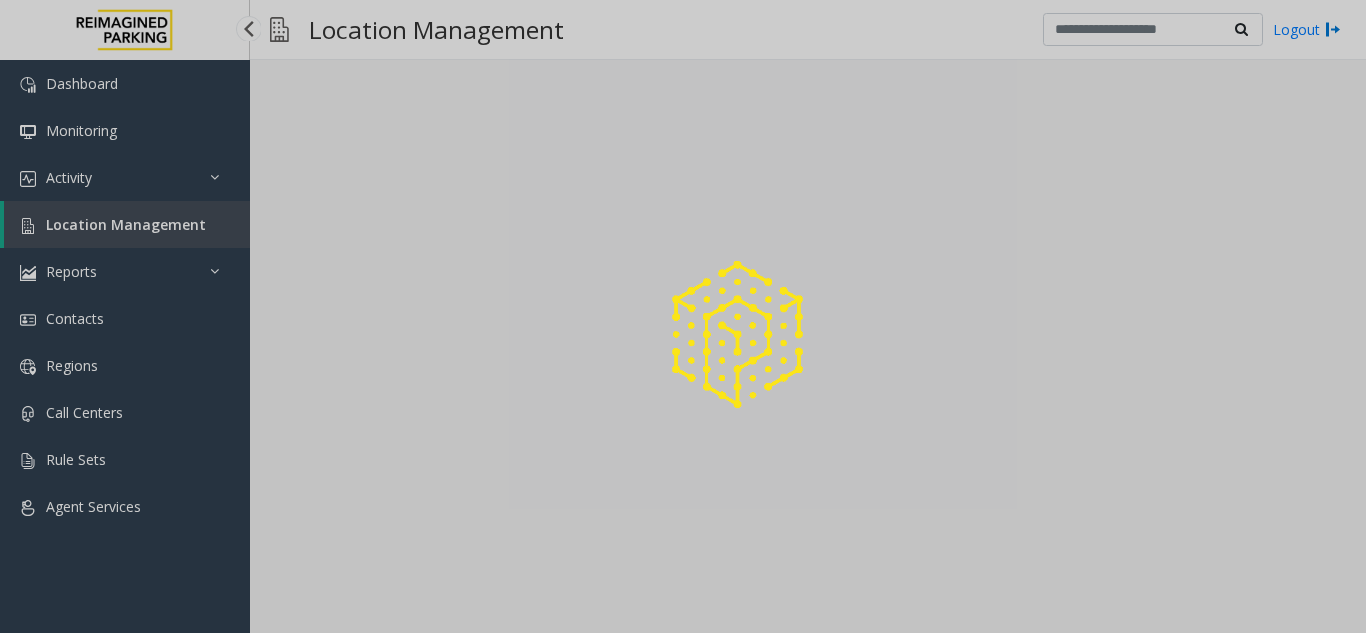scroll, scrollTop: 0, scrollLeft: 0, axis: both 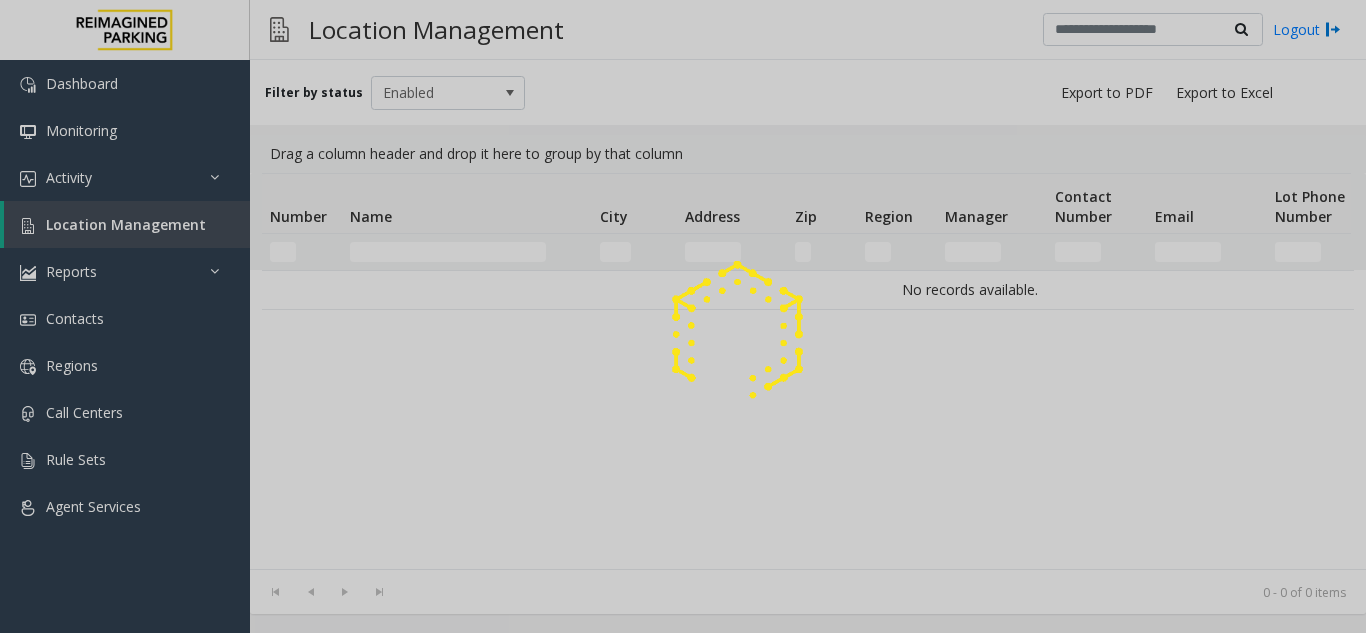 click 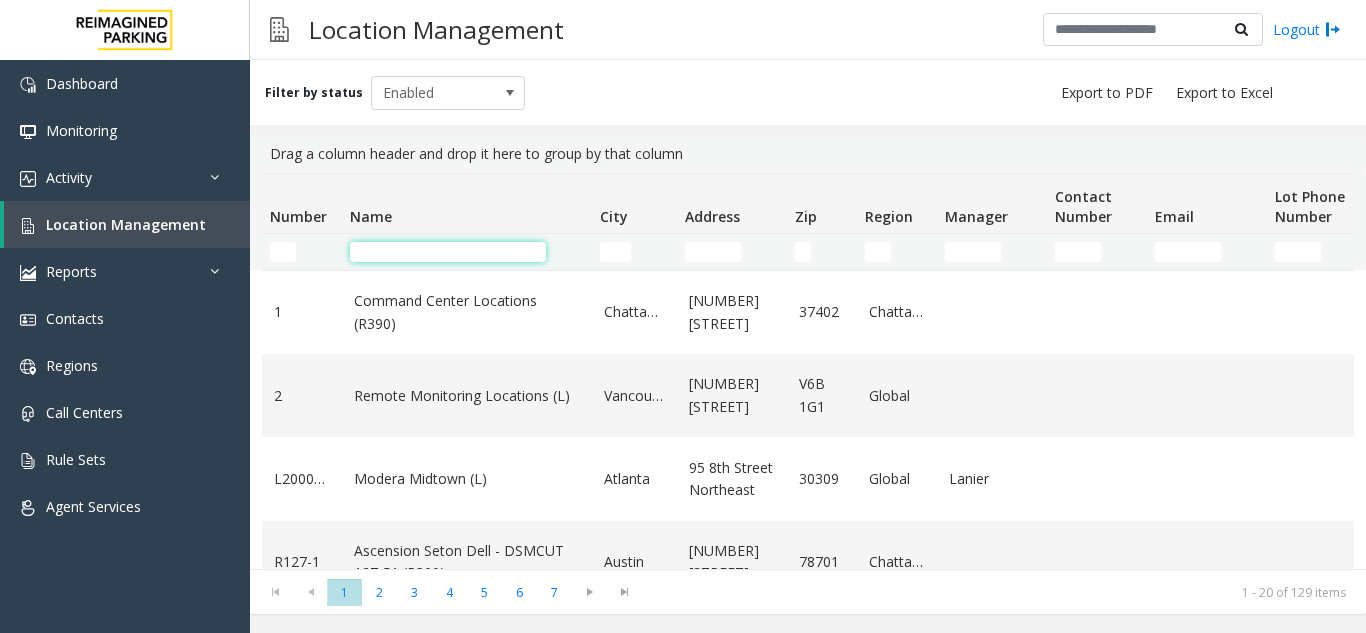 click 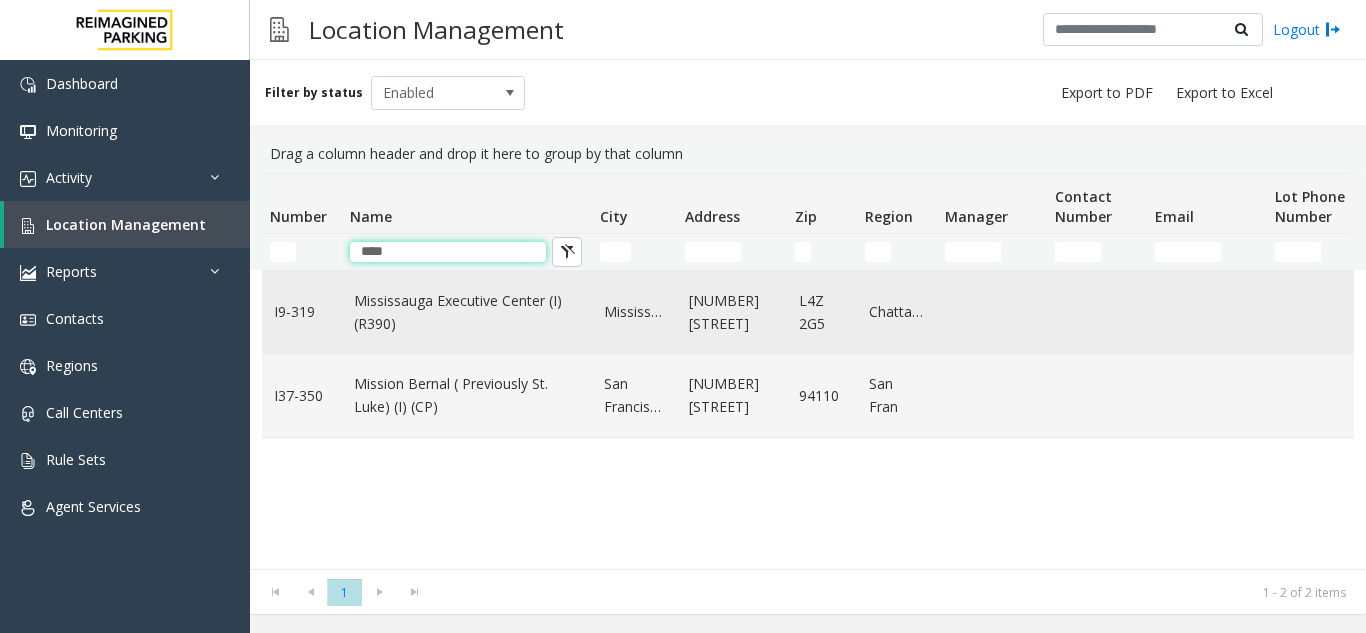 type on "****" 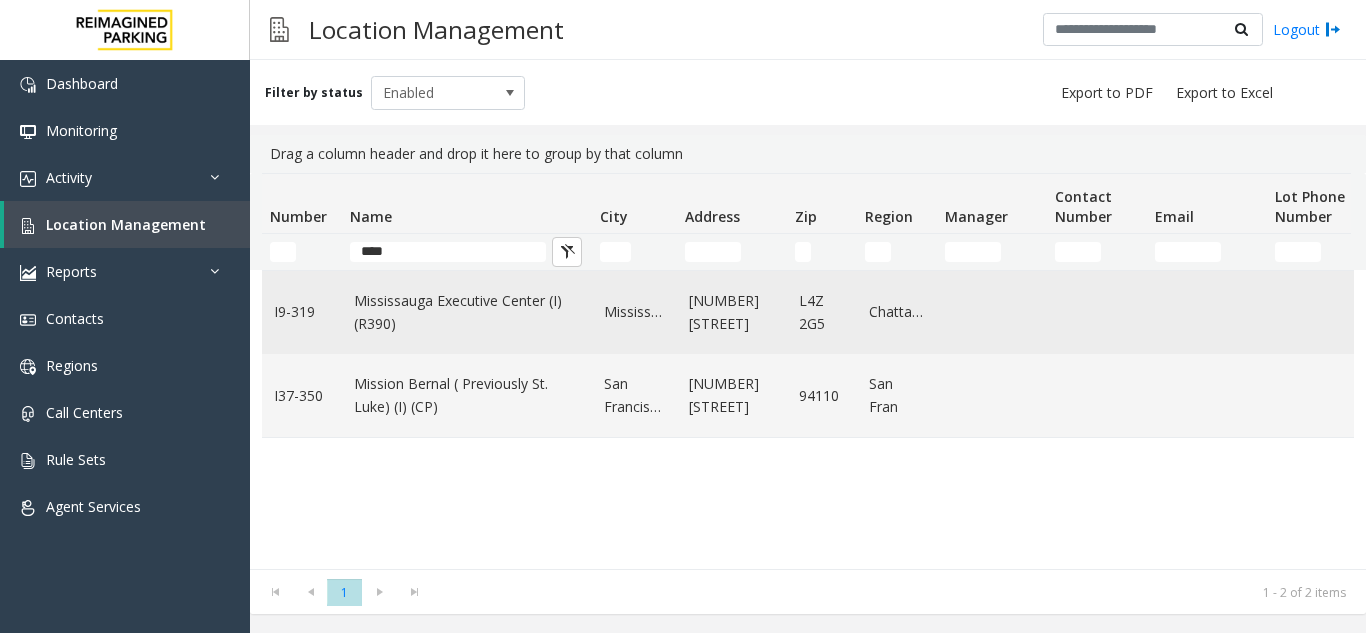 click on "Mississauga Executive Center (I) (R390)" 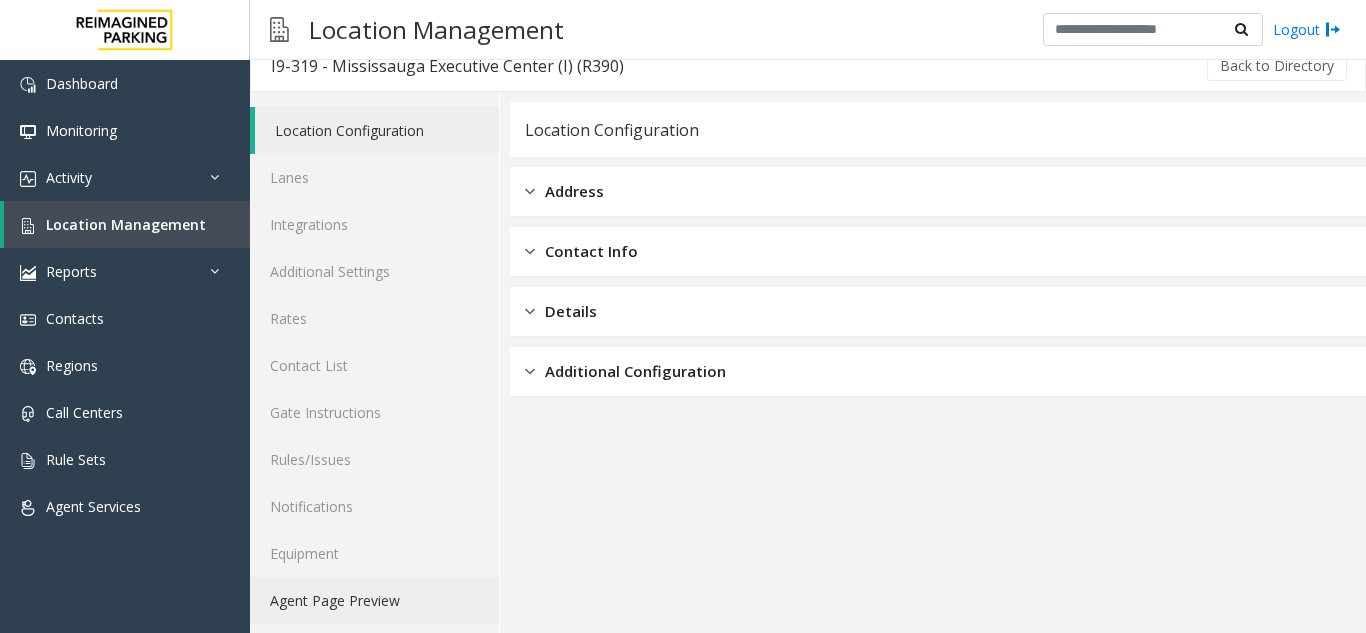 scroll, scrollTop: 26, scrollLeft: 0, axis: vertical 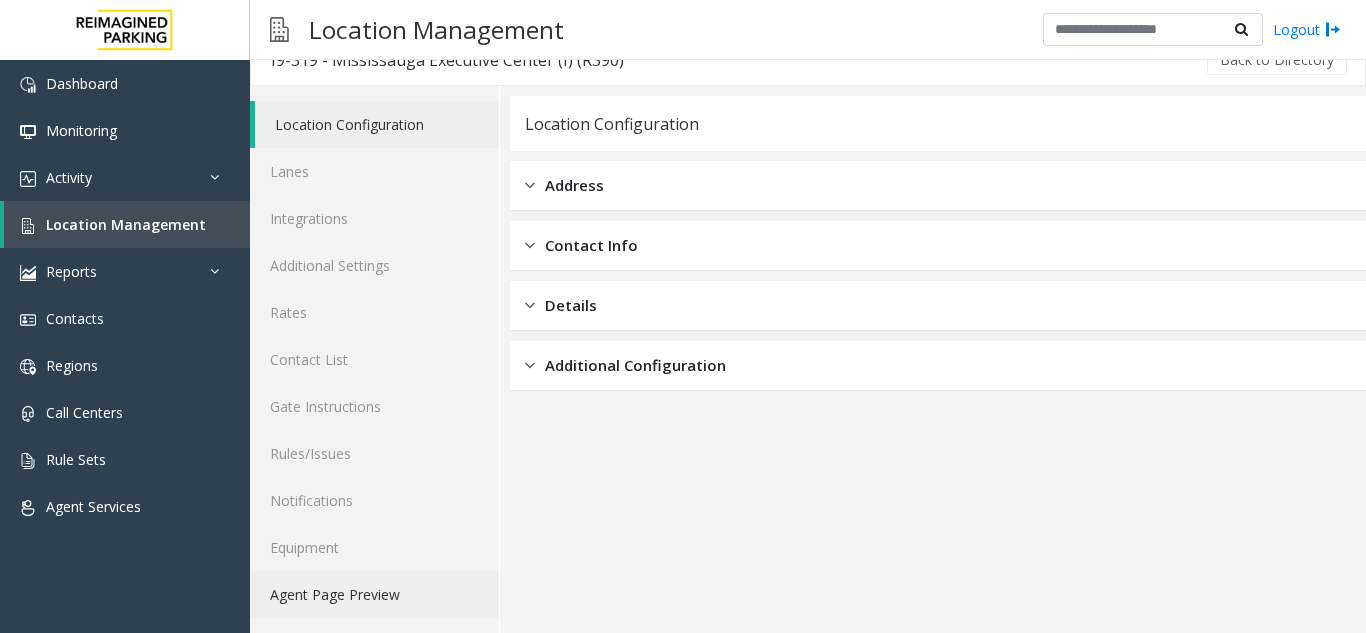 click on "Agent Page Preview" 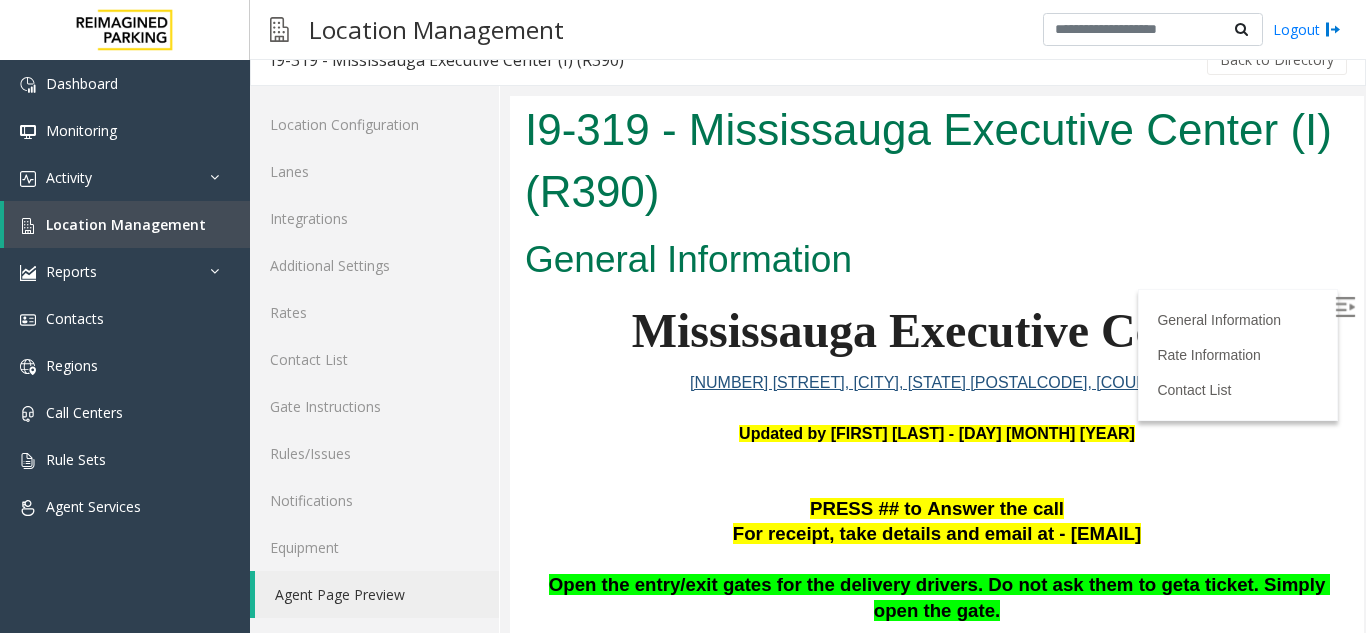 scroll, scrollTop: 0, scrollLeft: 0, axis: both 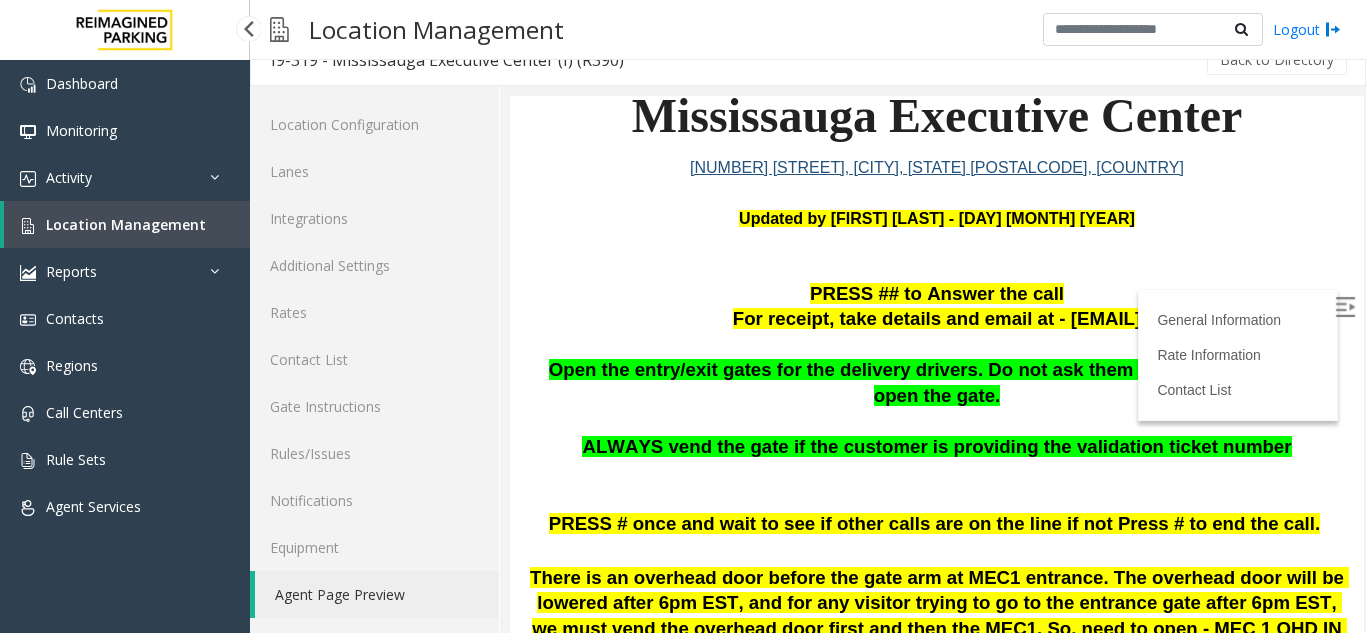 click on "Location Management" at bounding box center (126, 224) 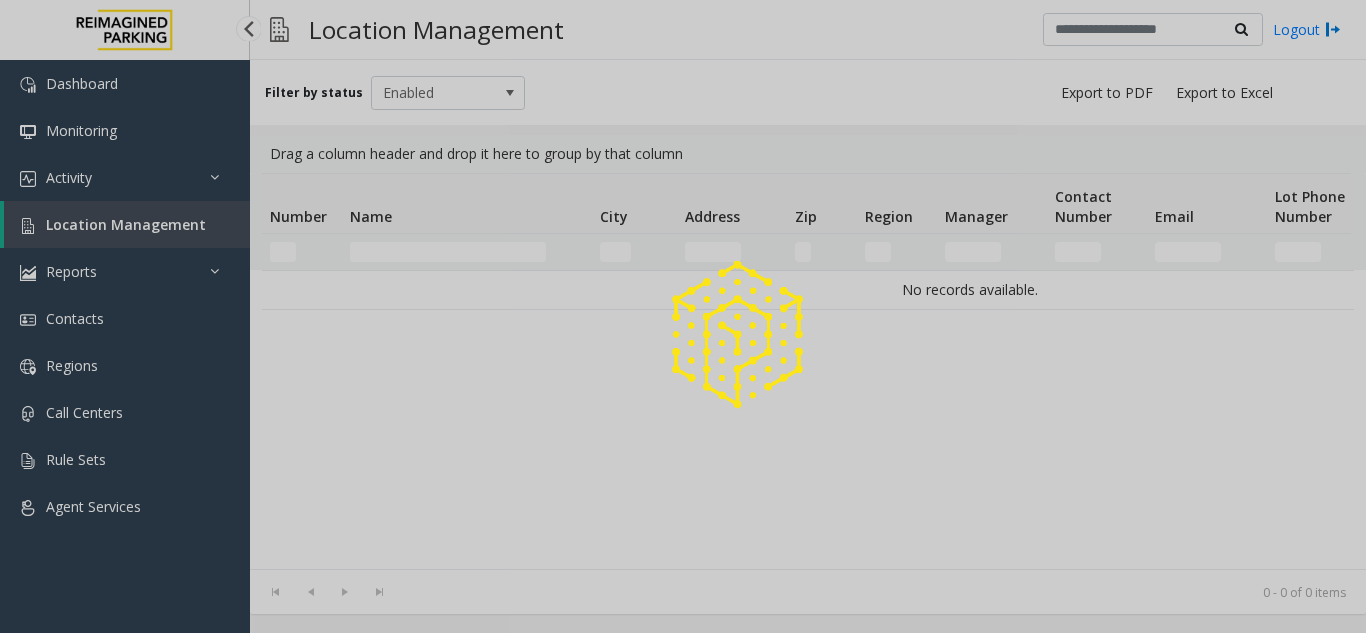 scroll, scrollTop: 0, scrollLeft: 0, axis: both 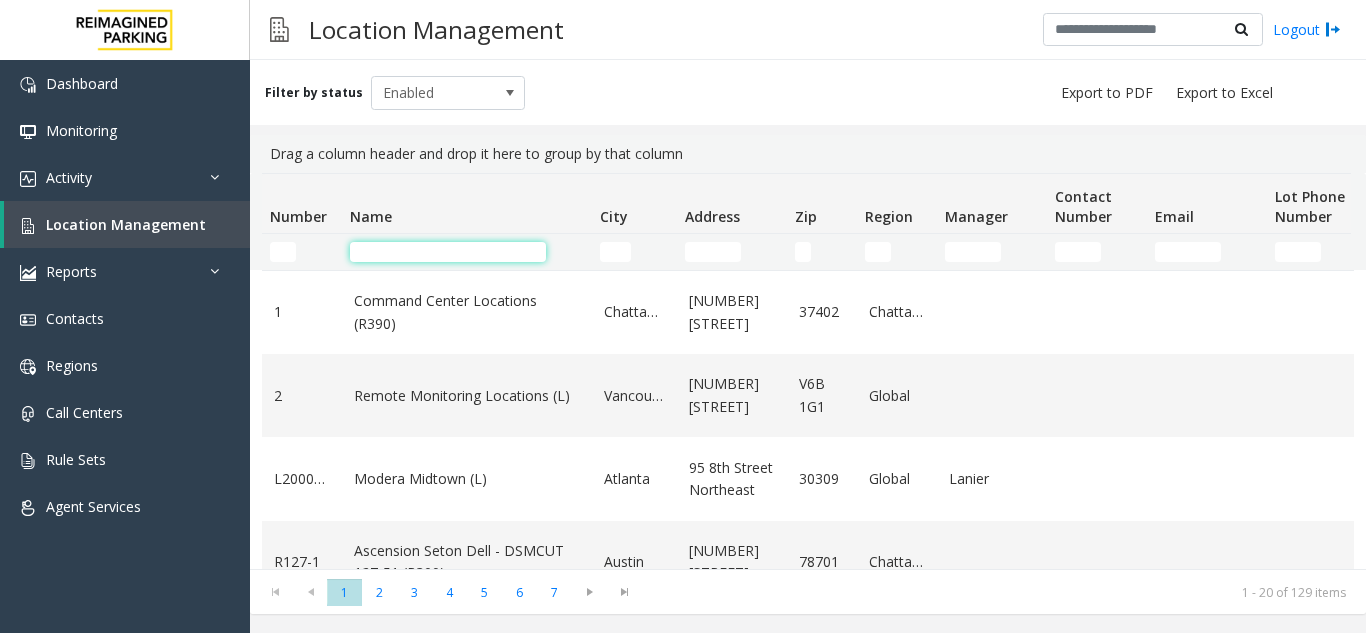 click 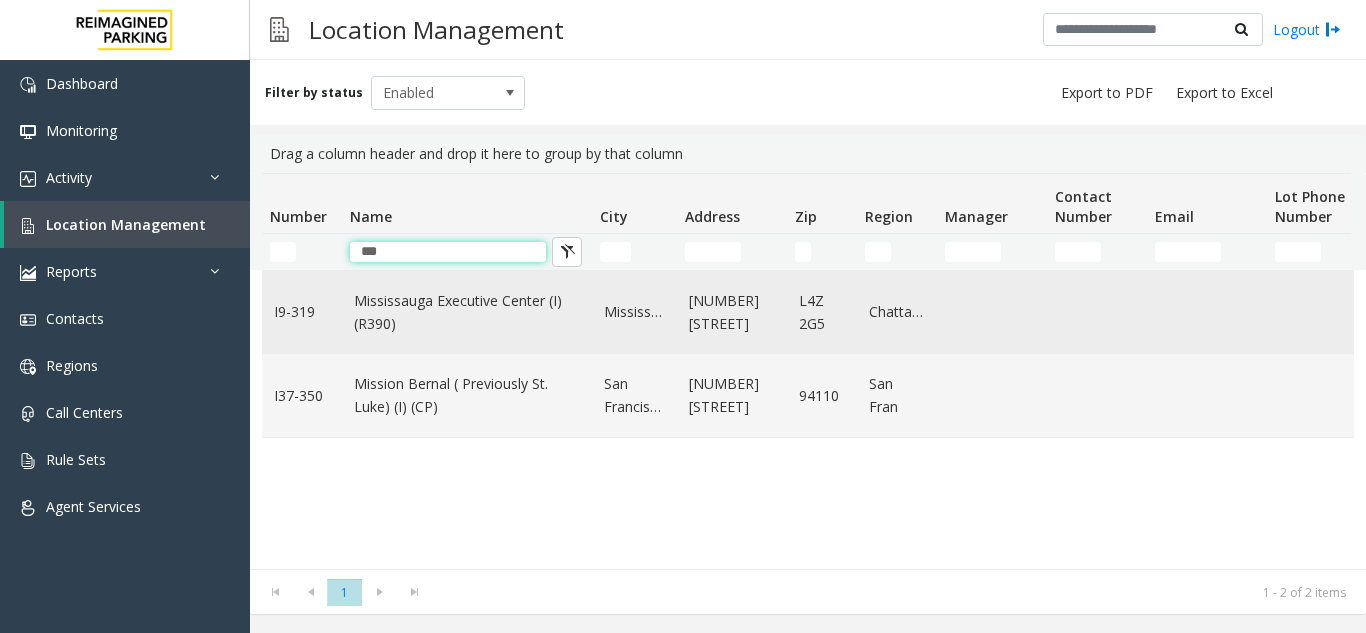 type on "***" 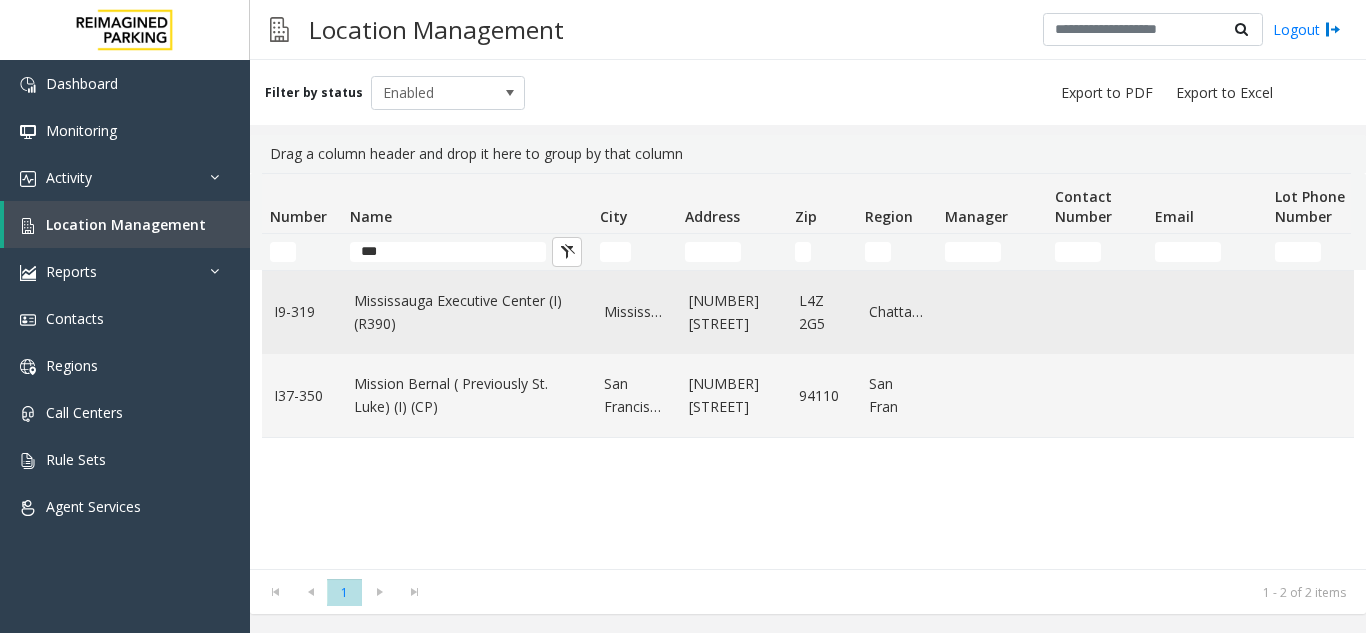 click on "Mississauga Executive Center (I) (R390)" 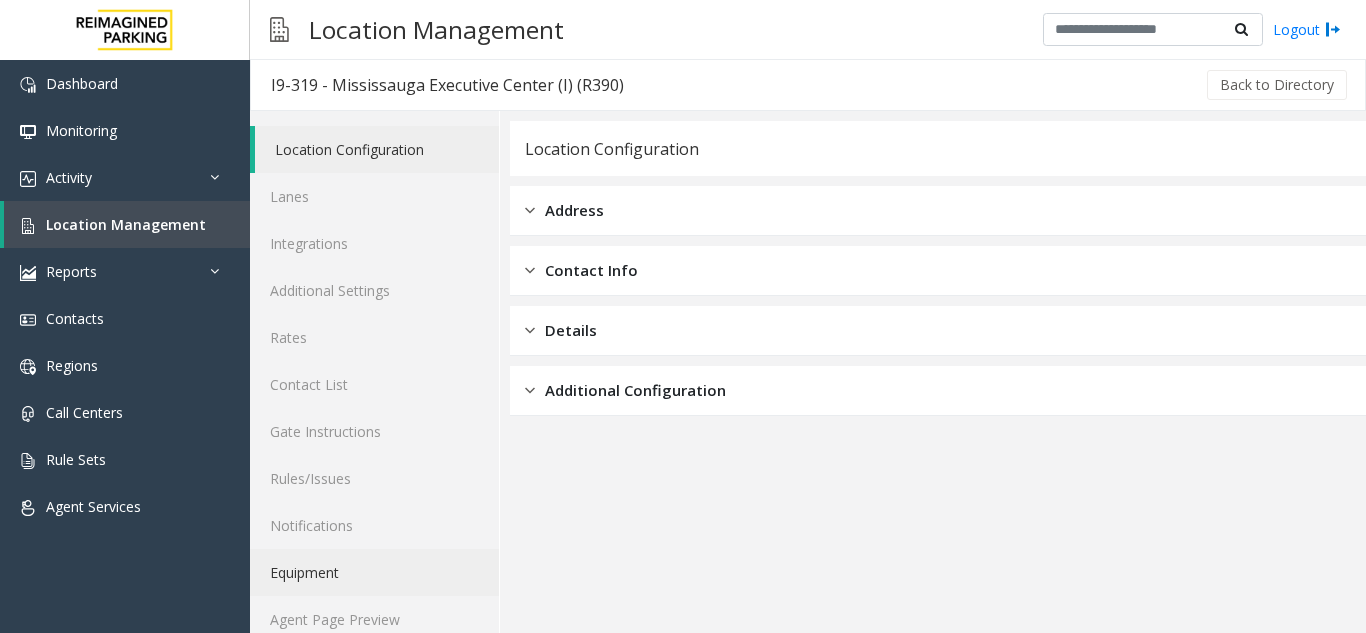 scroll, scrollTop: 0, scrollLeft: 0, axis: both 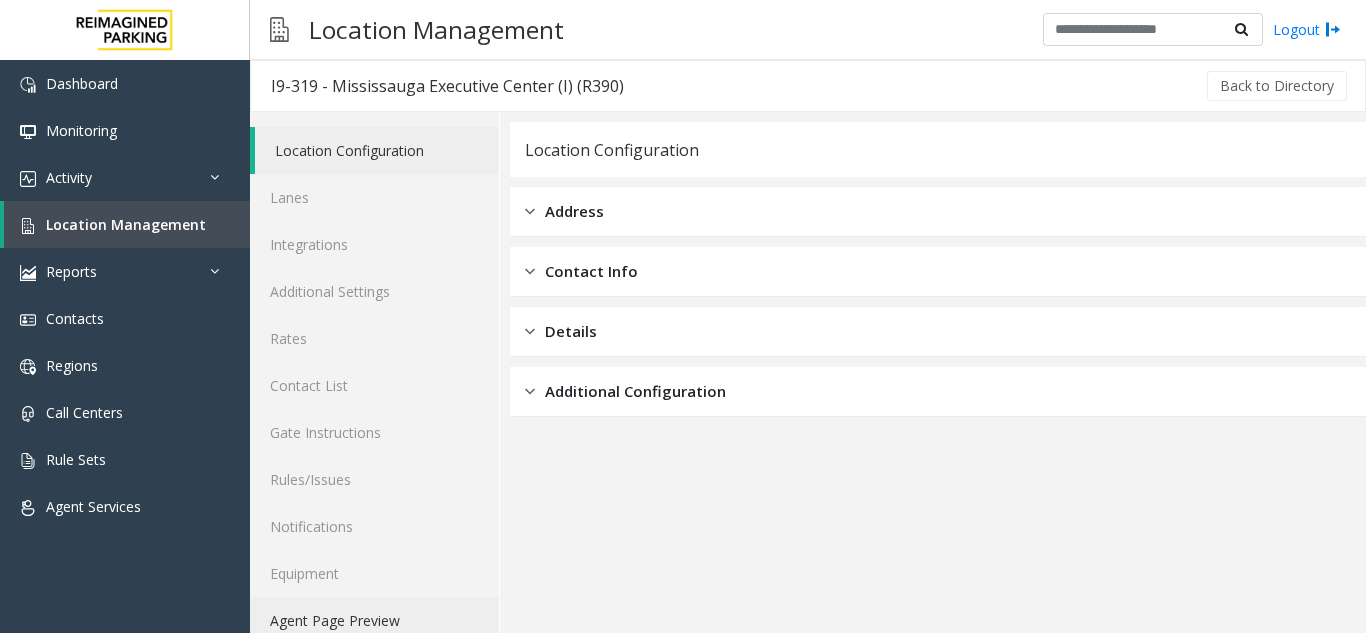 click on "Agent Page Preview" 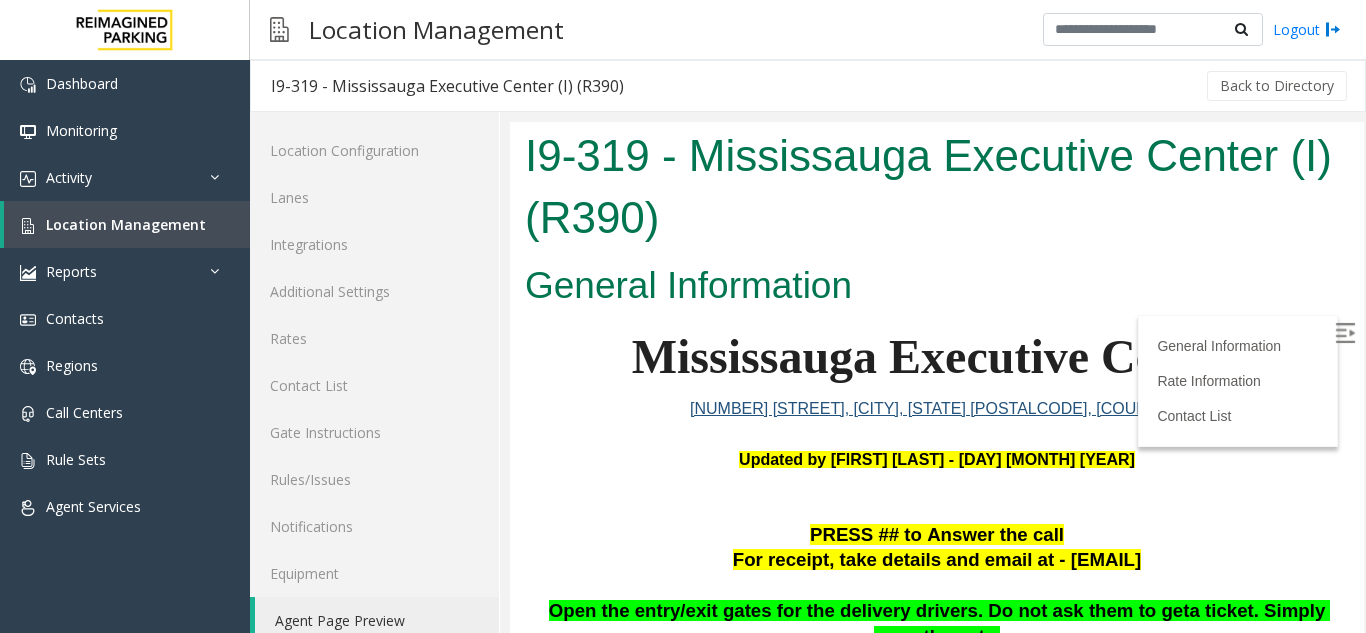 scroll, scrollTop: 0, scrollLeft: 0, axis: both 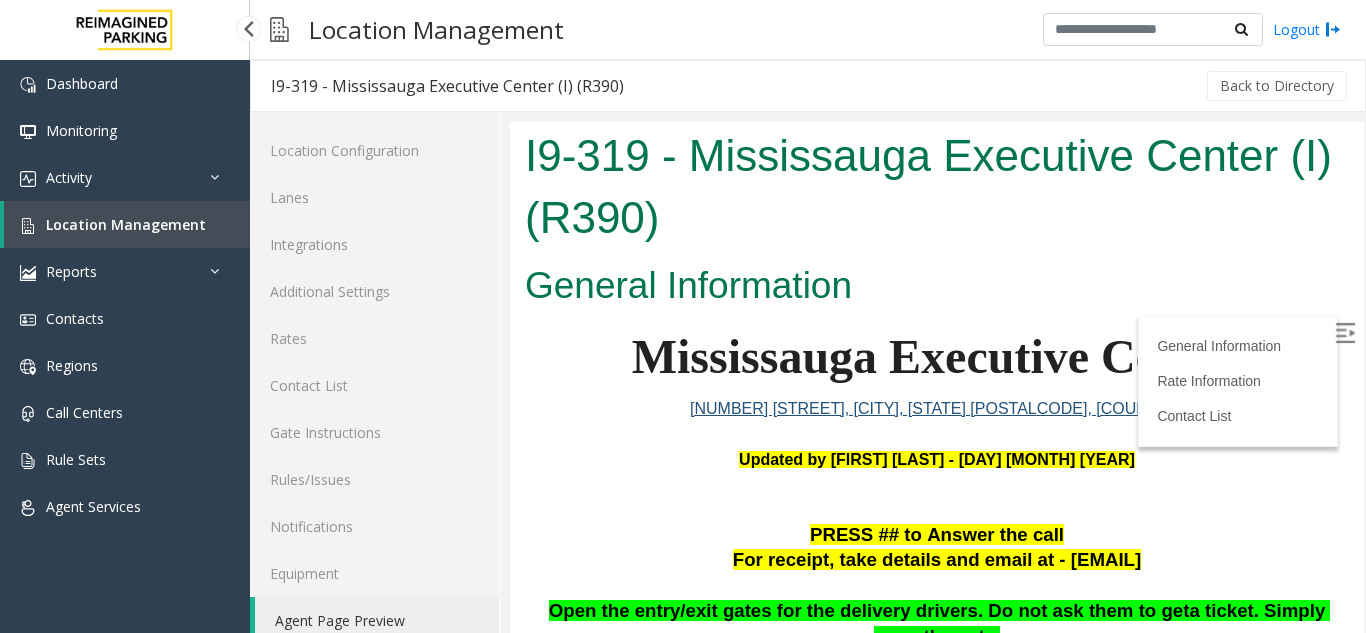 click on "Location Management" at bounding box center [126, 224] 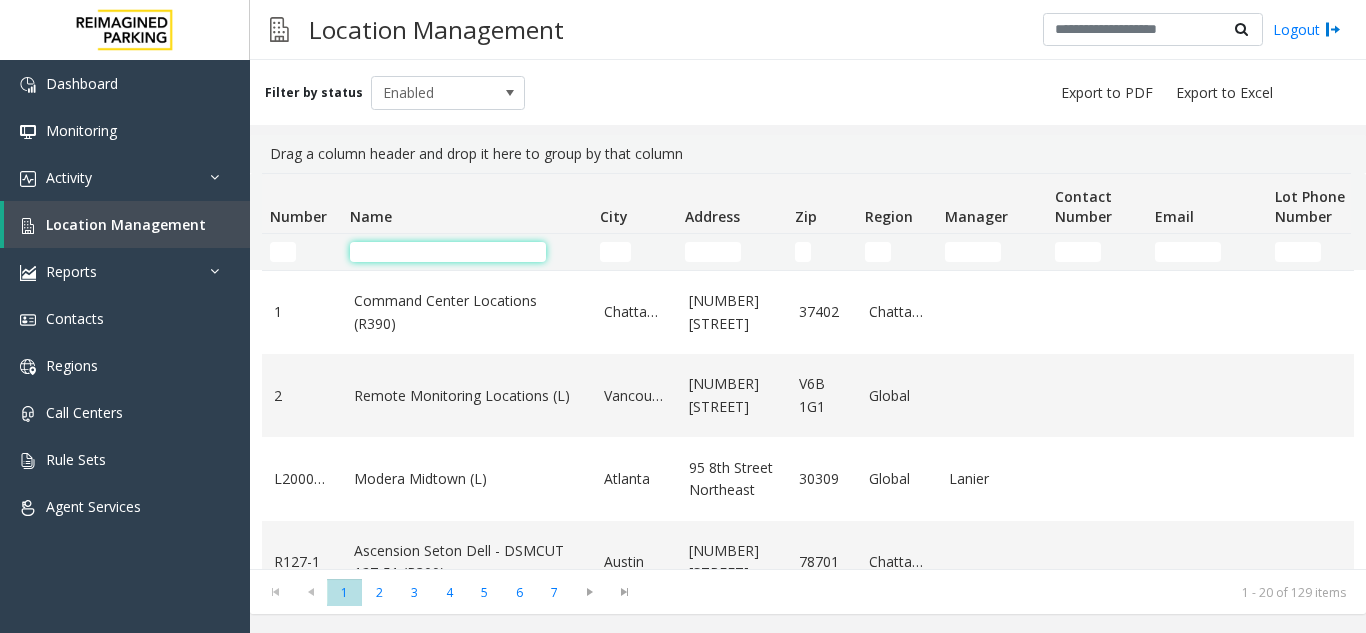 click 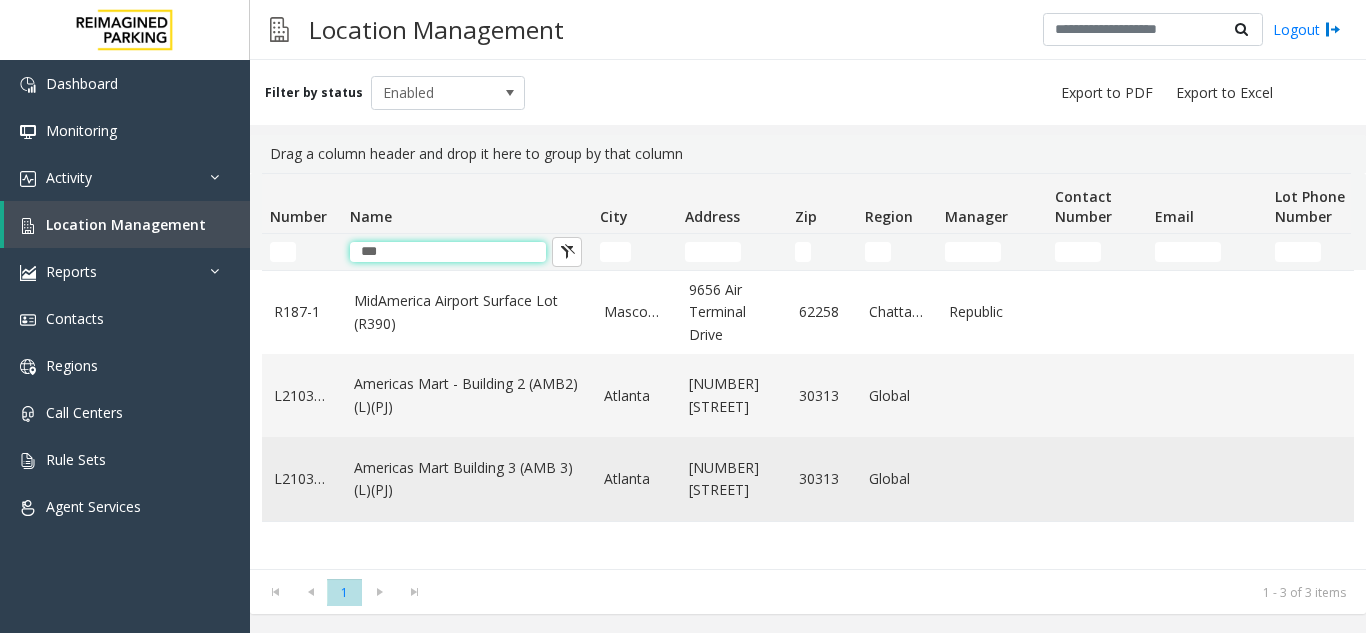 type on "***" 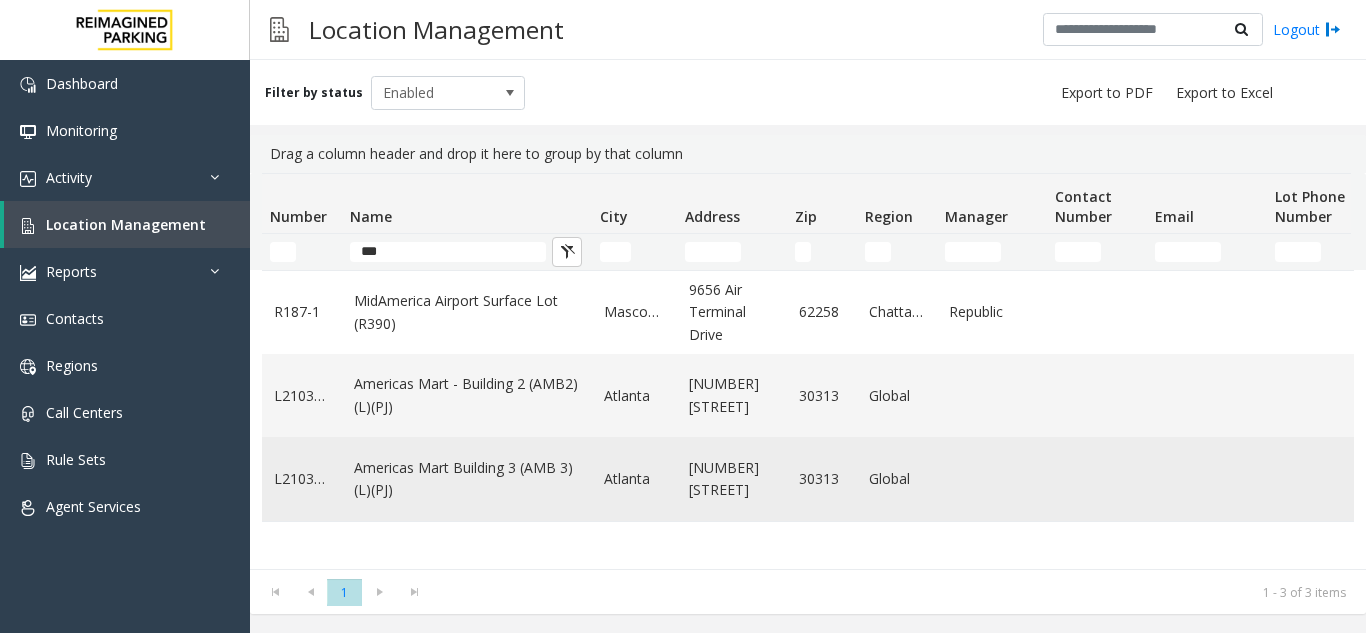 click on "Americas Mart Building  3 (AMB 3) (L)(PJ)" 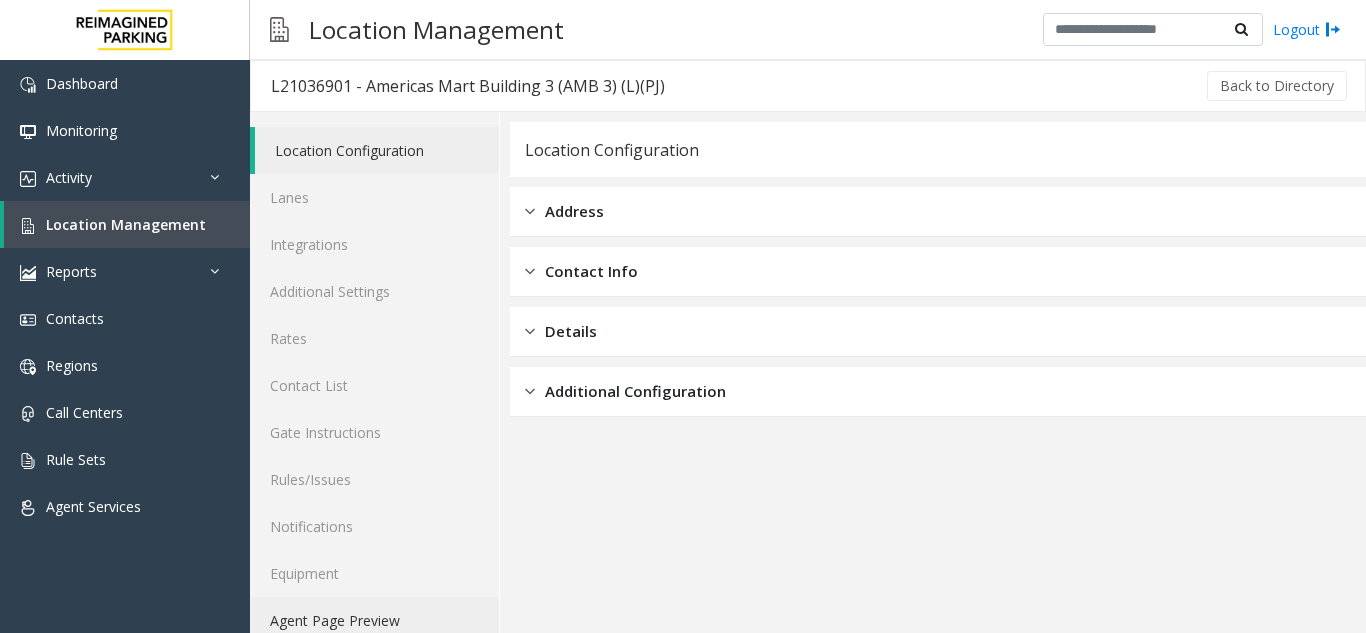 click on "Agent Page Preview" 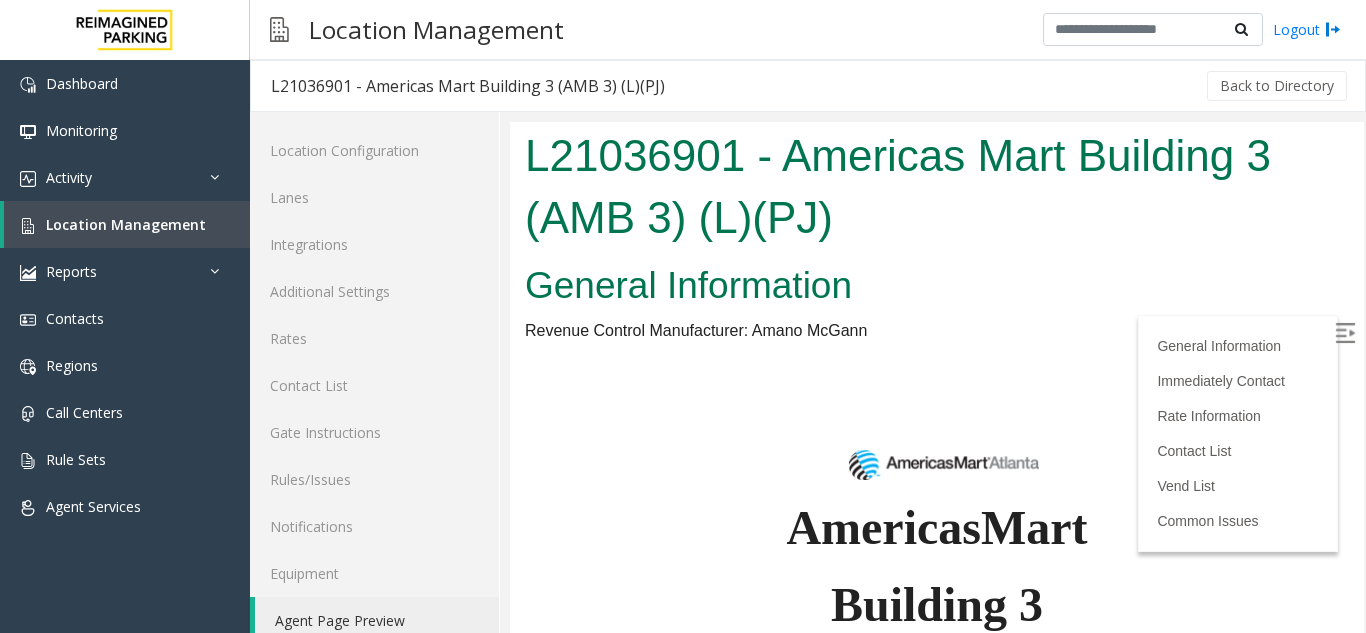 scroll, scrollTop: 0, scrollLeft: 0, axis: both 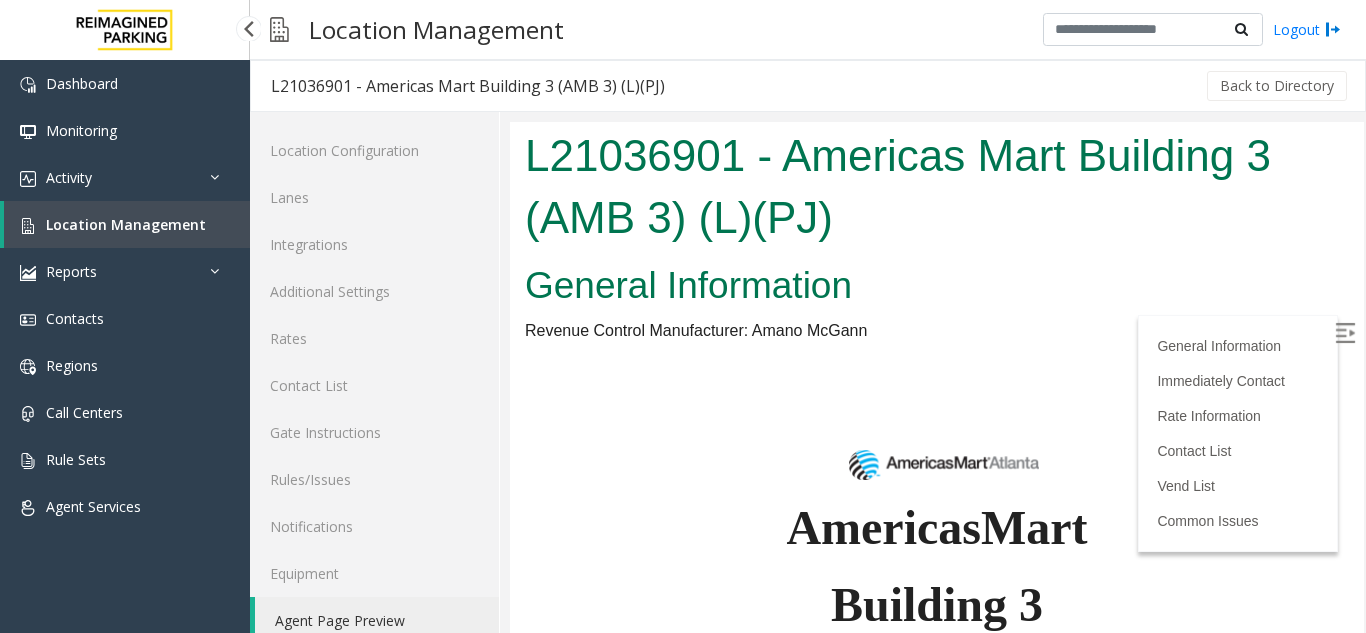 click on "Location Management" at bounding box center [126, 224] 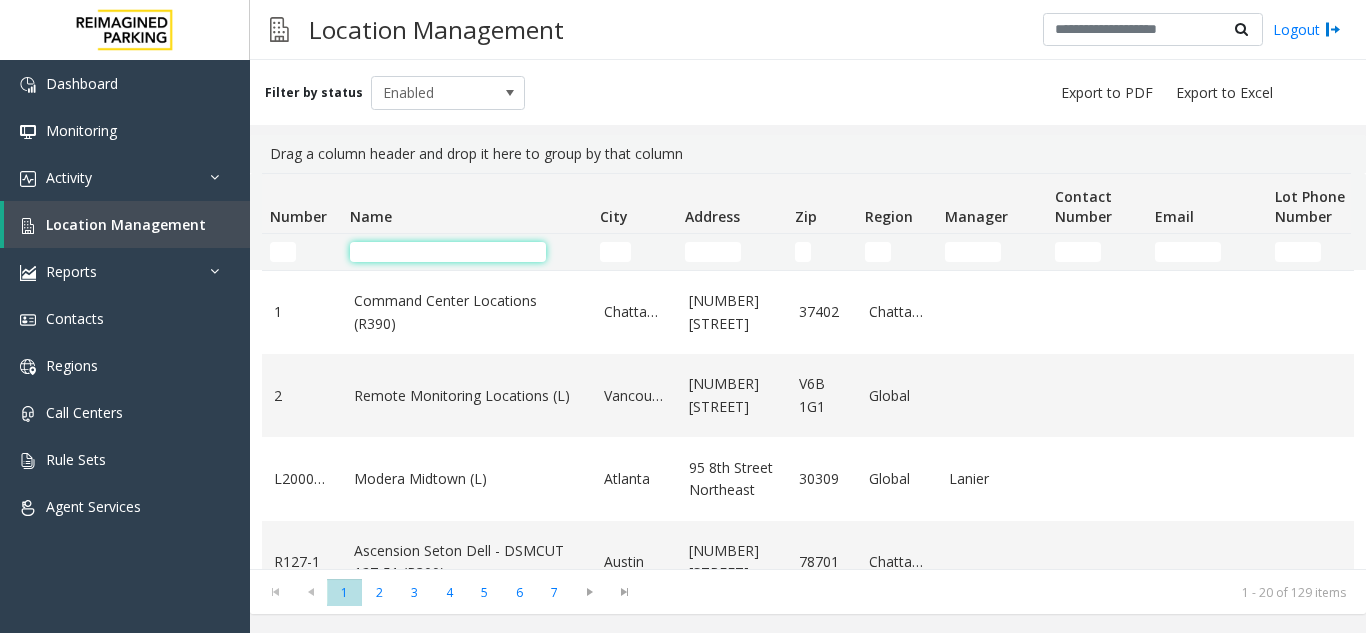 click 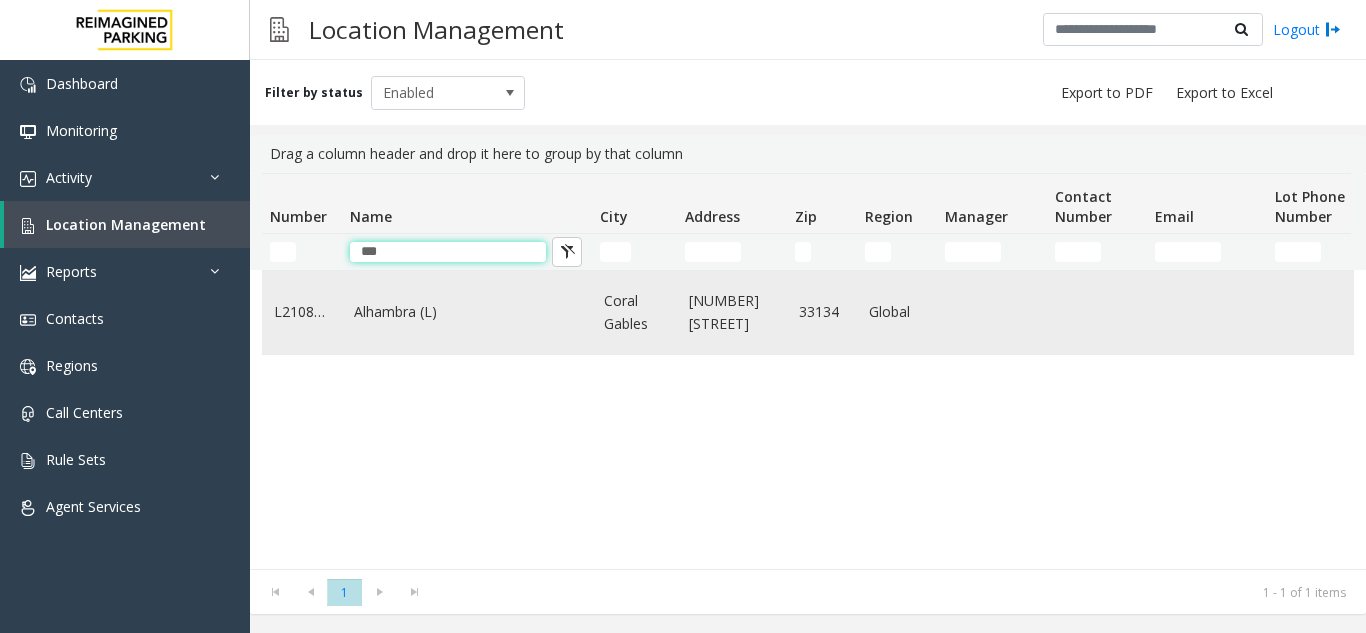type on "***" 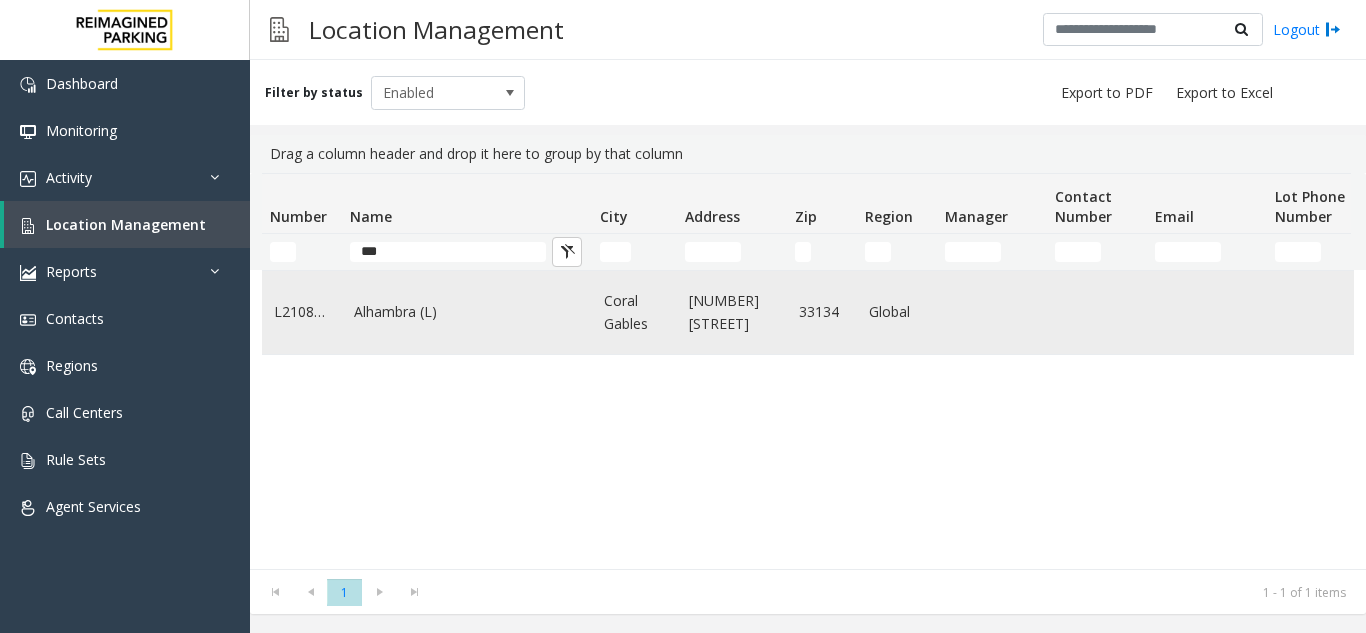 click on "Alhambra (L)" 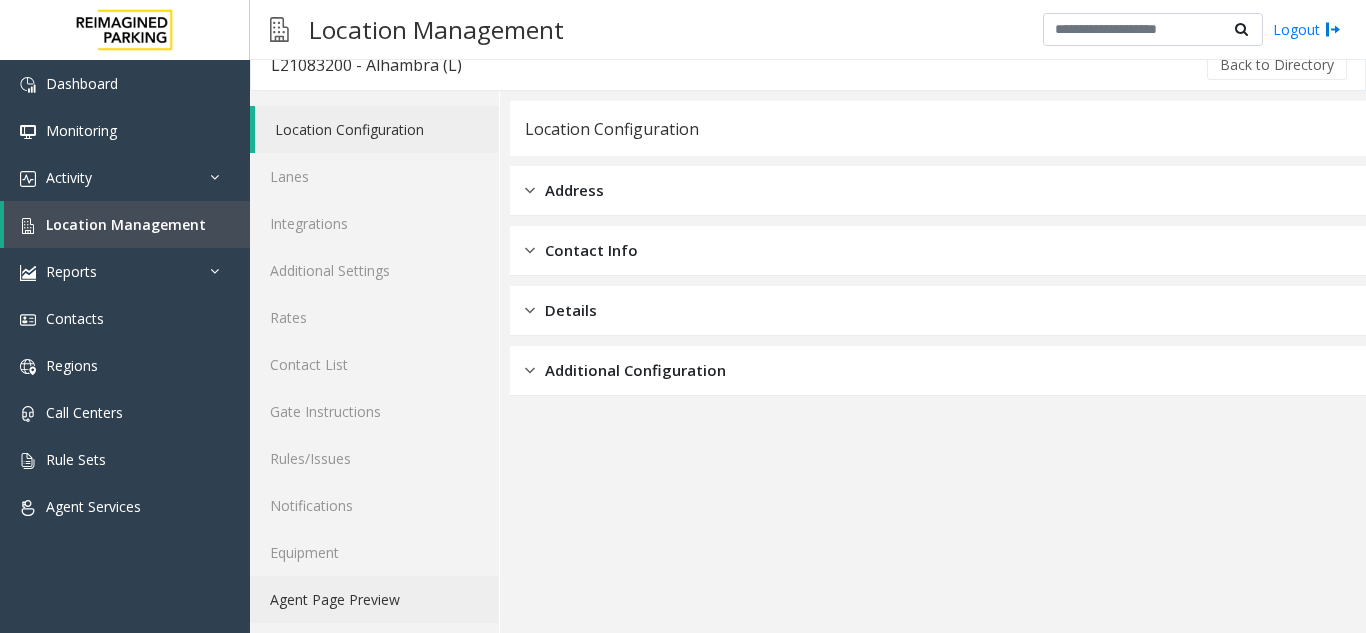 scroll, scrollTop: 26, scrollLeft: 0, axis: vertical 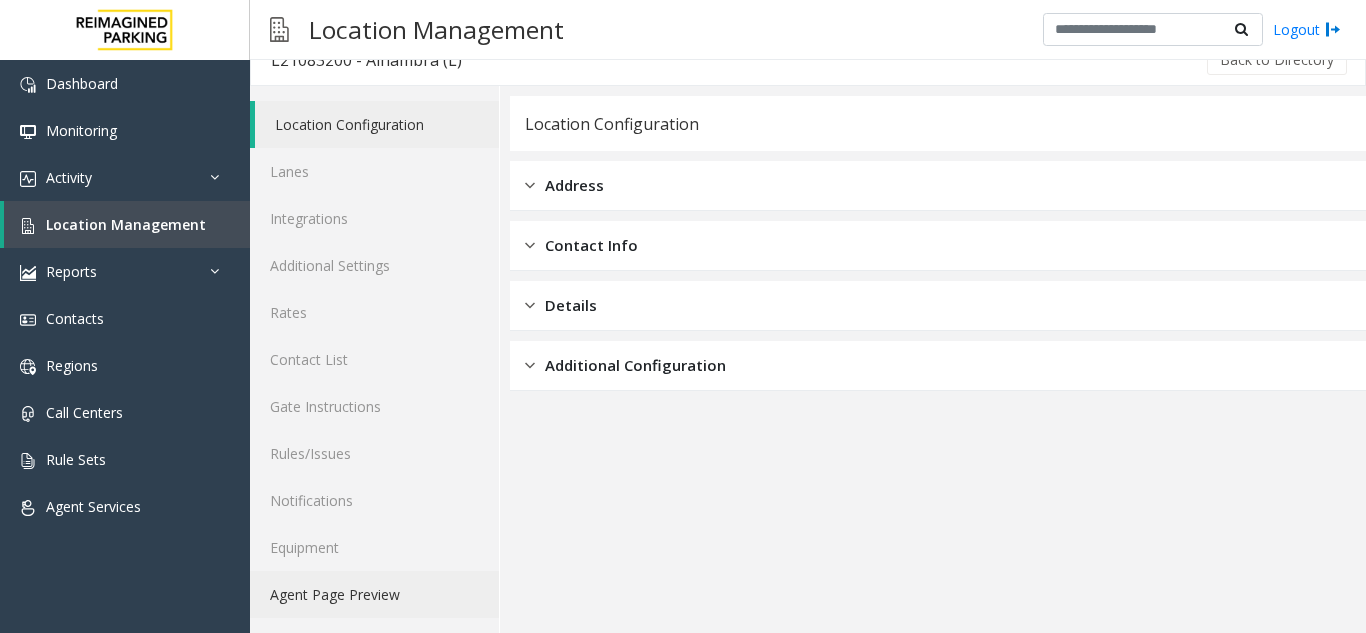 click on "Agent Page Preview" 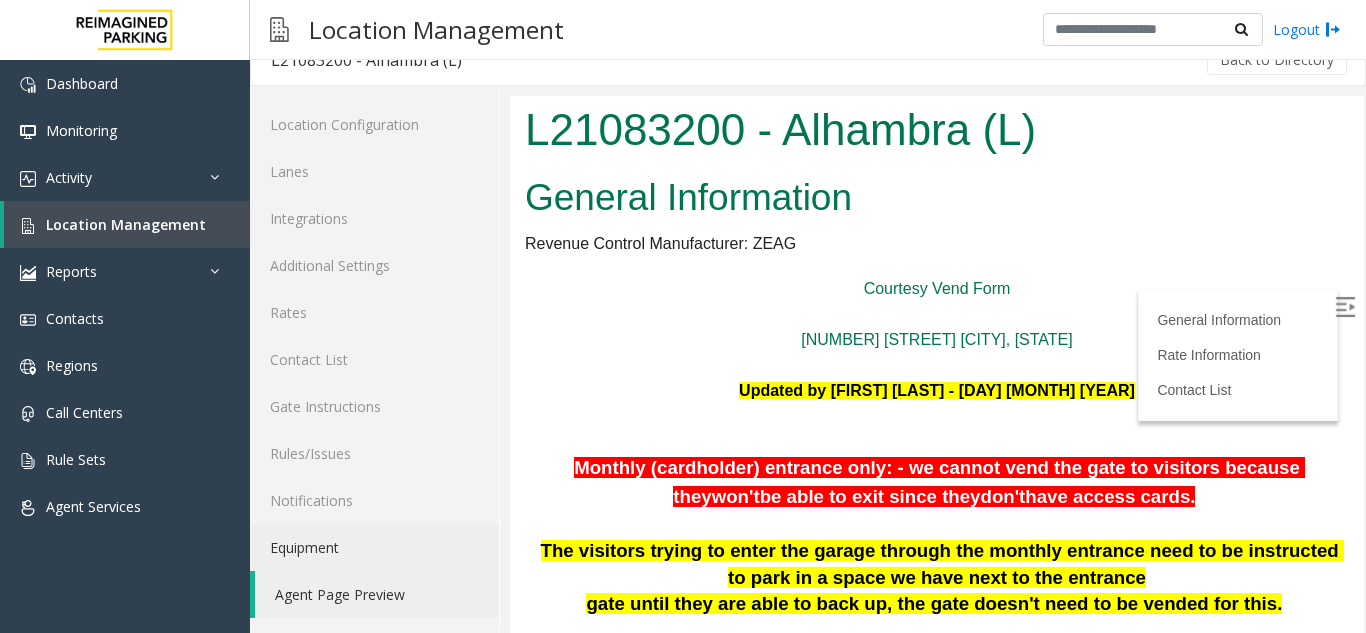 scroll, scrollTop: 0, scrollLeft: 0, axis: both 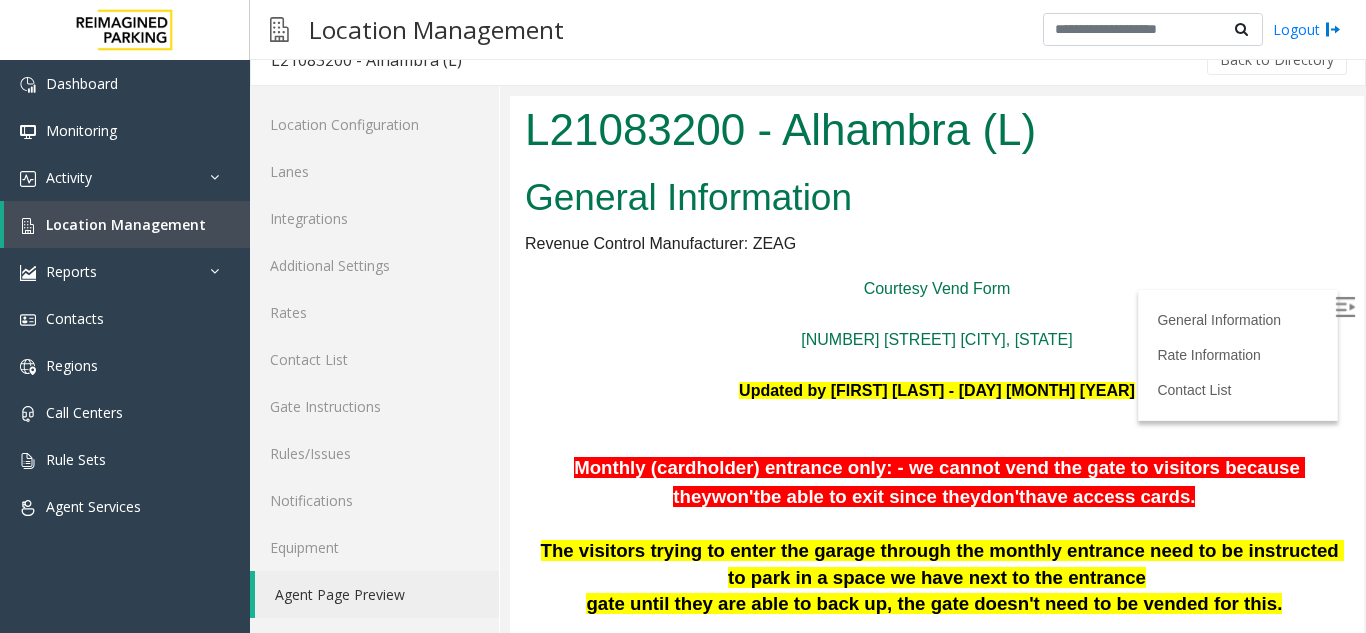 click at bounding box center (1345, 307) 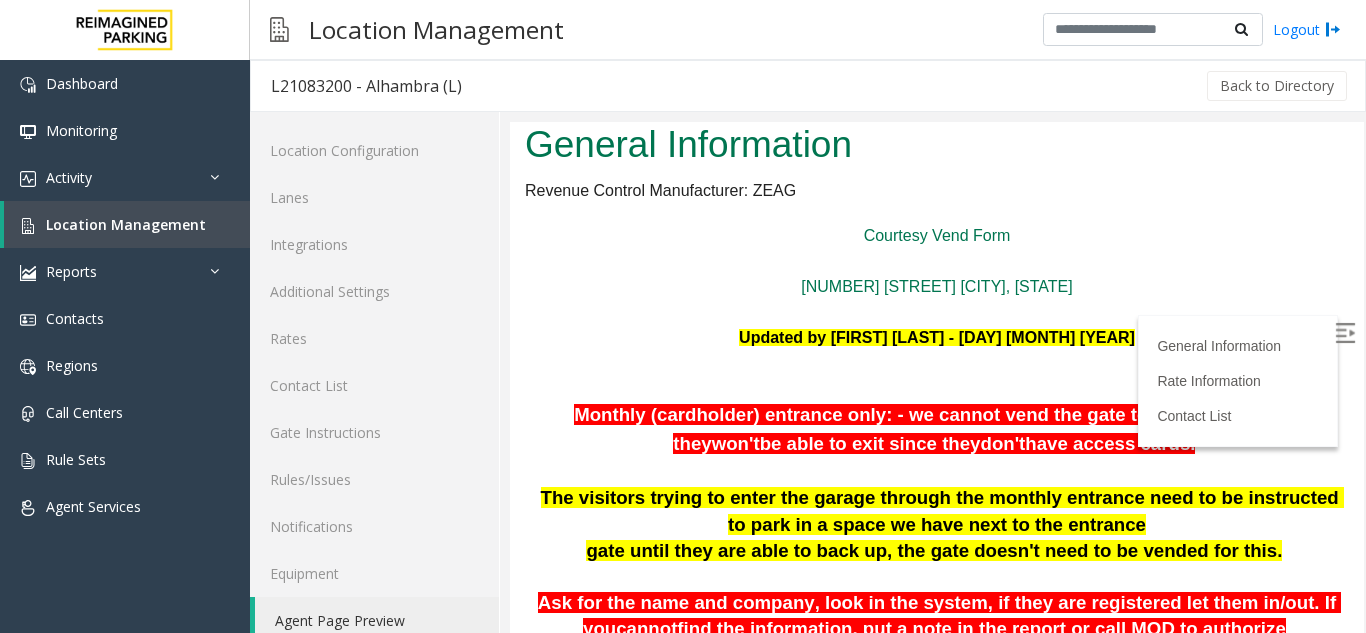 scroll, scrollTop: 129, scrollLeft: 0, axis: vertical 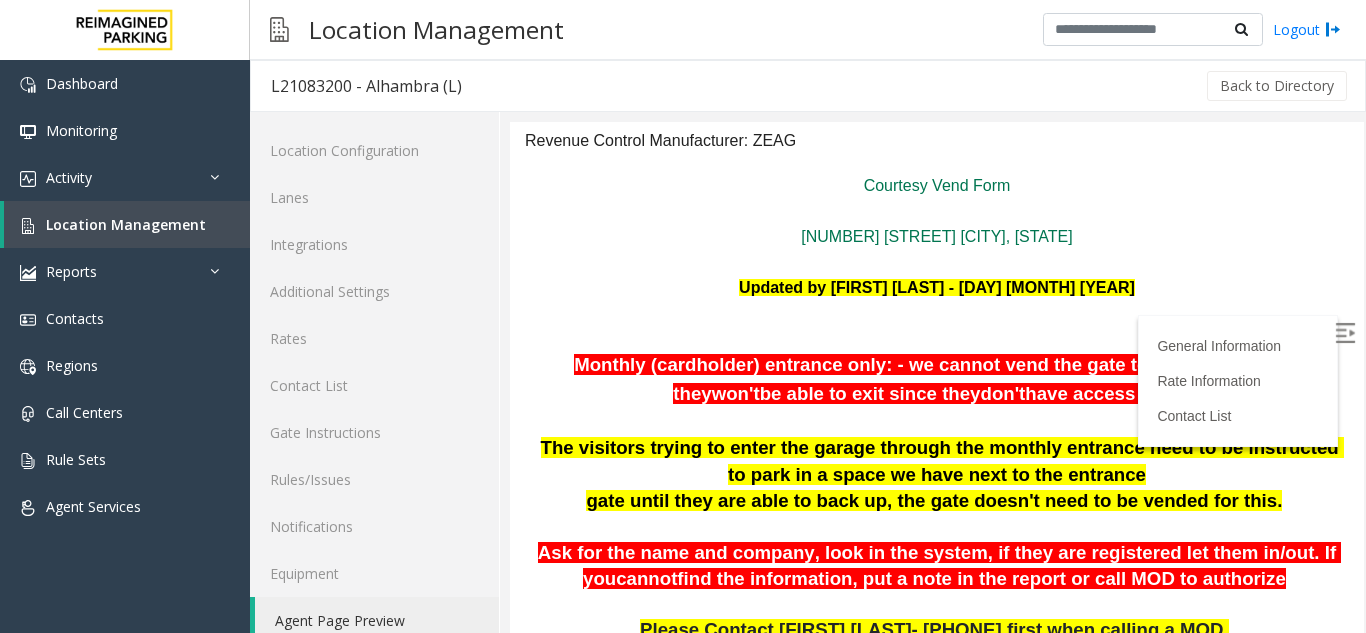 drag, startPoint x: 1338, startPoint y: 189, endPoint x: 1861, endPoint y: 334, distance: 542.7283 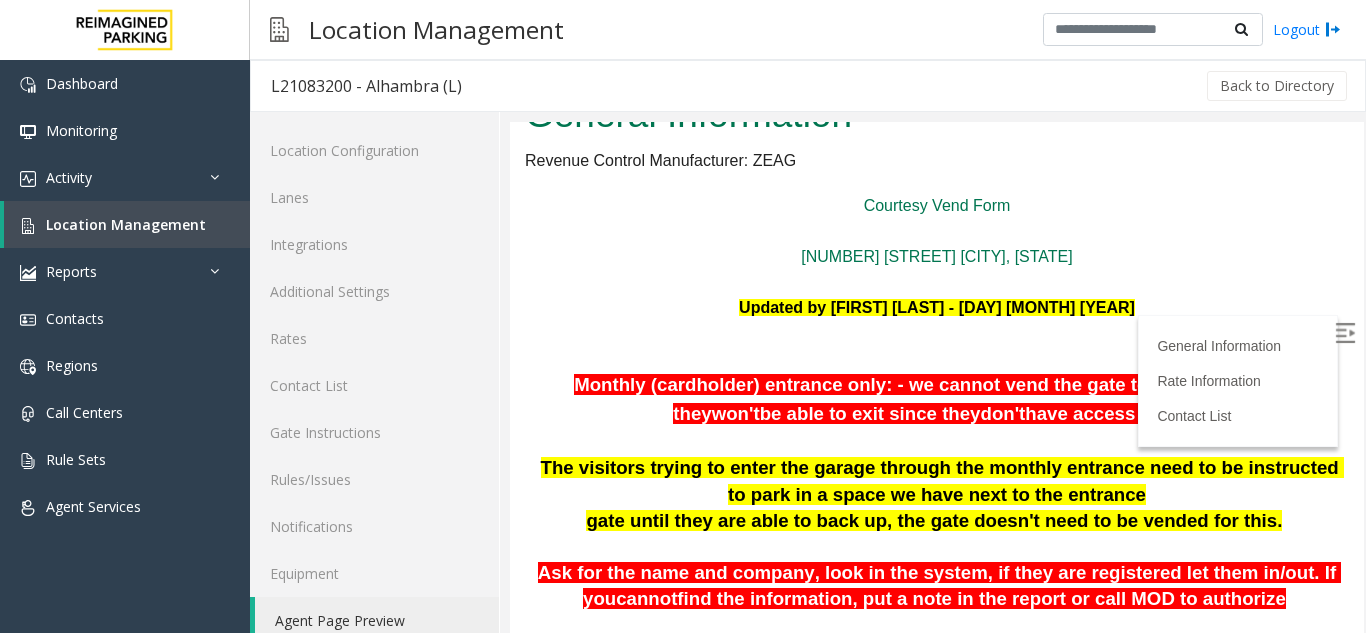 scroll, scrollTop: 129, scrollLeft: 0, axis: vertical 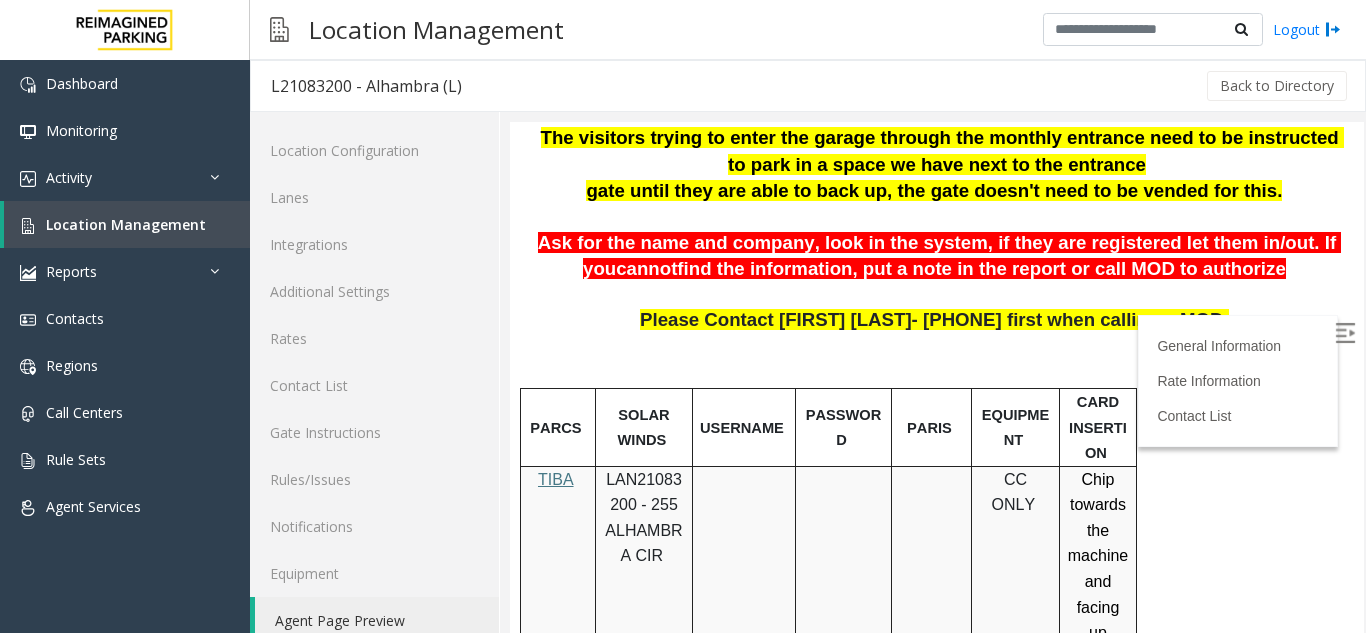 drag, startPoint x: 1341, startPoint y: 207, endPoint x: 1862, endPoint y: 387, distance: 551.2177 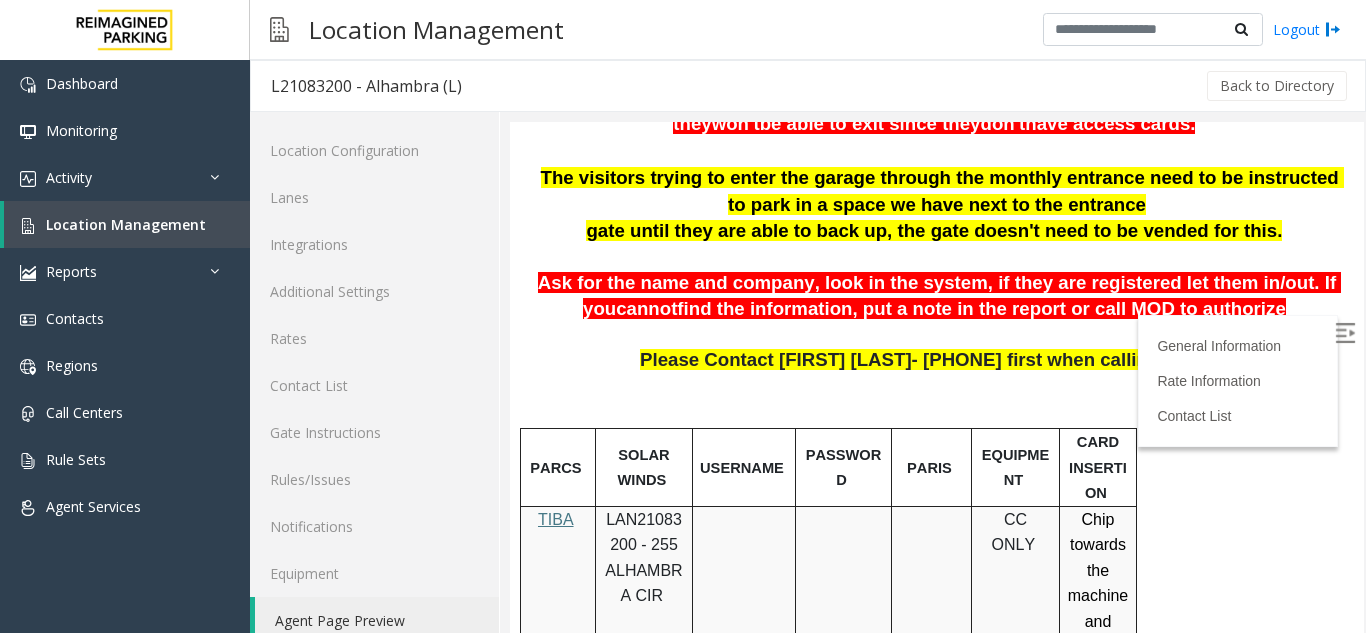 scroll, scrollTop: 339, scrollLeft: 0, axis: vertical 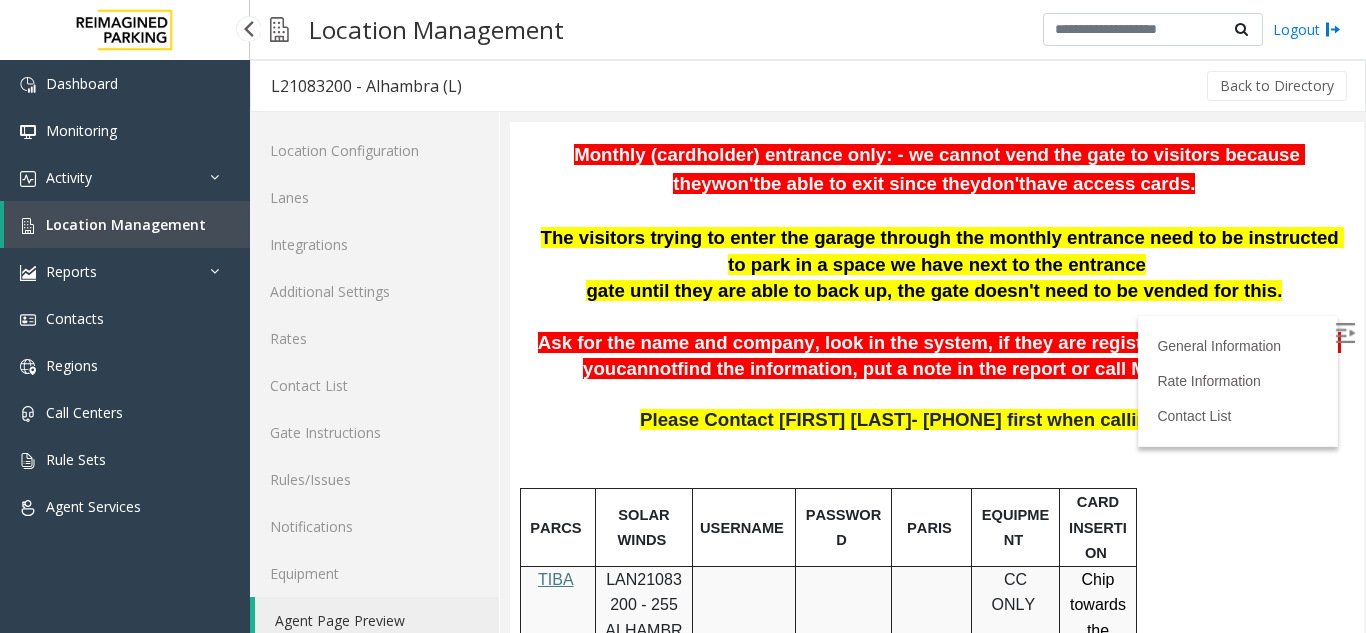 click on "Location Management" at bounding box center [126, 224] 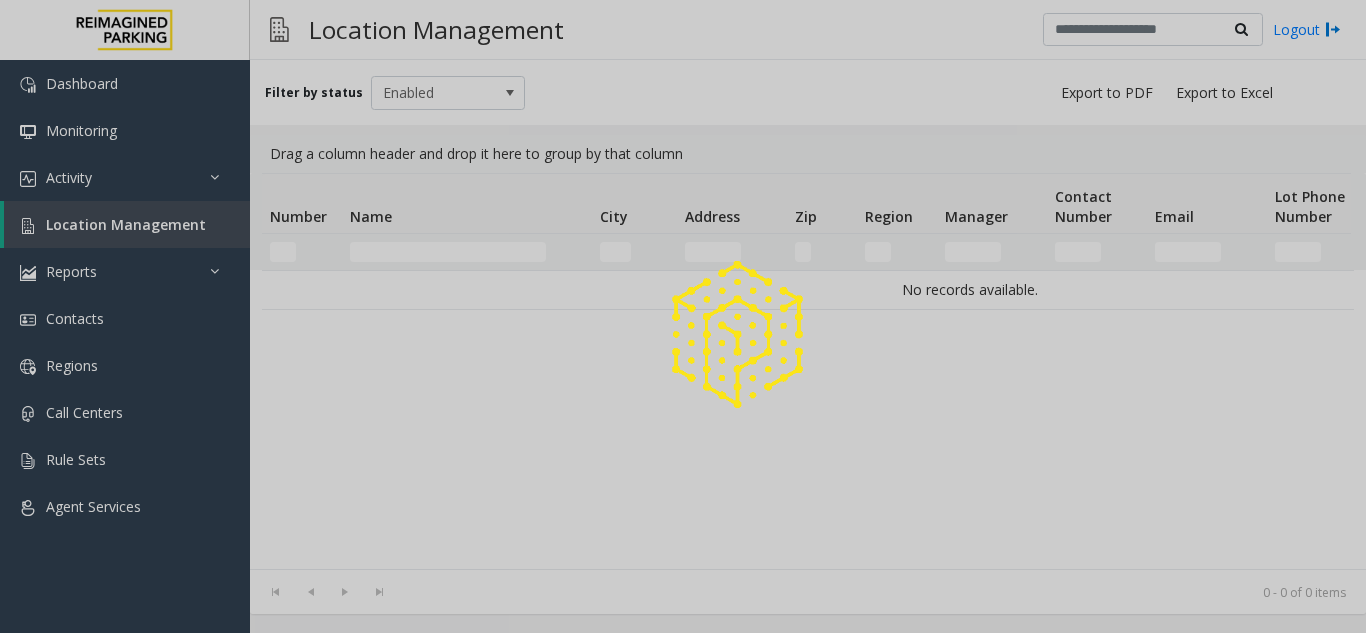 click 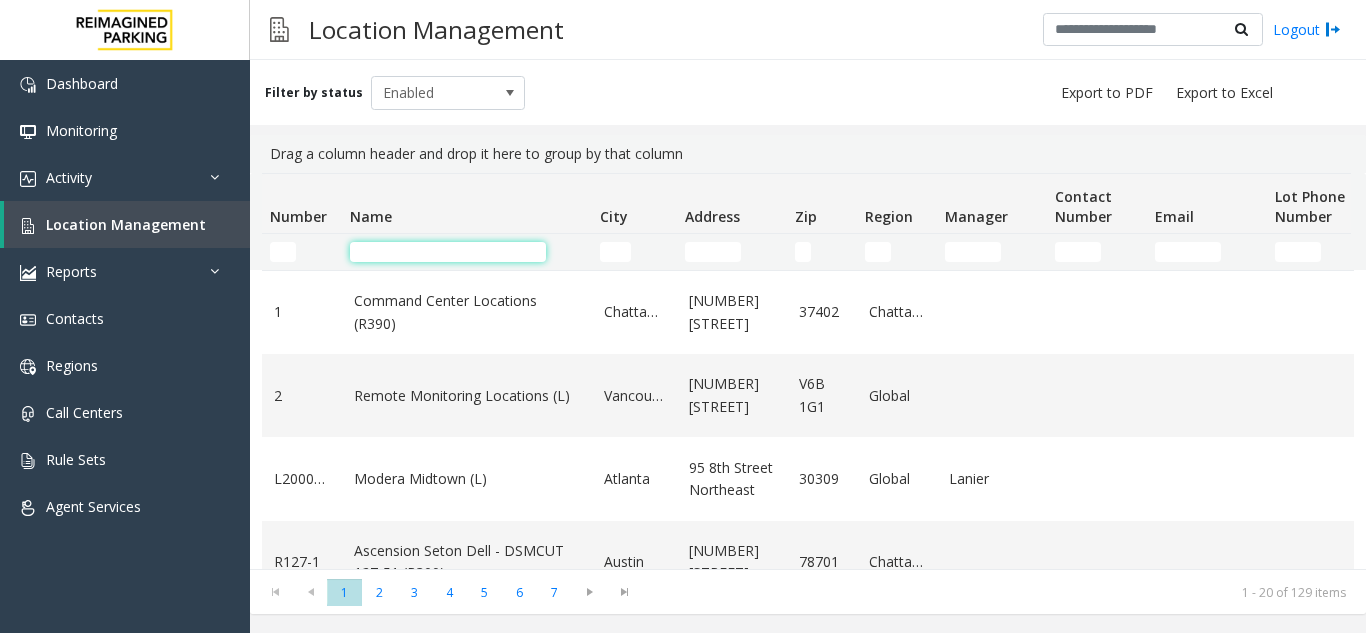 click 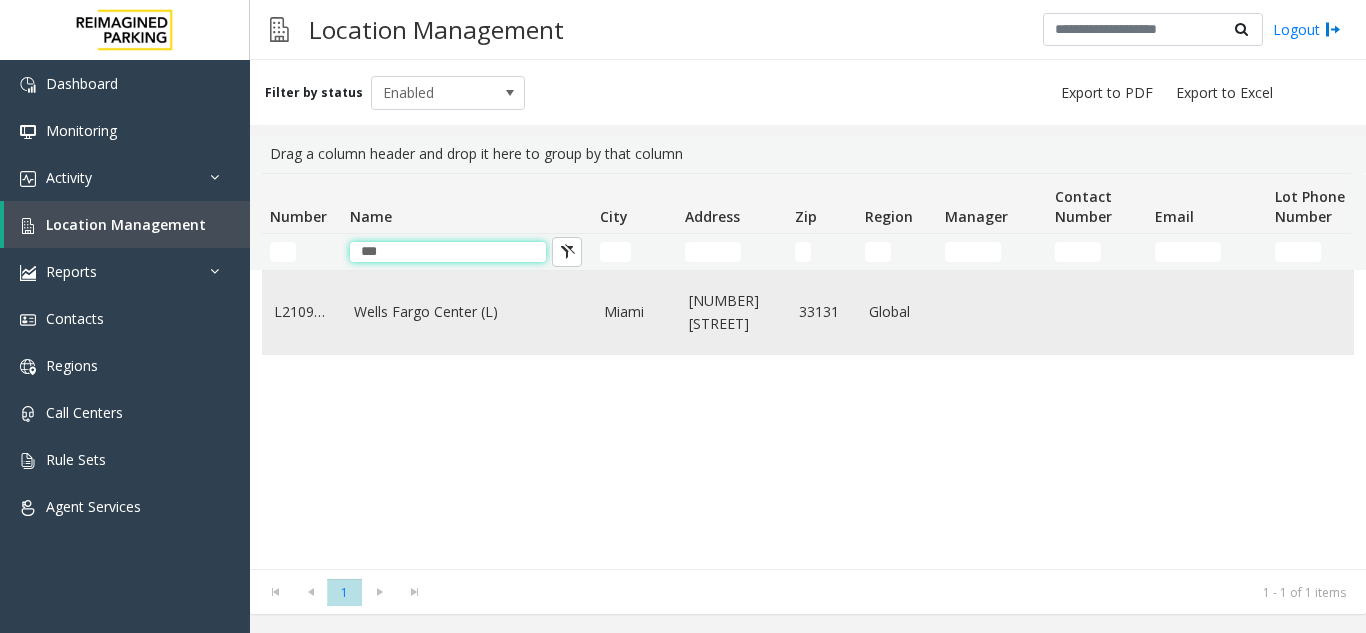 type on "***" 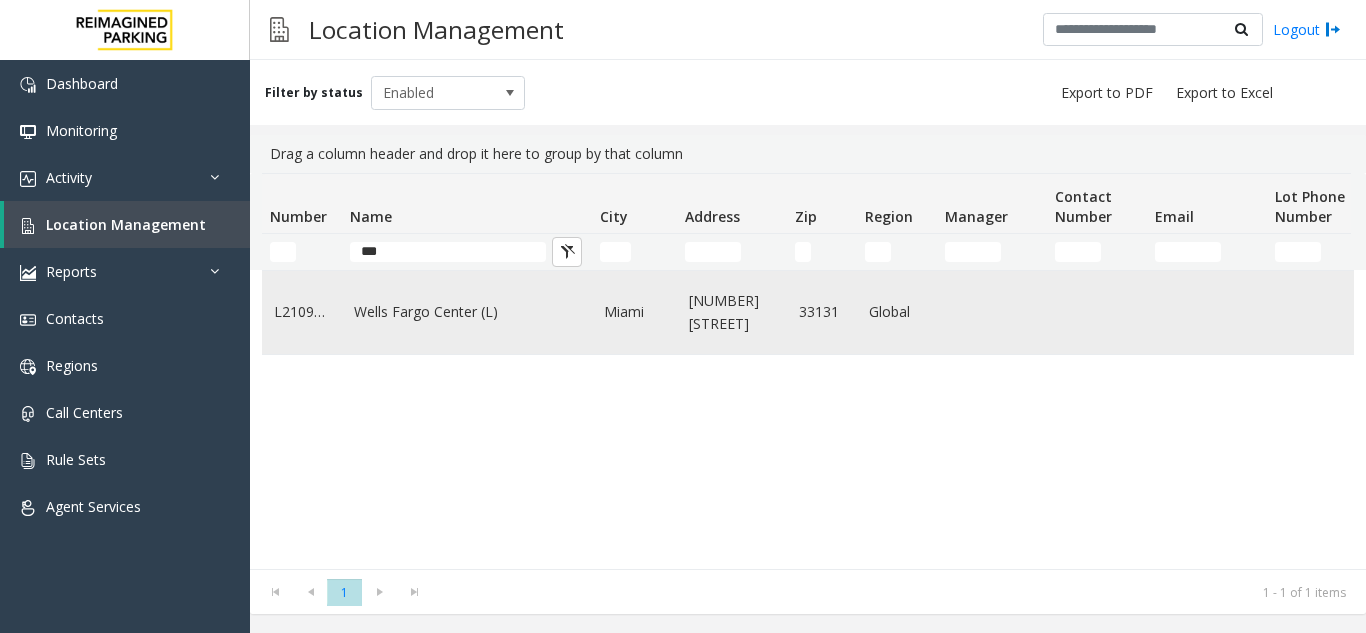 click on "Wells Fargo Center (L)" 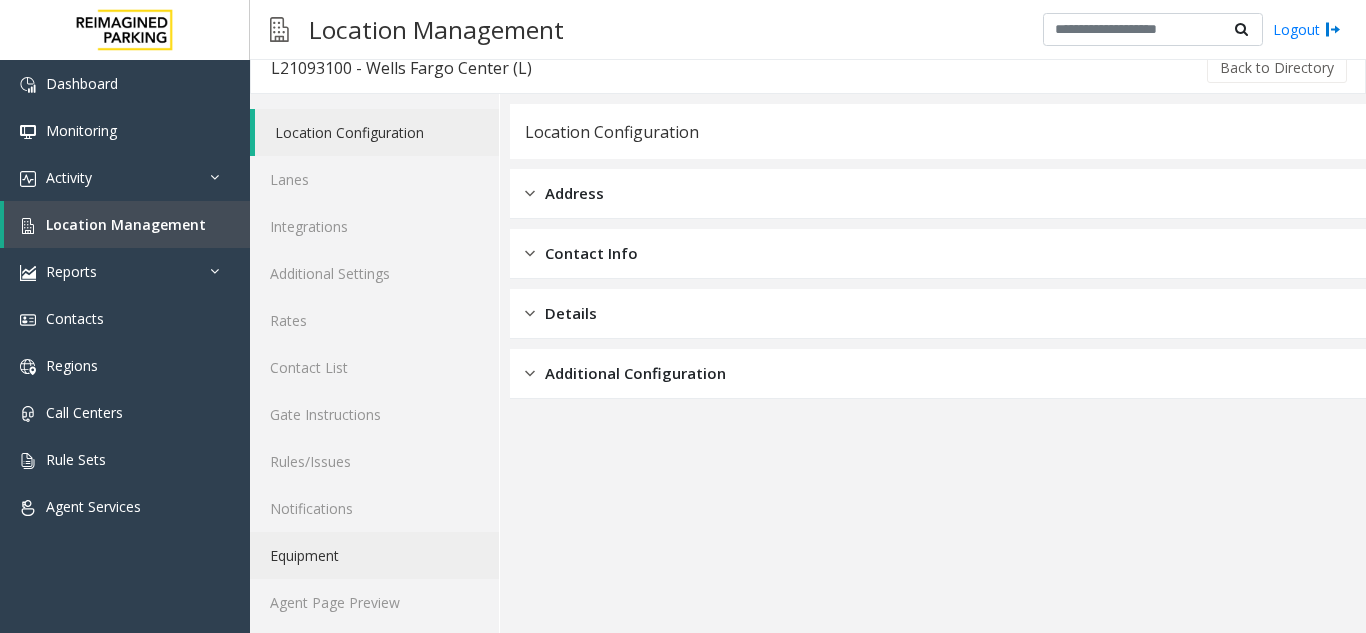 scroll, scrollTop: 26, scrollLeft: 0, axis: vertical 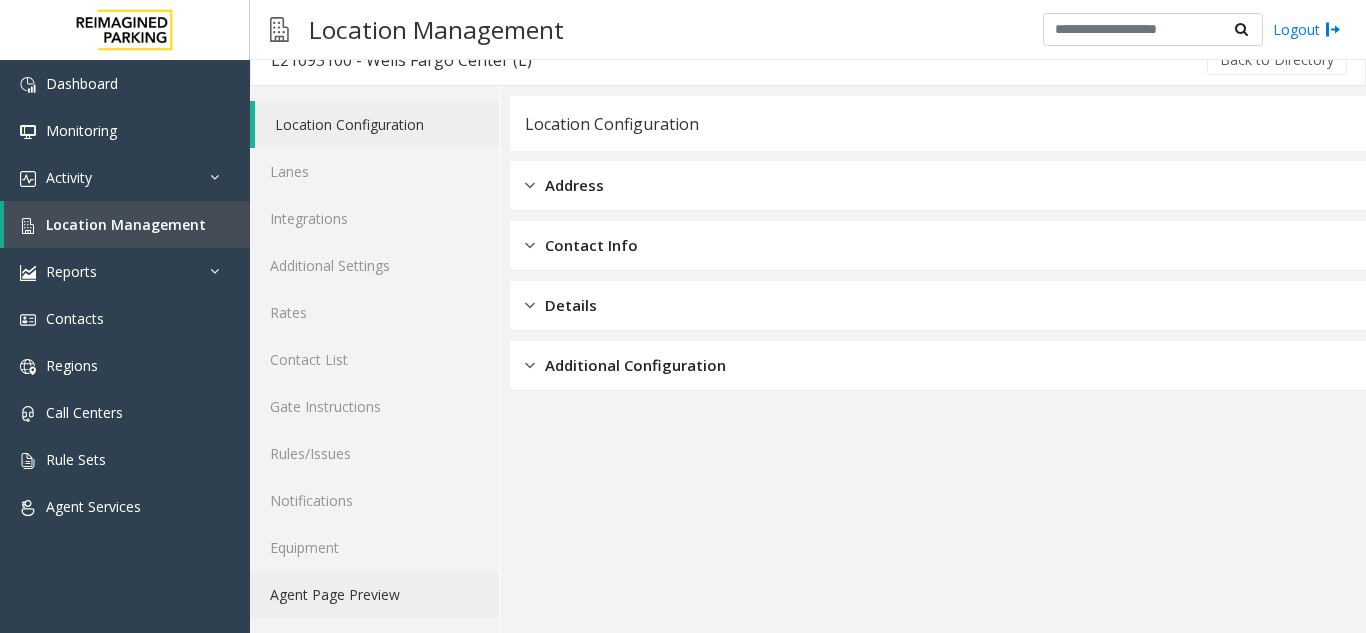 click on "Agent Page Preview" 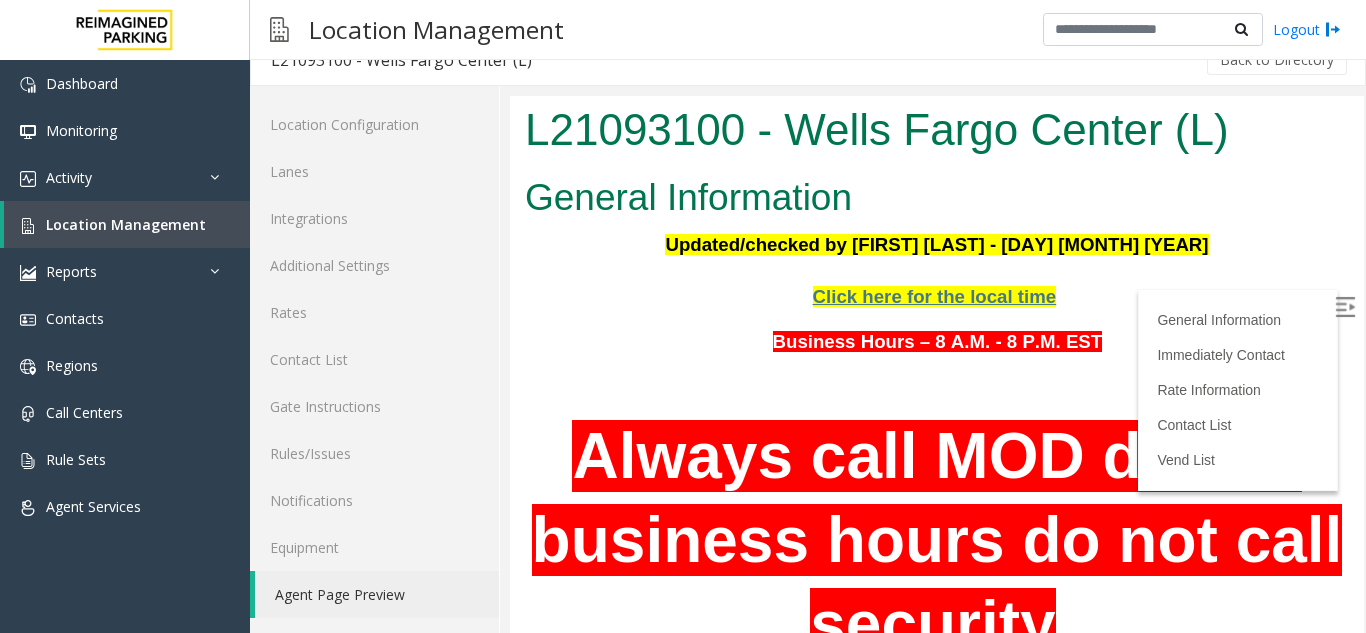 scroll, scrollTop: 0, scrollLeft: 0, axis: both 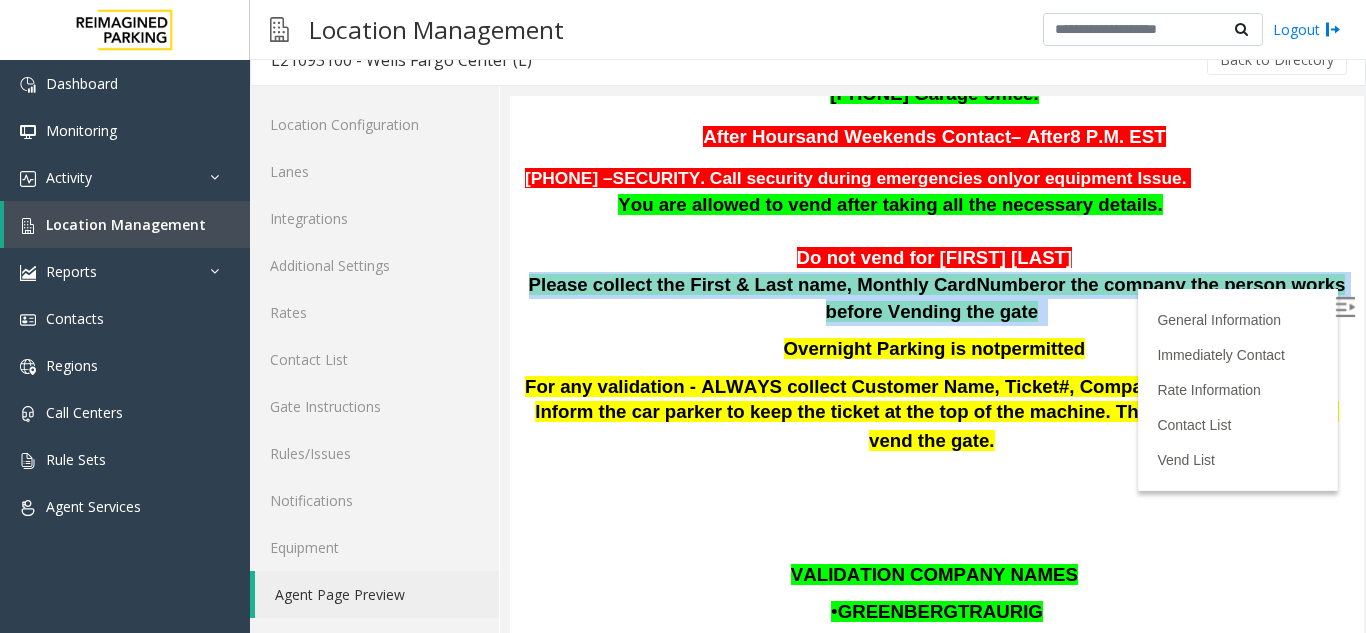 drag, startPoint x: 533, startPoint y: 224, endPoint x: 997, endPoint y: 259, distance: 465.31818 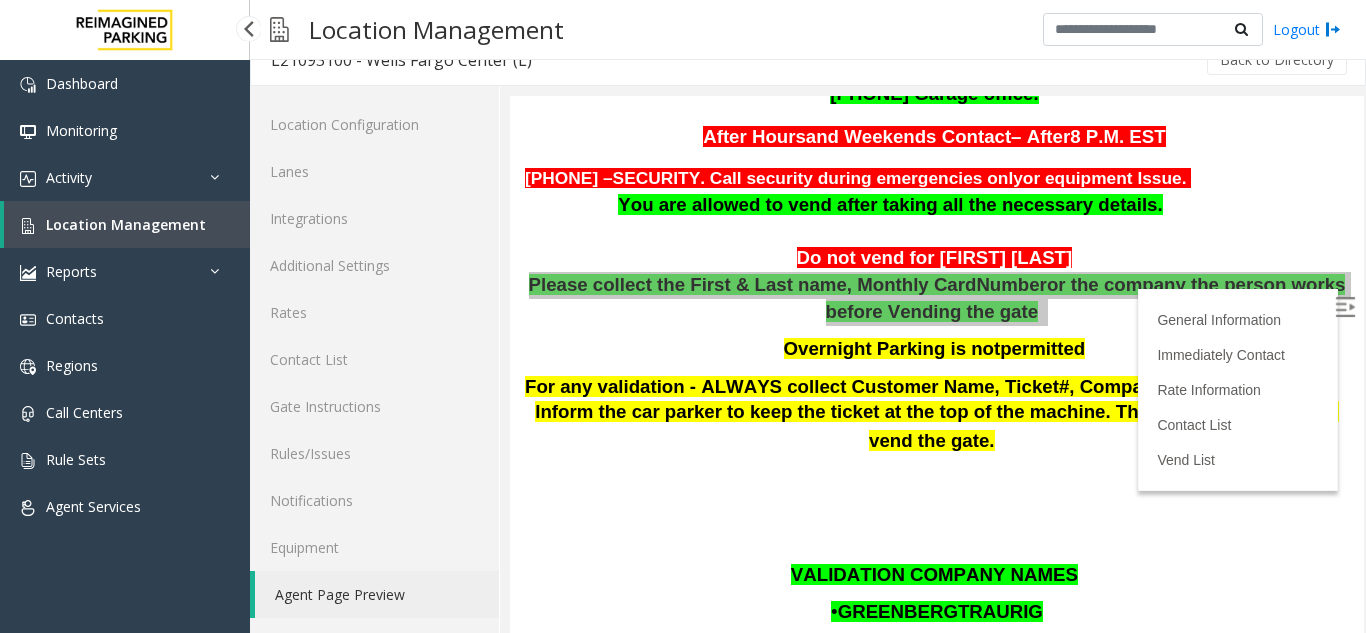 click on "Location Management" at bounding box center (126, 224) 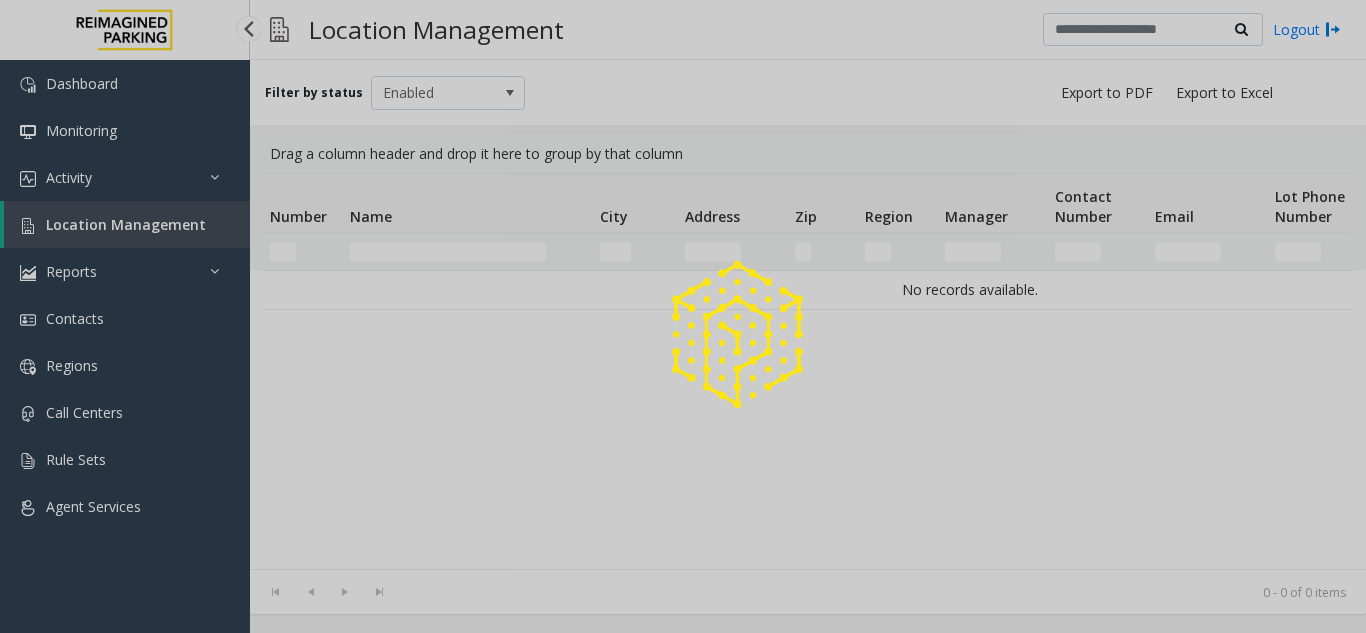 scroll, scrollTop: 0, scrollLeft: 0, axis: both 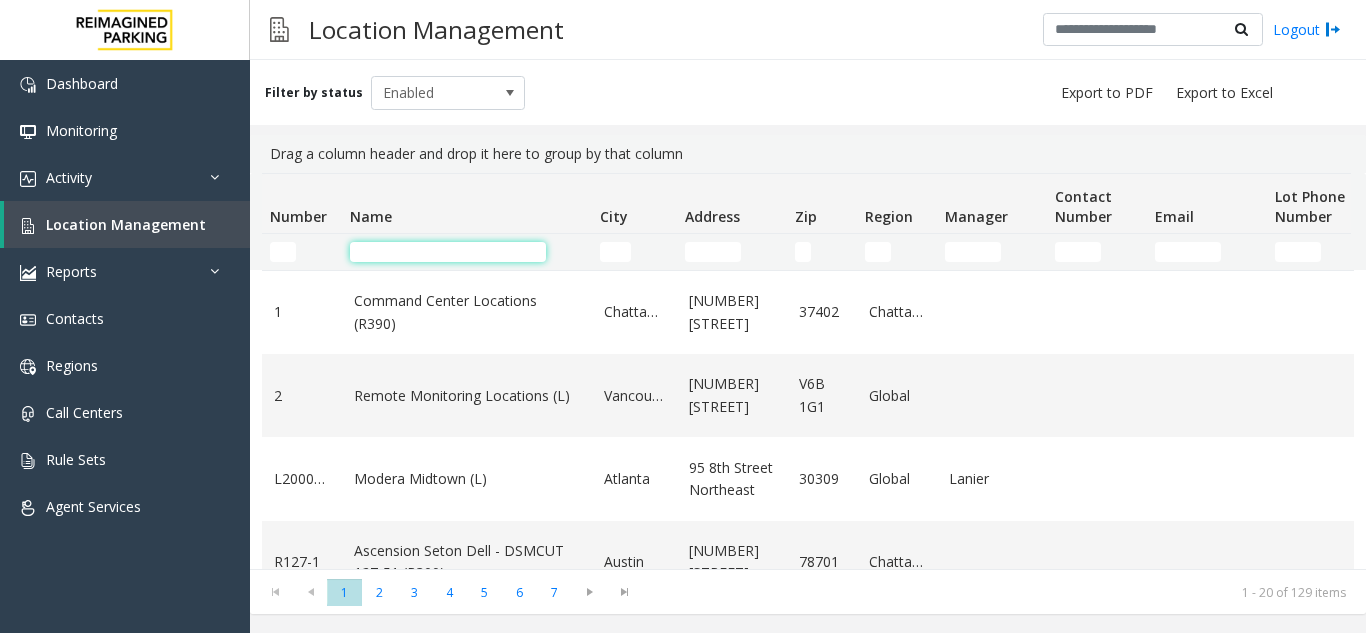 click 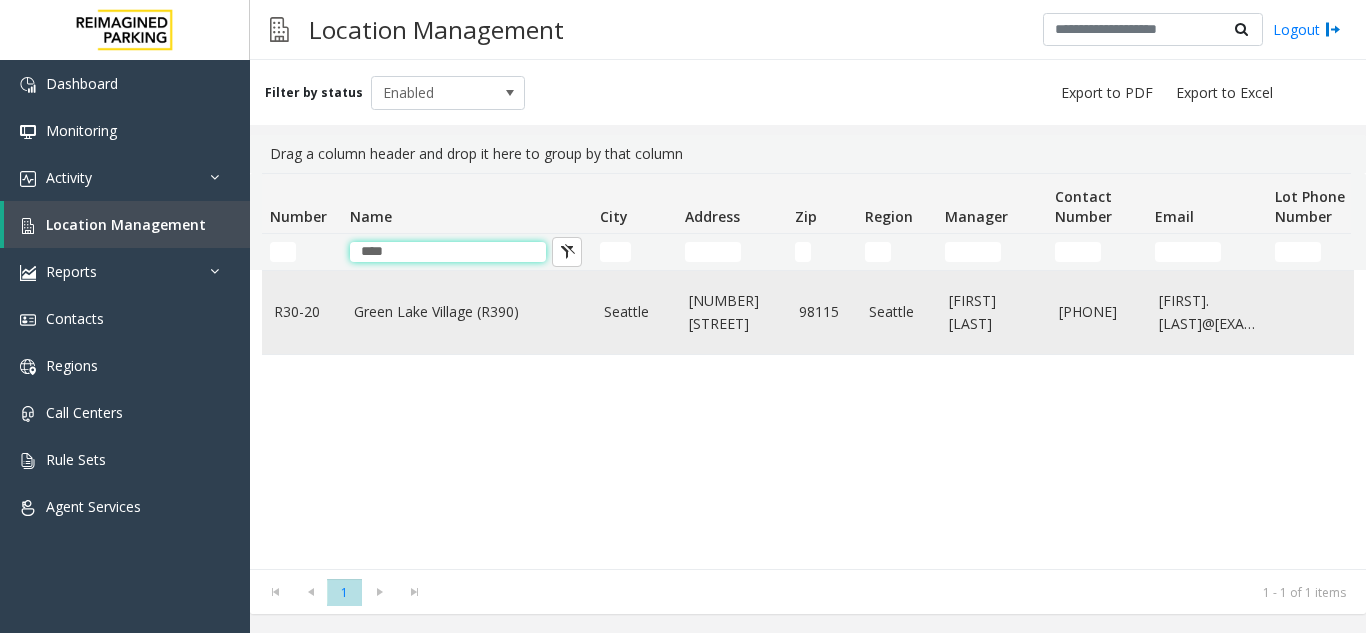 type on "****" 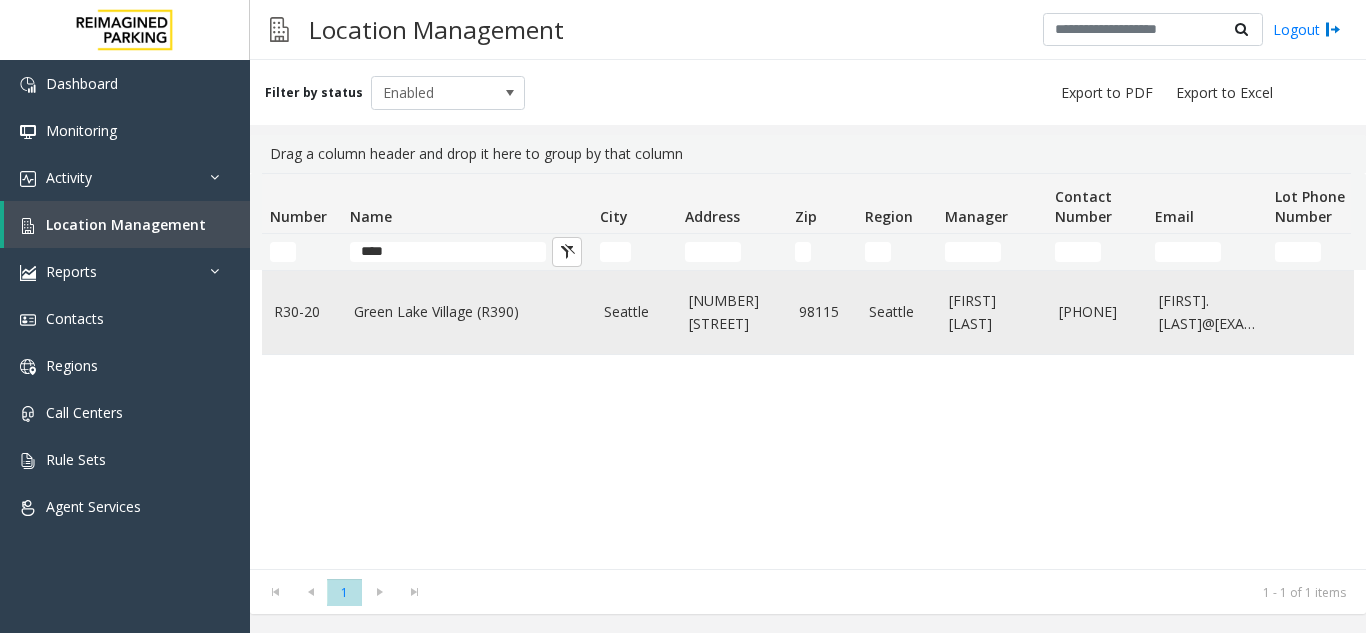 click on "Green Lake Village (R390)" 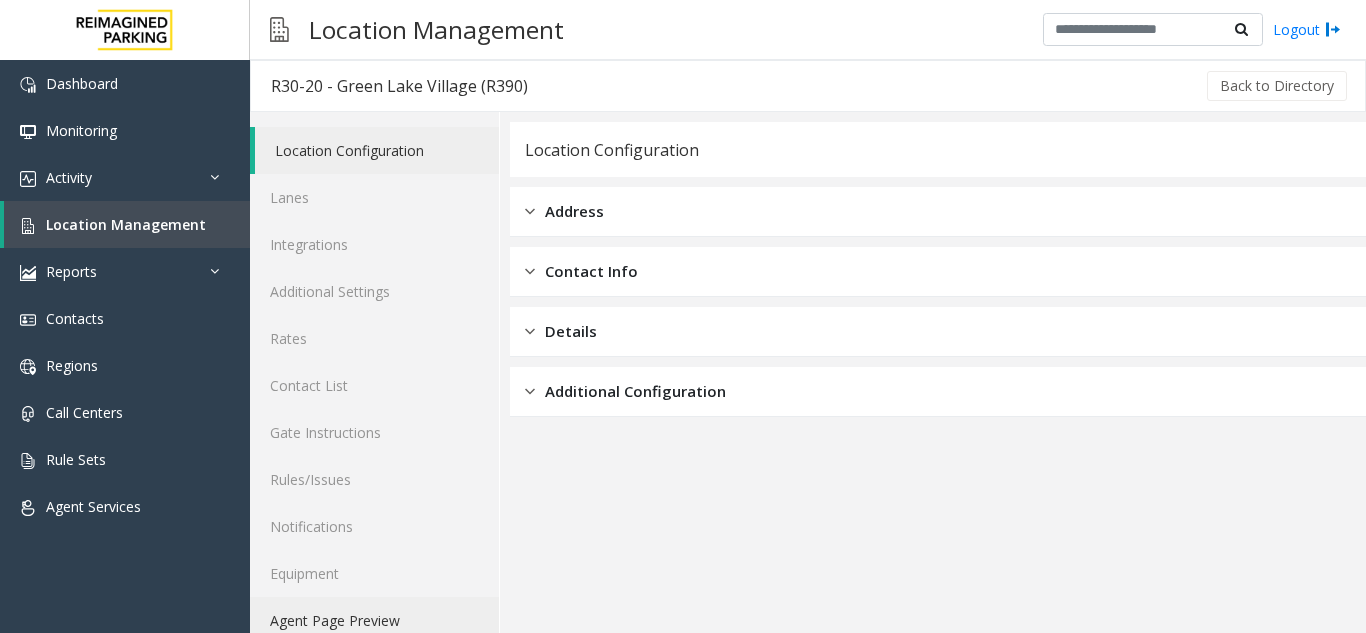 click on "Agent Page Preview" 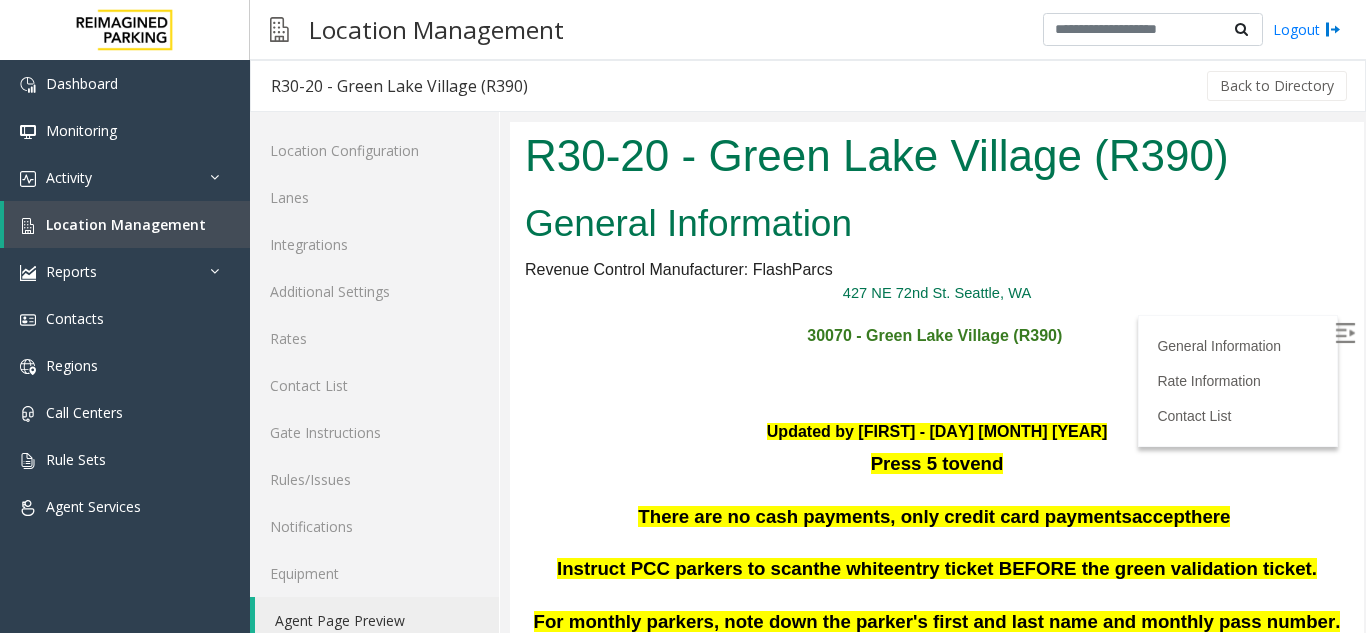scroll, scrollTop: 0, scrollLeft: 0, axis: both 